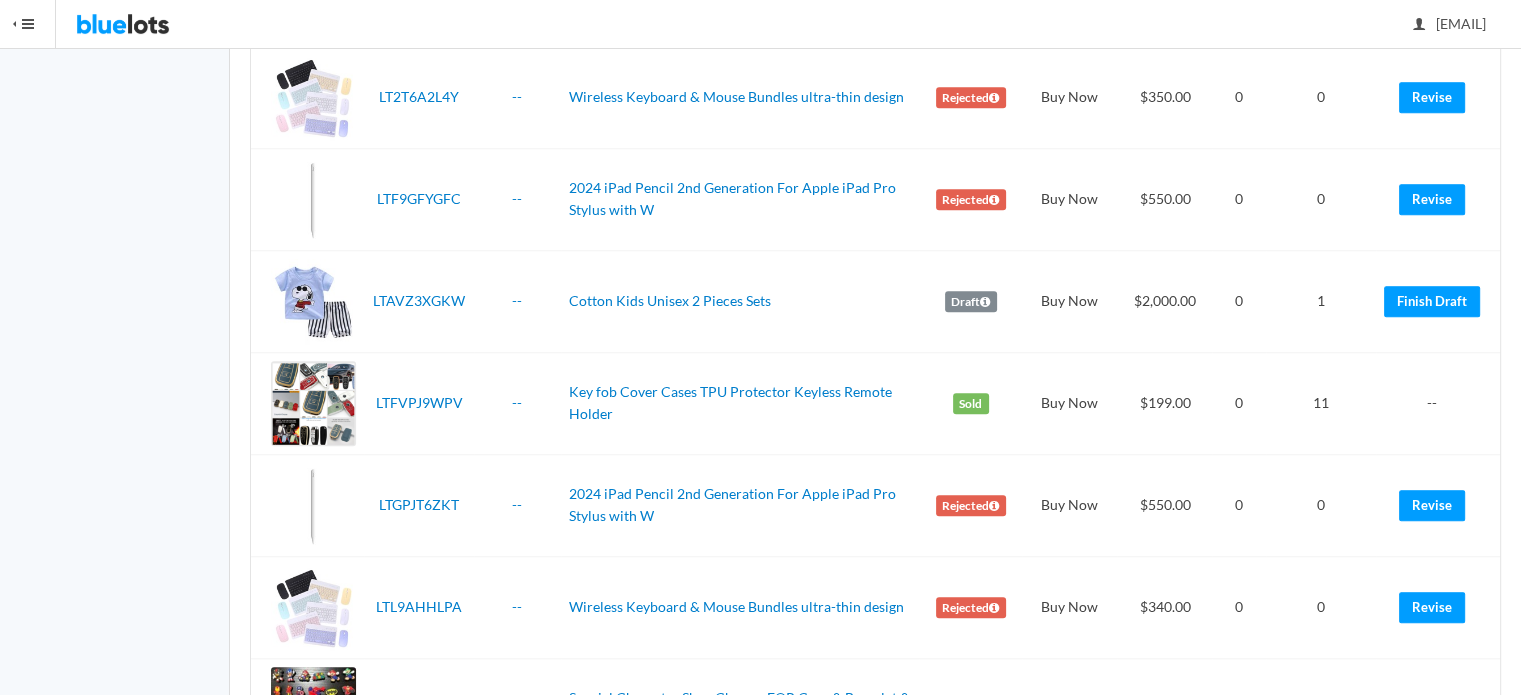 scroll, scrollTop: 1723, scrollLeft: 0, axis: vertical 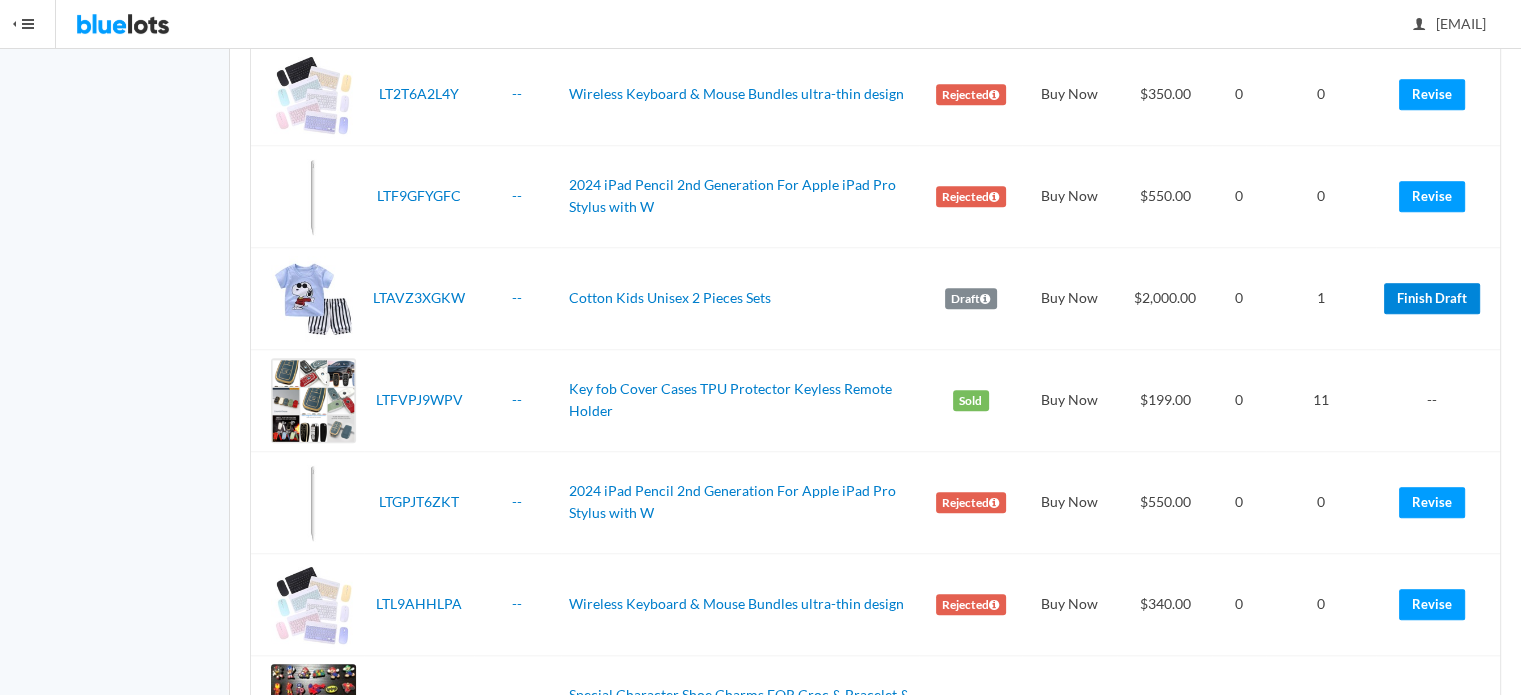 click on "Finish Draft" at bounding box center [1432, 298] 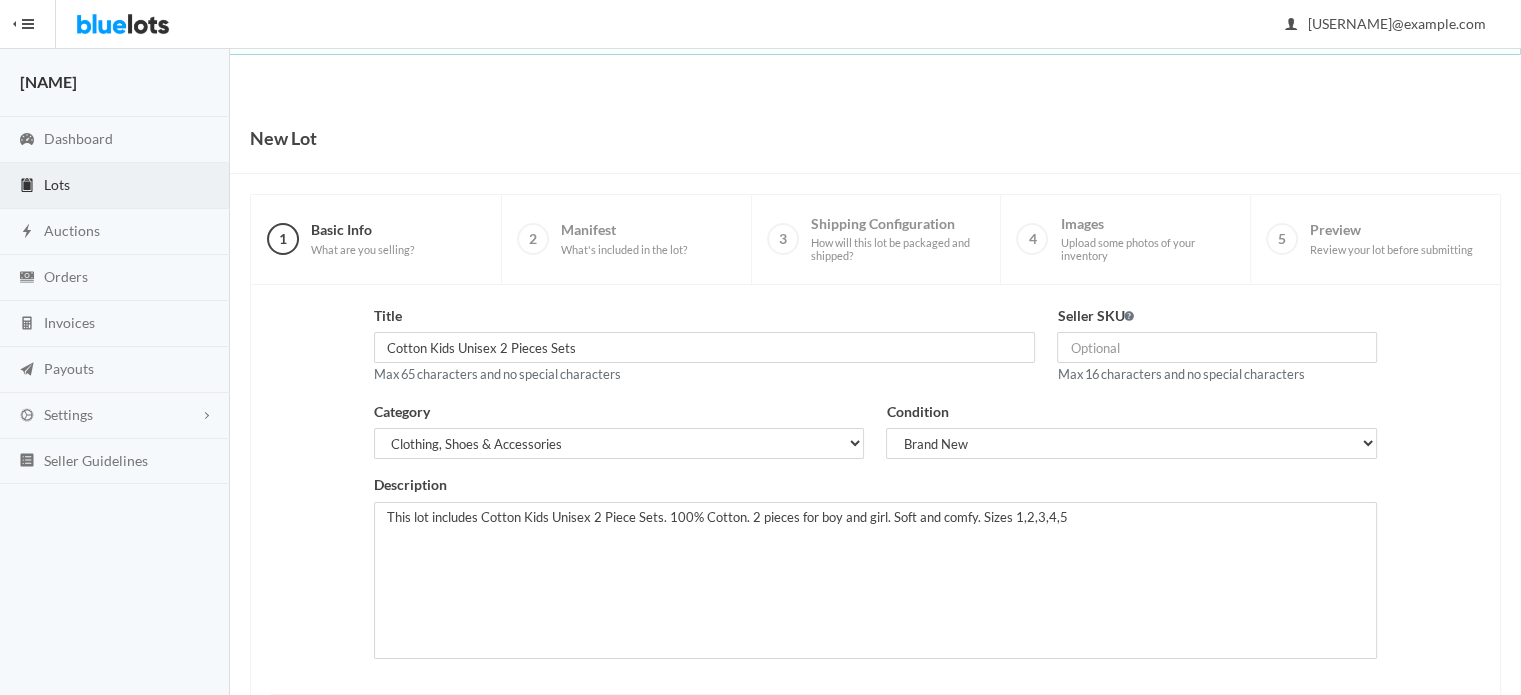 scroll, scrollTop: 100, scrollLeft: 0, axis: vertical 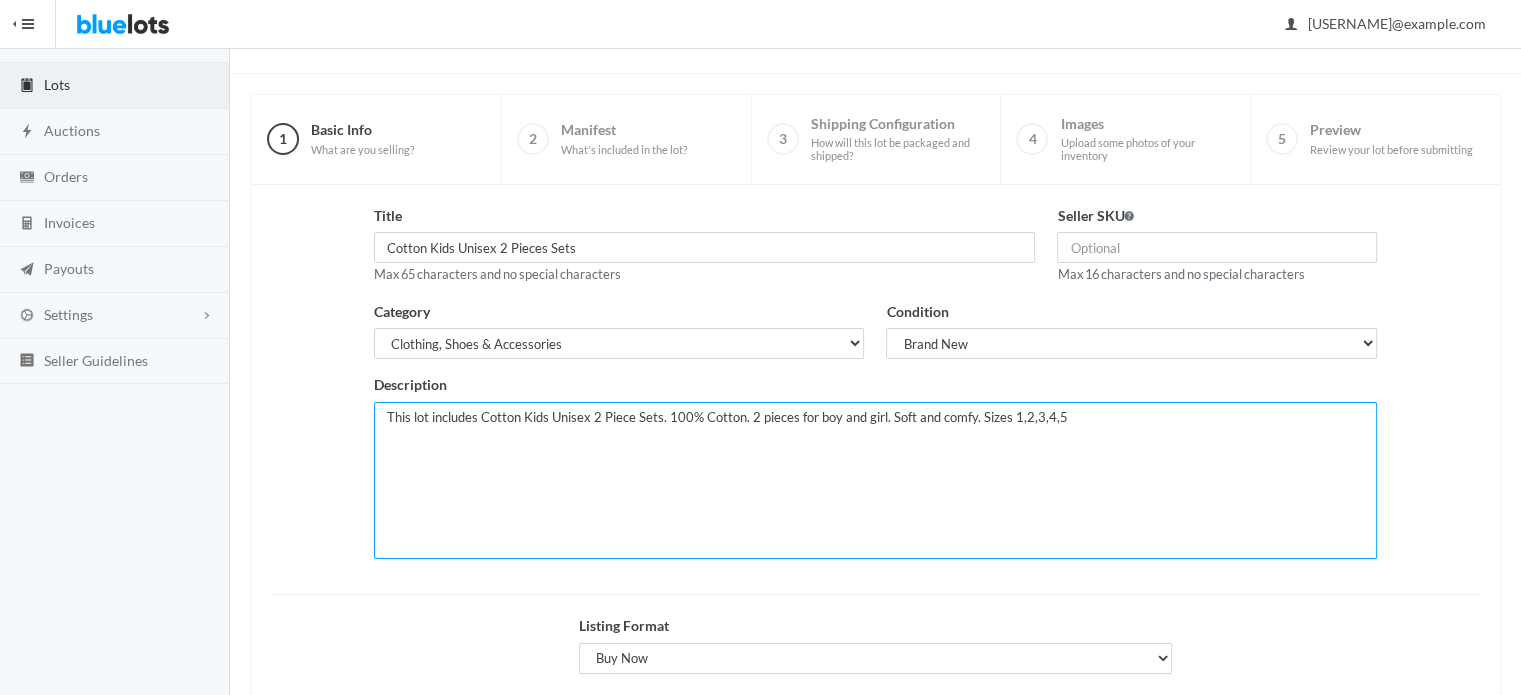 click on "This lot includes Cotton Kids Unisex 2 Piece Sets. 100% Cotton. 2 pieces for boy and girl. Soft and comfy. Sizes 1,2,3,4,5" at bounding box center [876, 480] 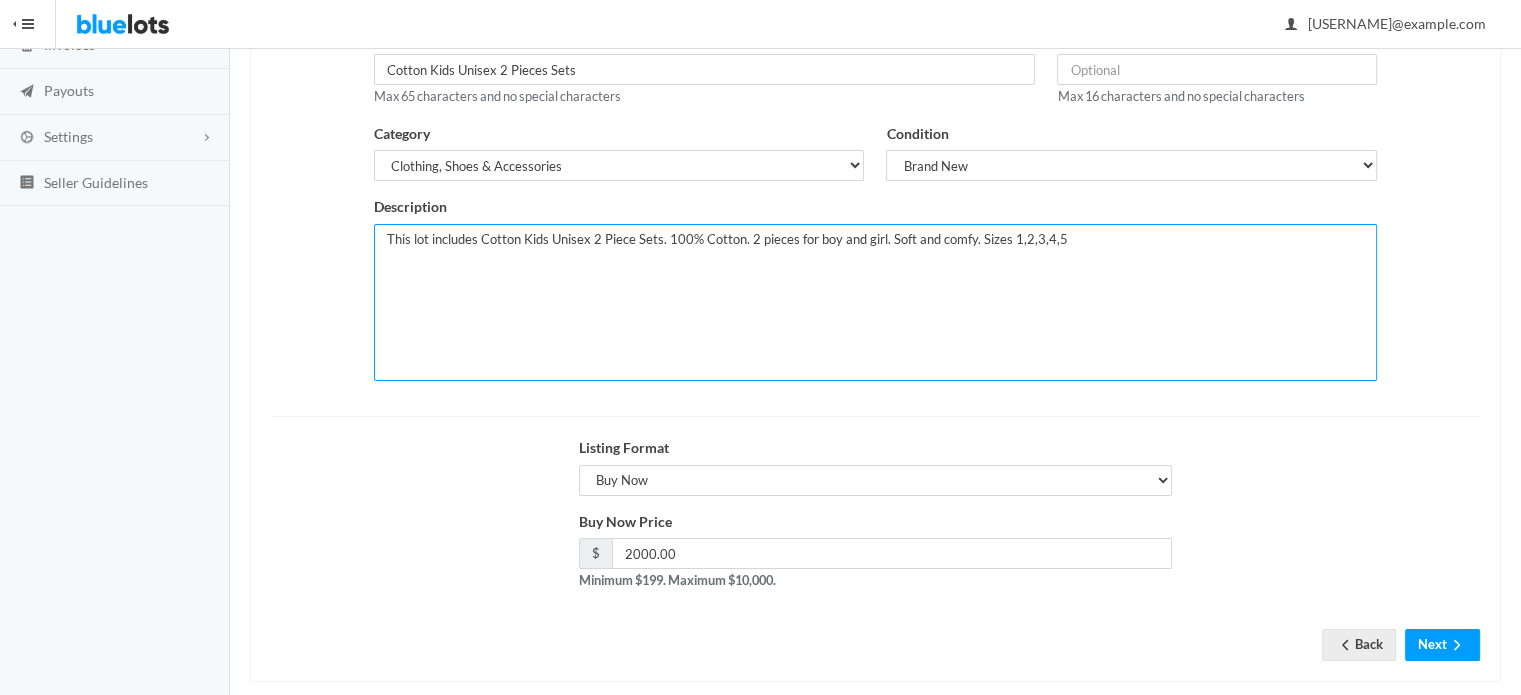 scroll, scrollTop: 300, scrollLeft: 0, axis: vertical 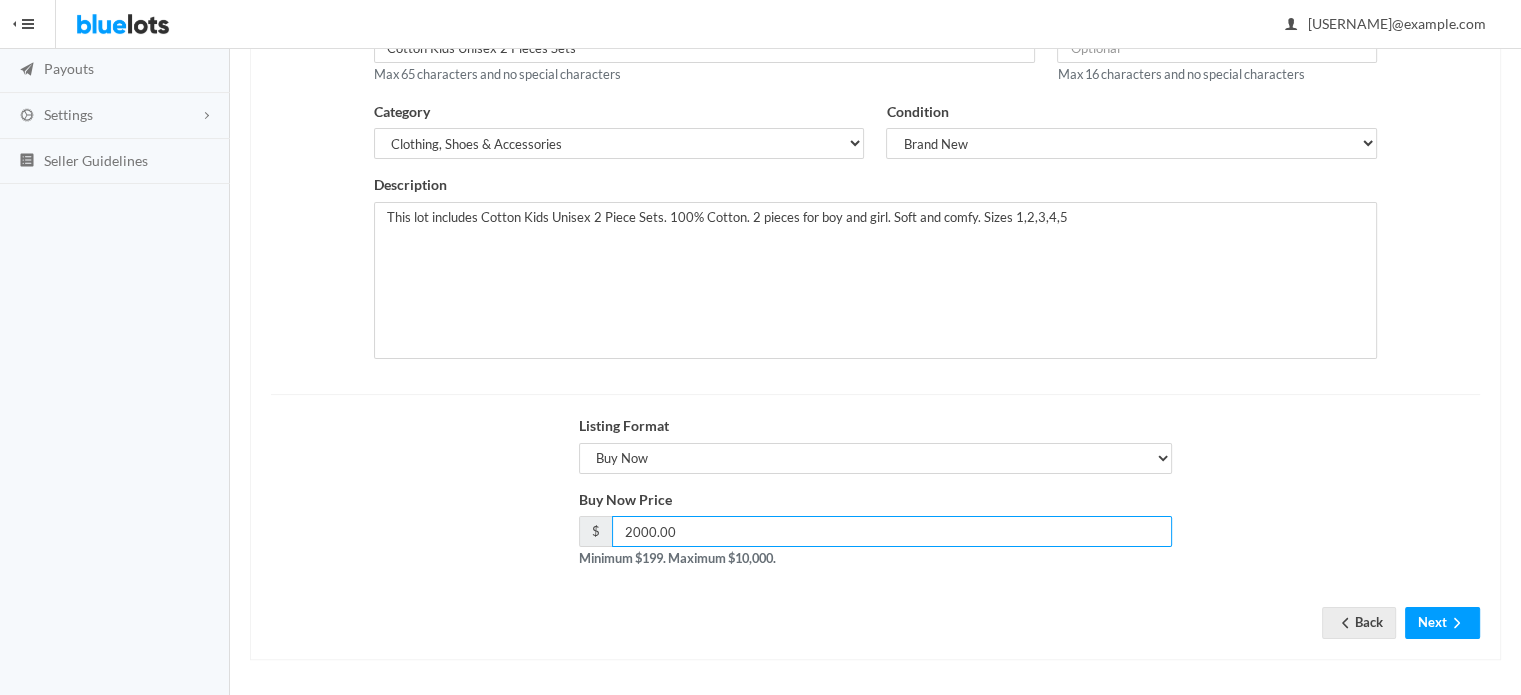click on "2000.00" at bounding box center [892, 531] 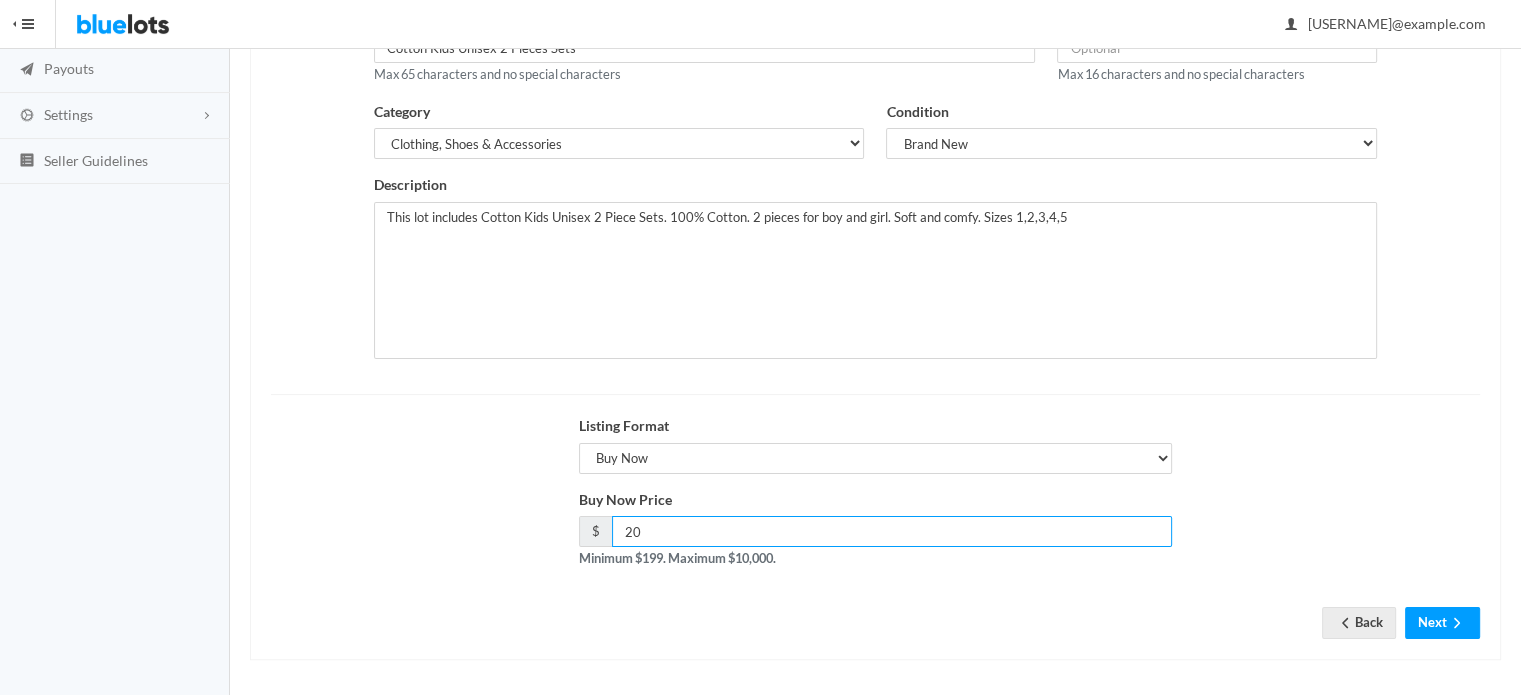 type on "2" 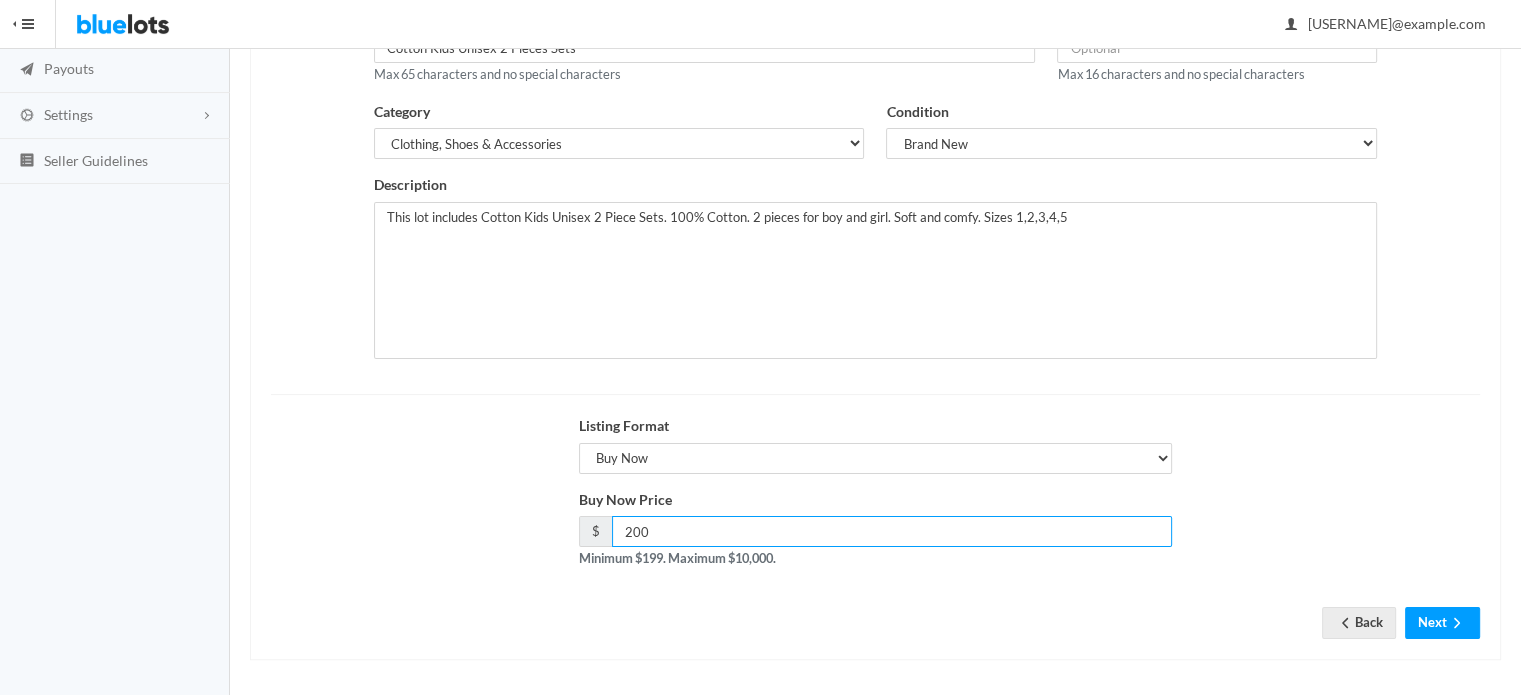type on "200" 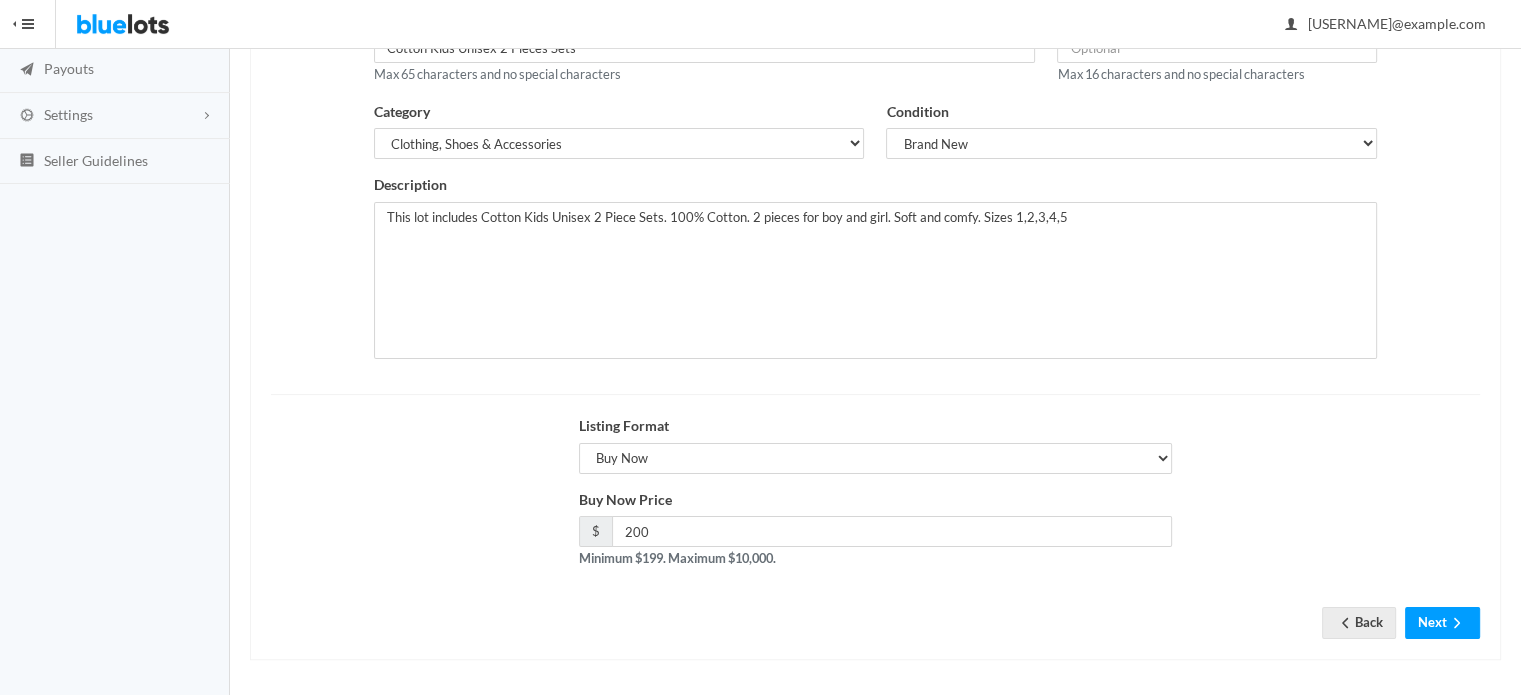 click on "Listing Format
Choose a listing format
Auction
Buy Now" at bounding box center [875, 452] 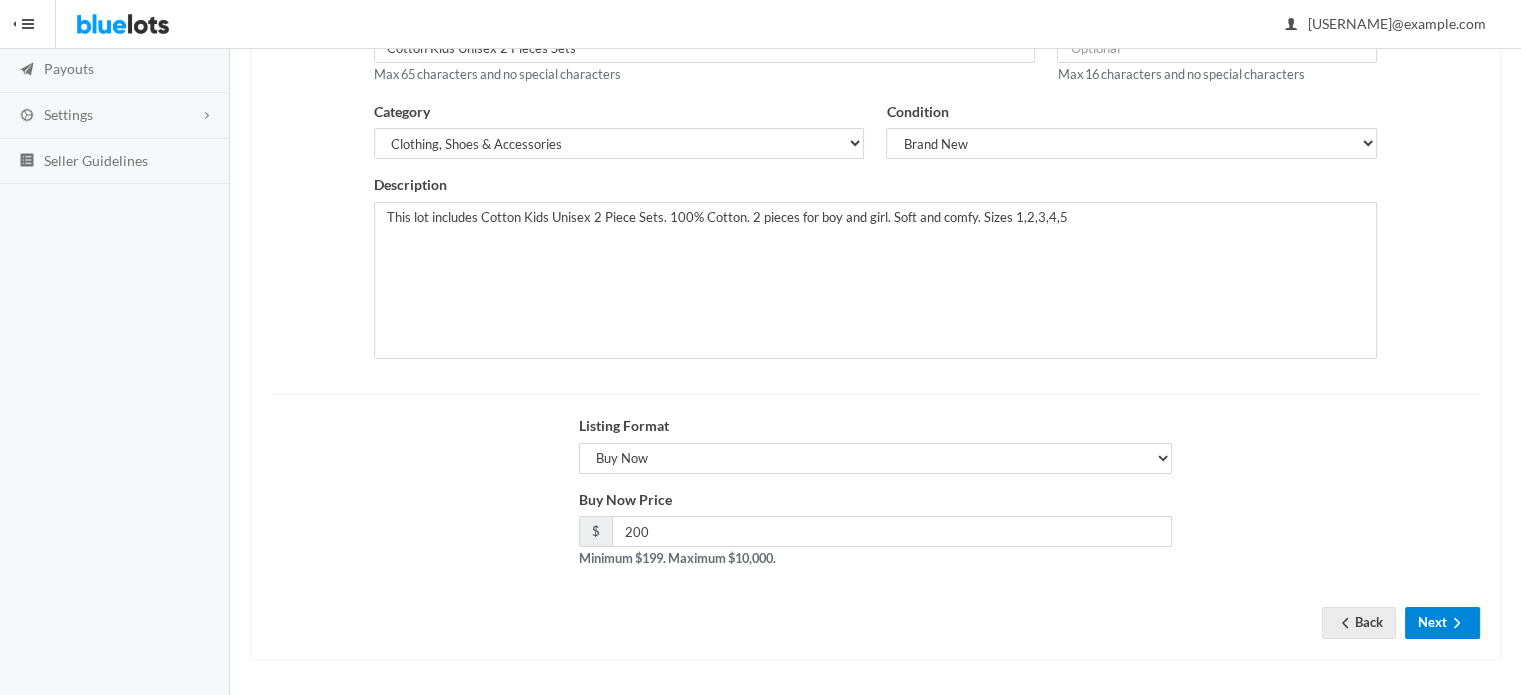 click at bounding box center [1457, 624] 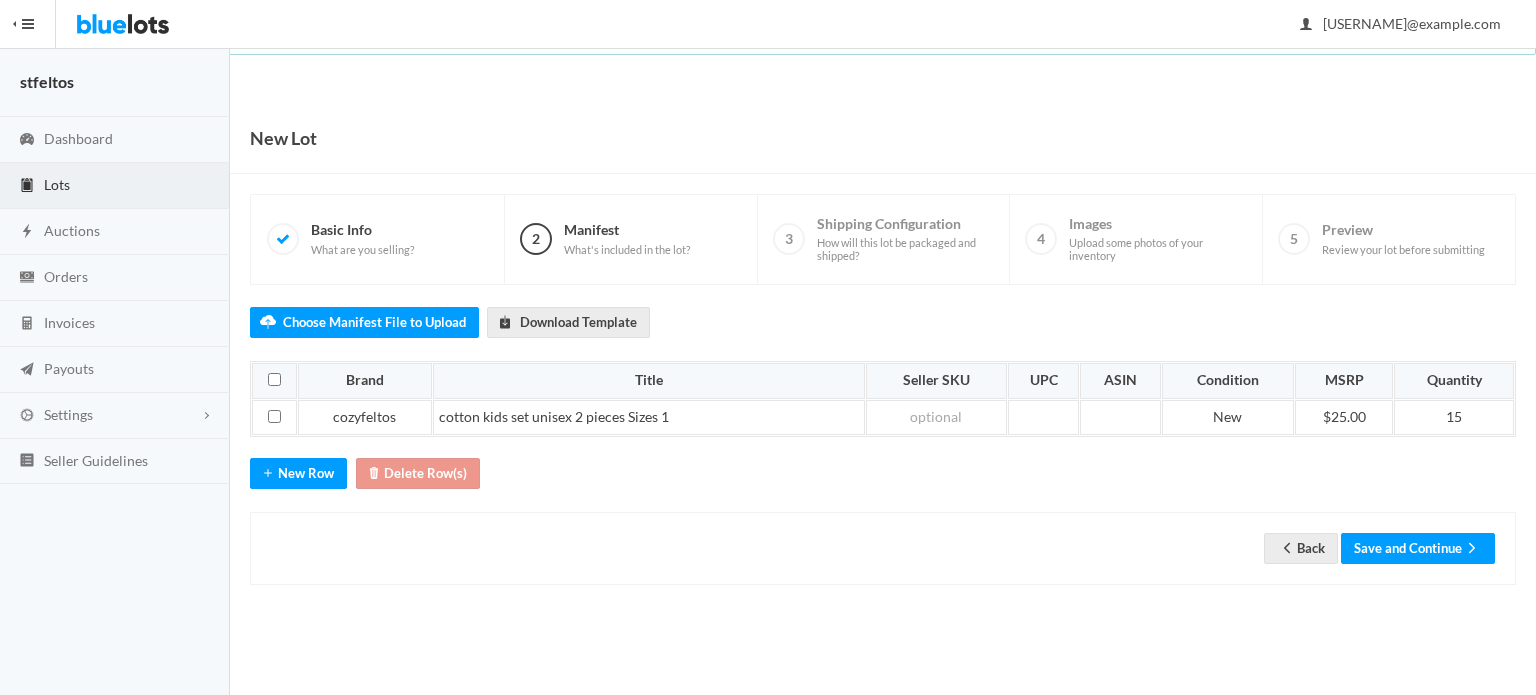 scroll, scrollTop: 0, scrollLeft: 0, axis: both 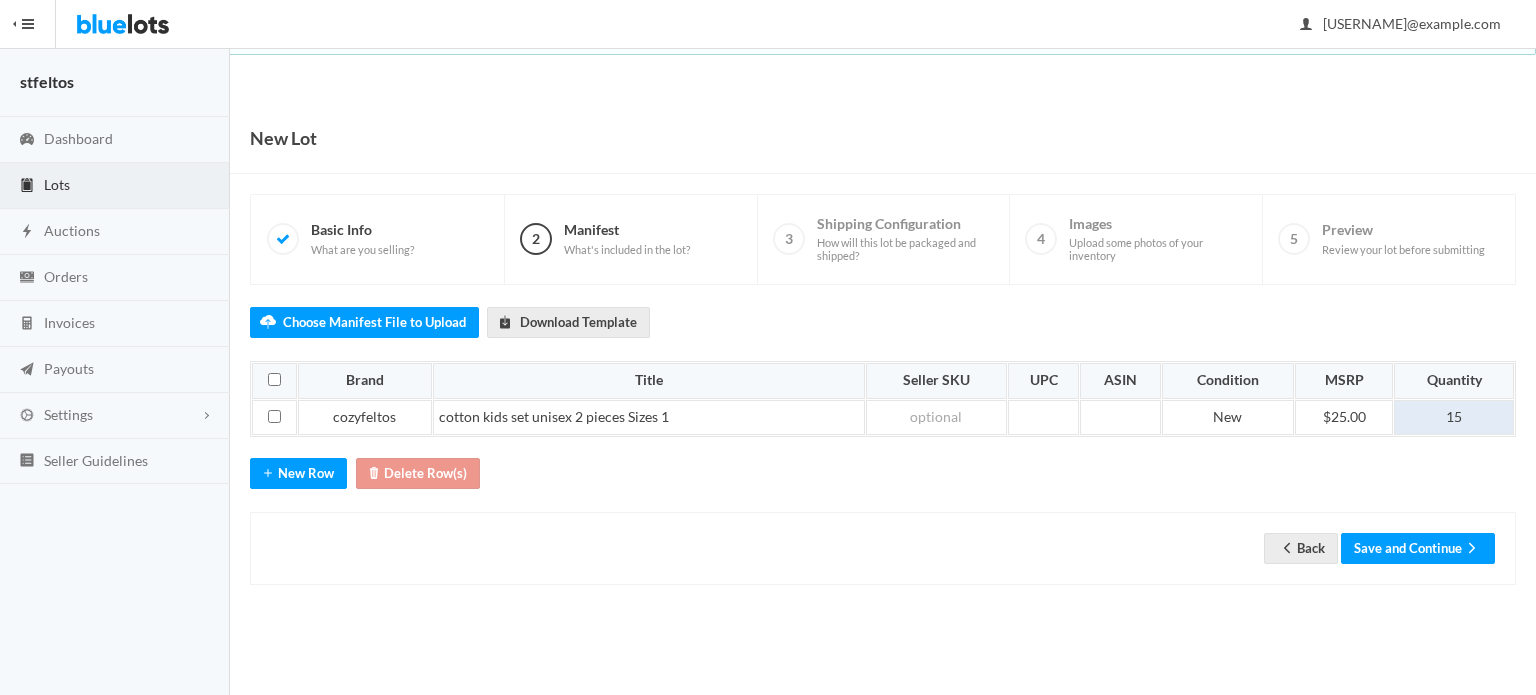 click on "15" at bounding box center (1454, 418) 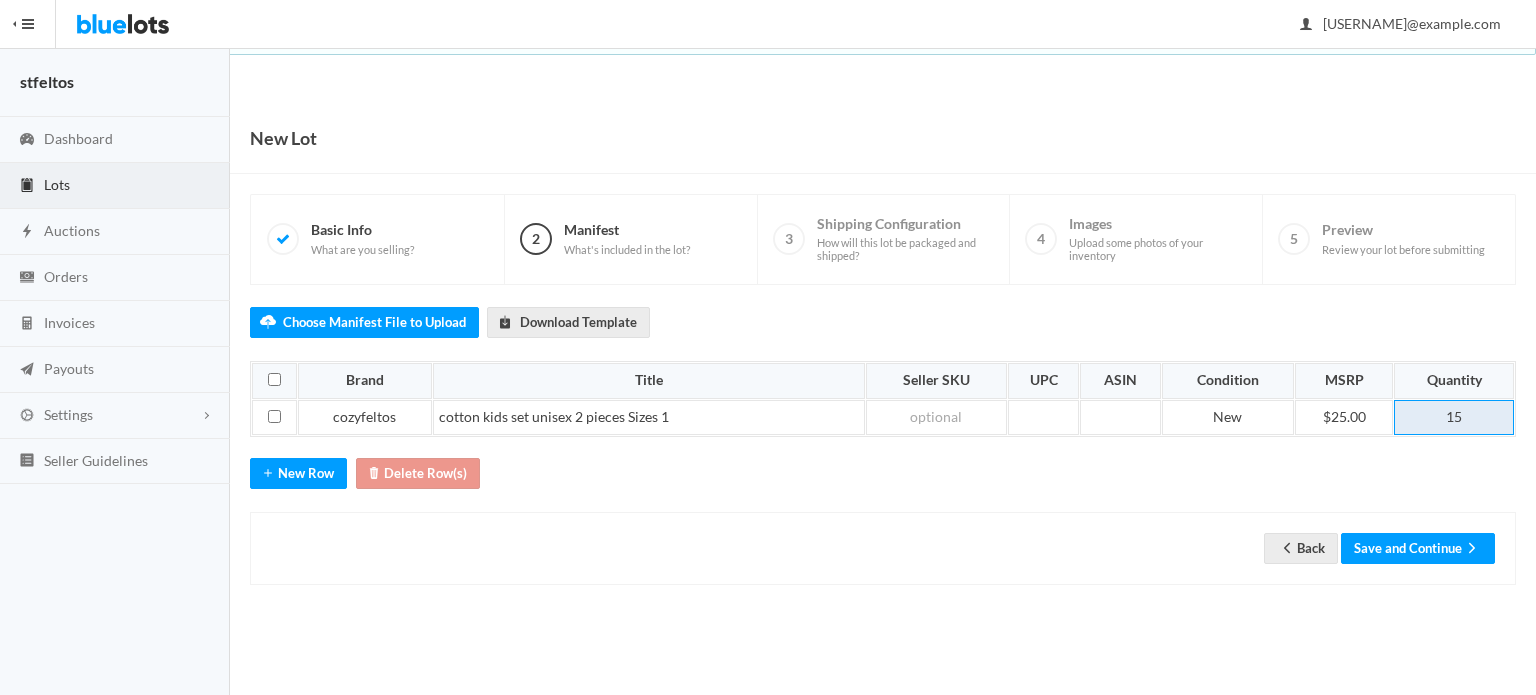 click on "15" at bounding box center (1454, 418) 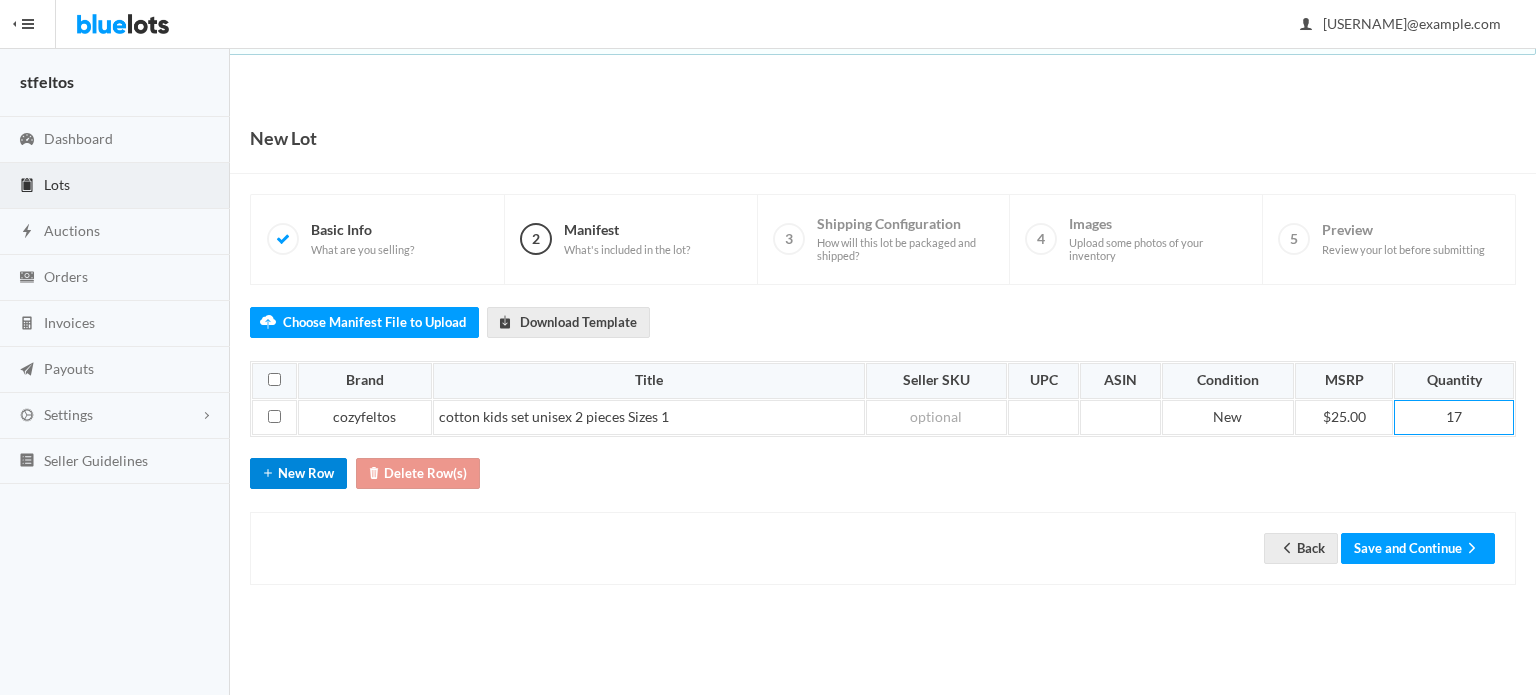 click on "New Row" at bounding box center (298, 473) 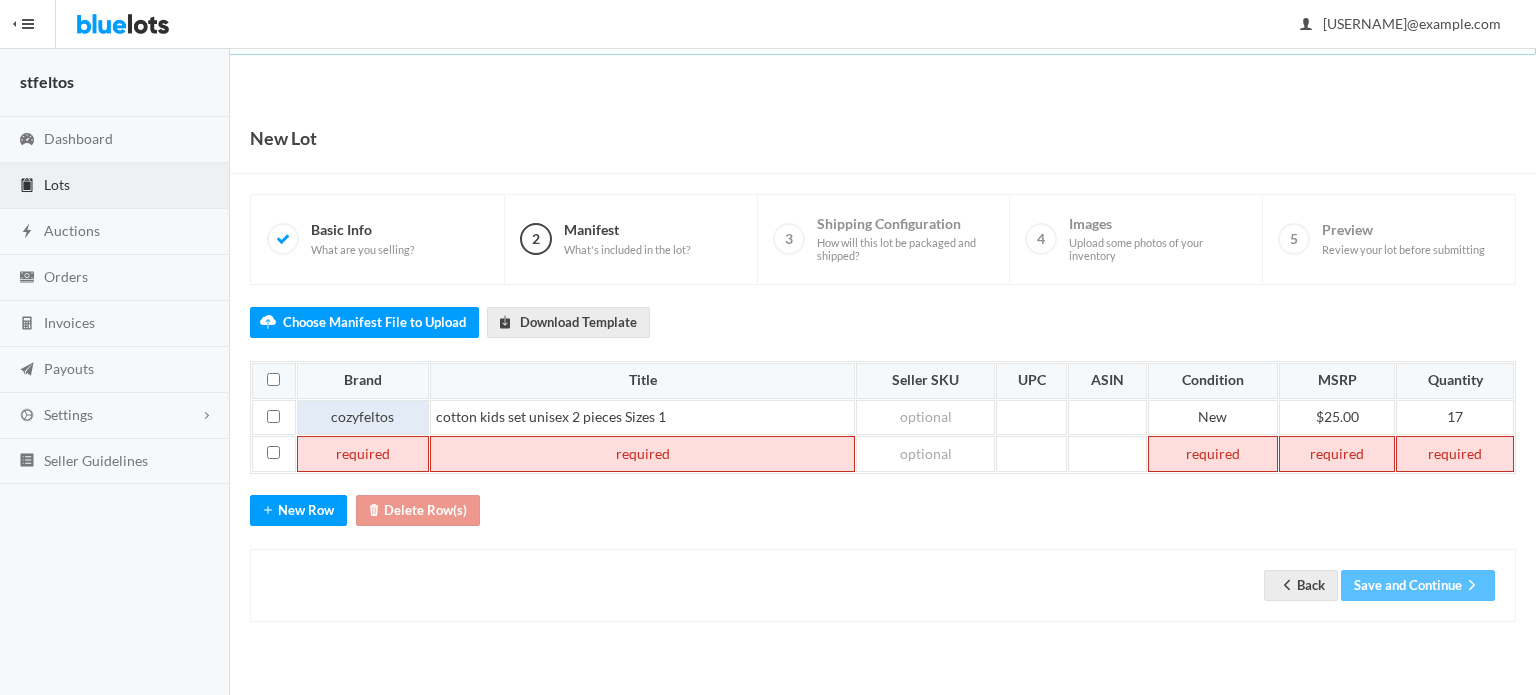 click on "cozyfeltos" at bounding box center [363, 418] 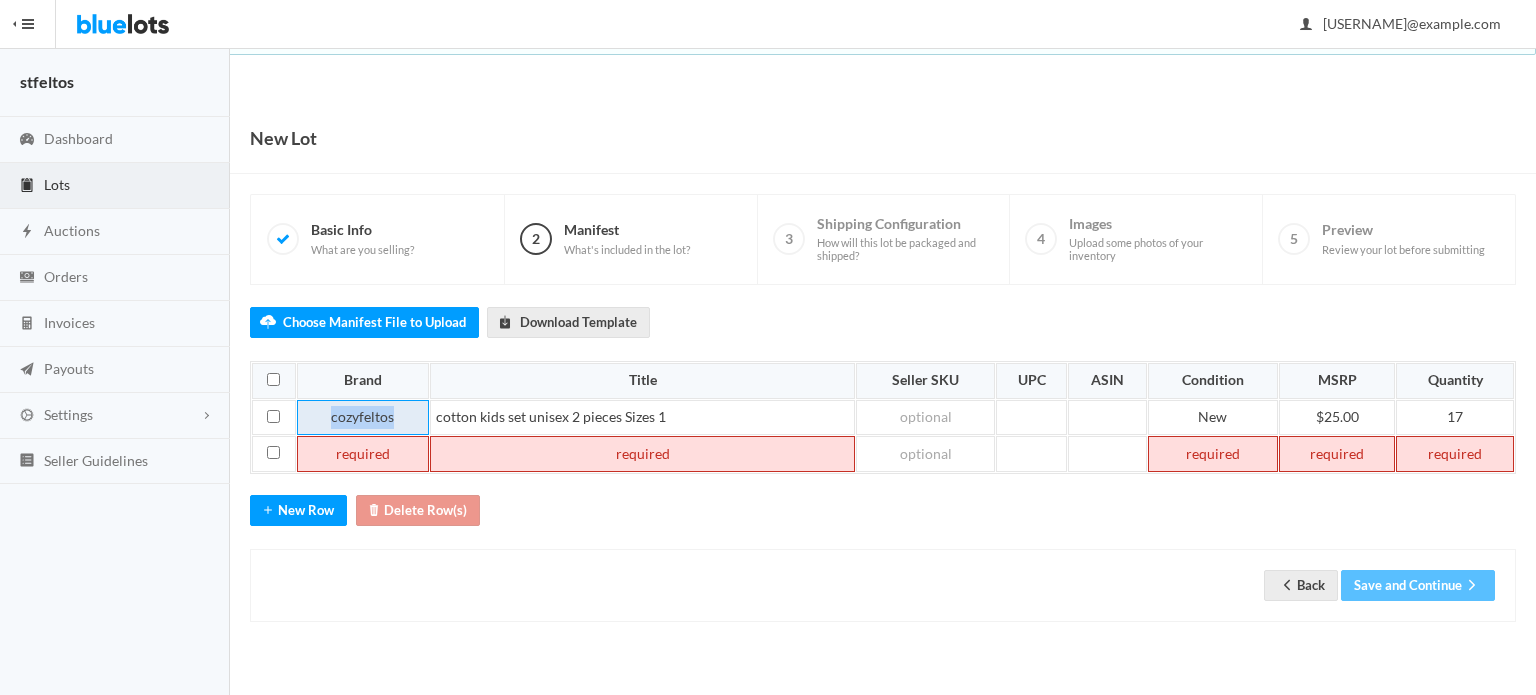 click on "cozyfeltos" at bounding box center (363, 418) 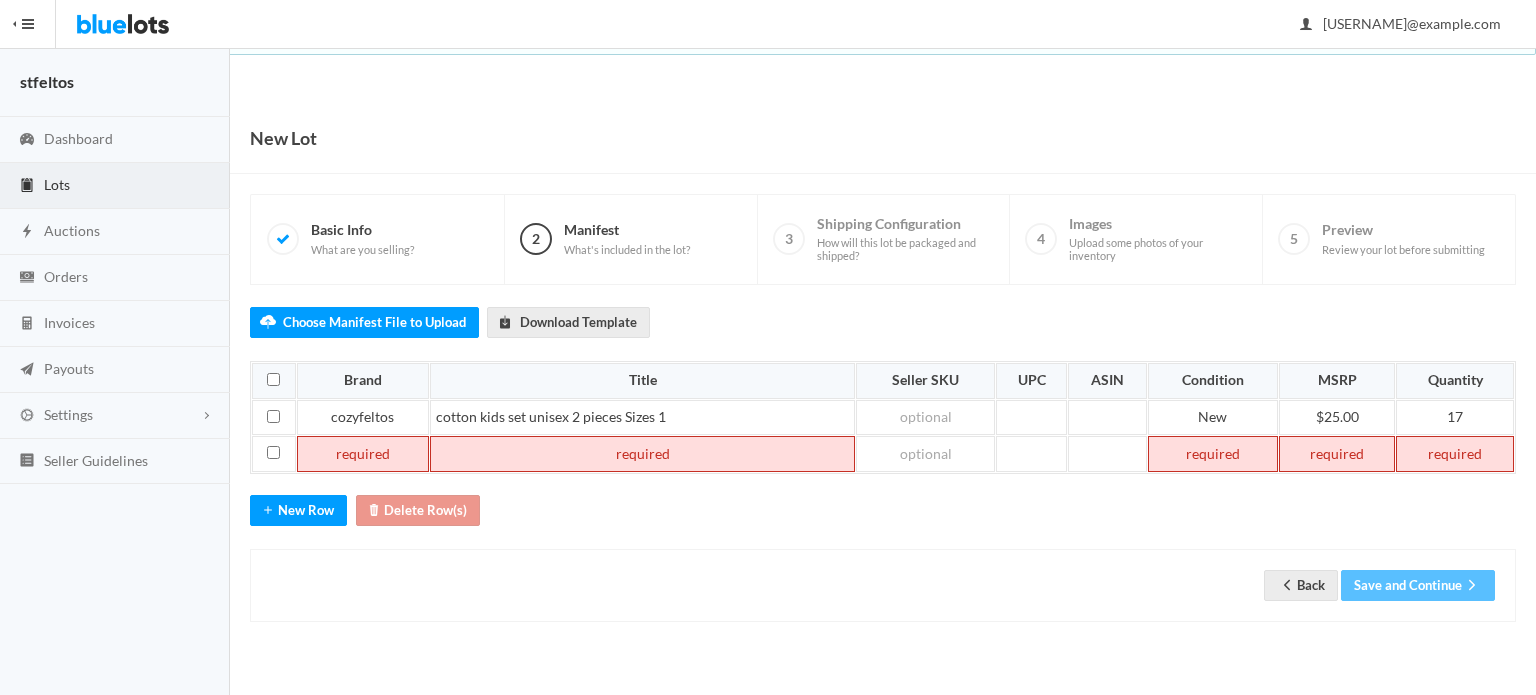 click at bounding box center [363, 454] 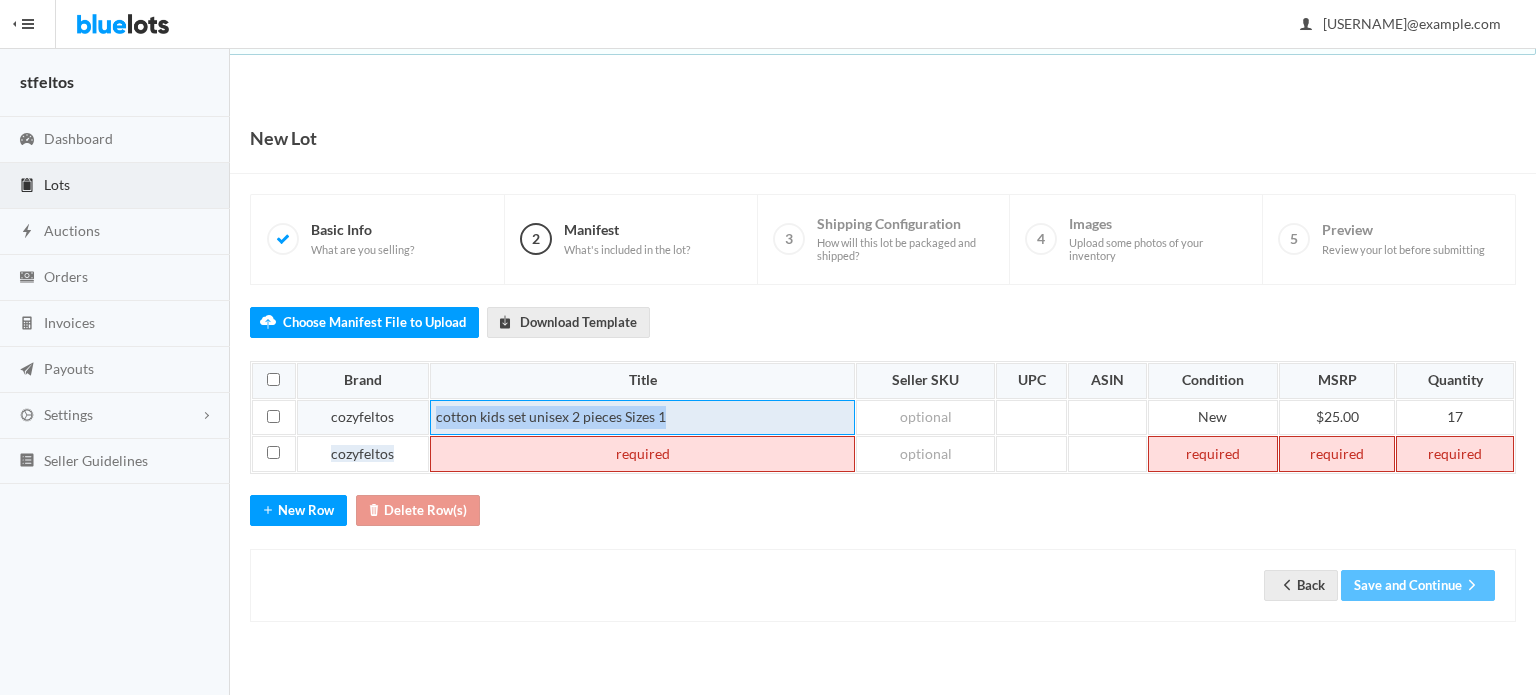 drag, startPoint x: 684, startPoint y: 412, endPoint x: 428, endPoint y: 411, distance: 256.00195 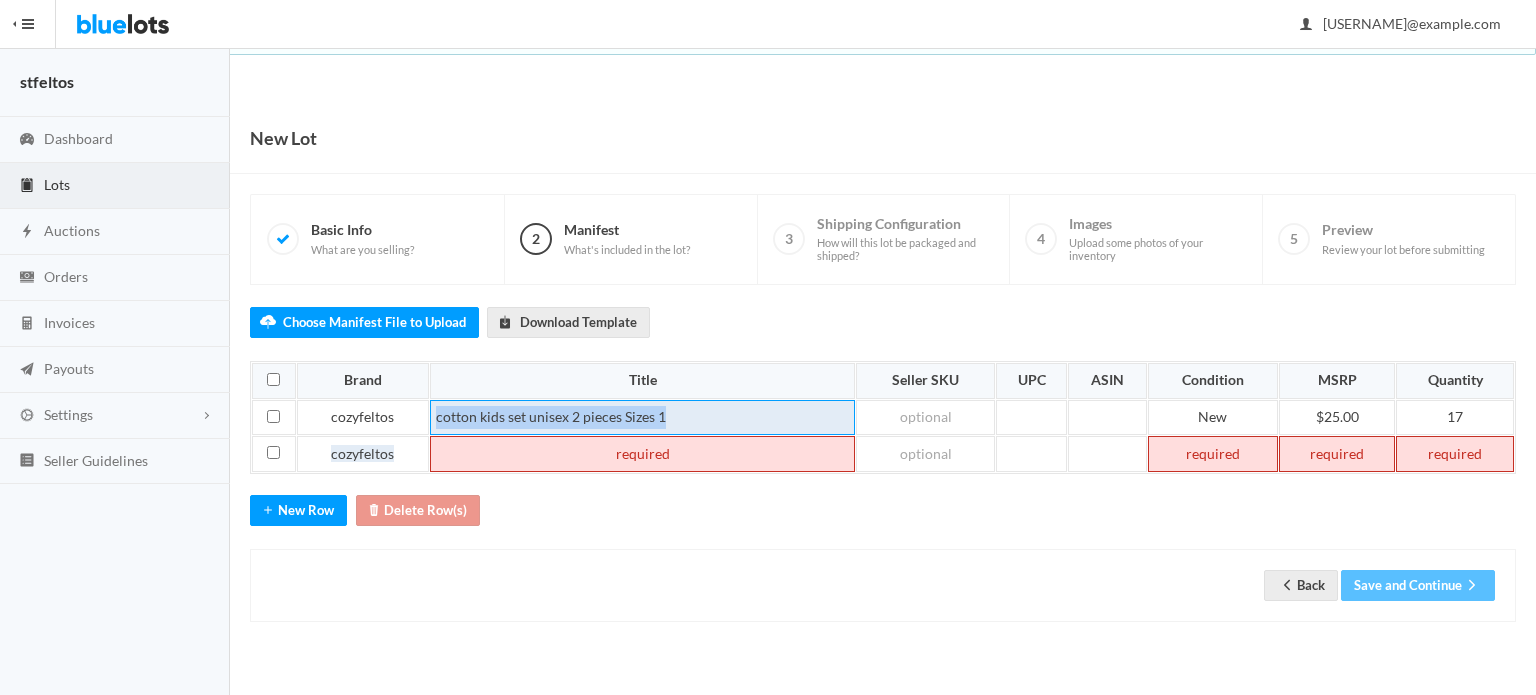 copy on "cotton kids set unisex 2 pieces Sizes 1" 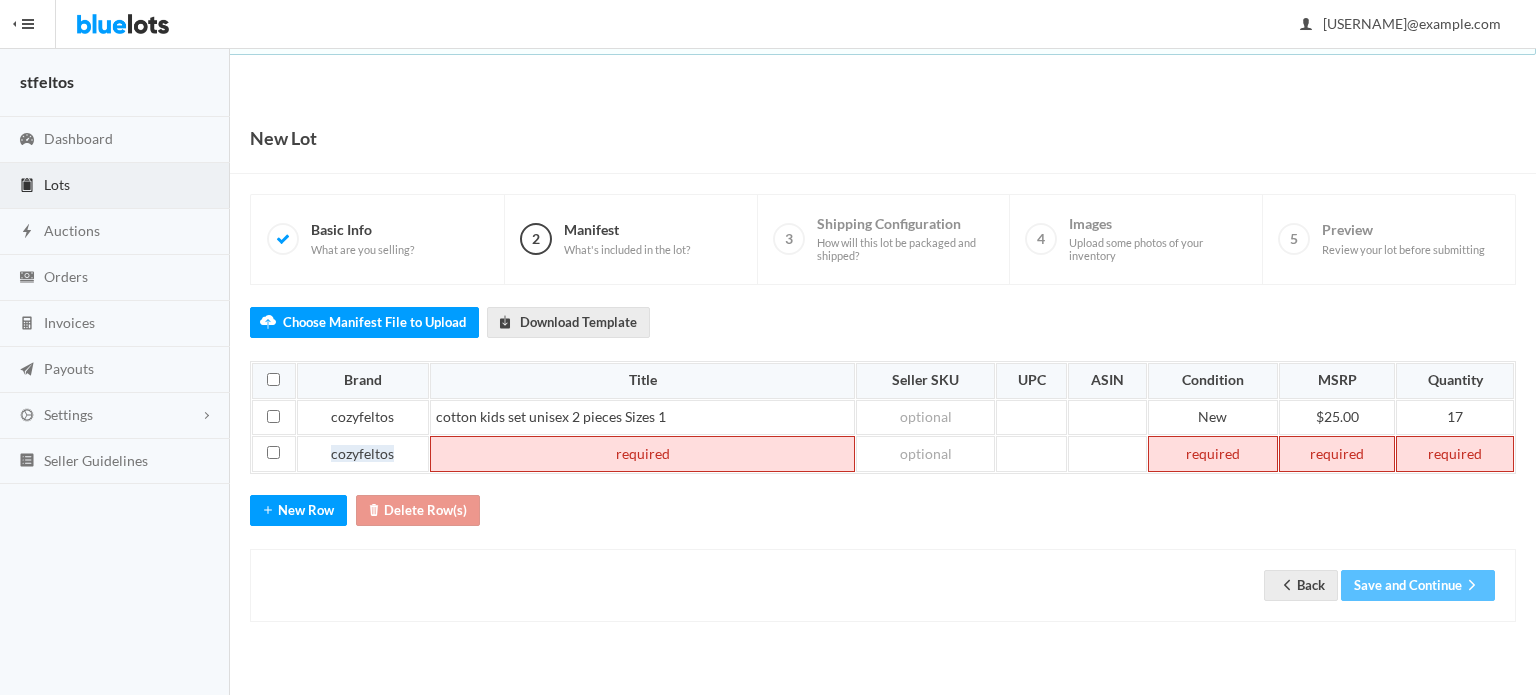 click at bounding box center [643, 454] 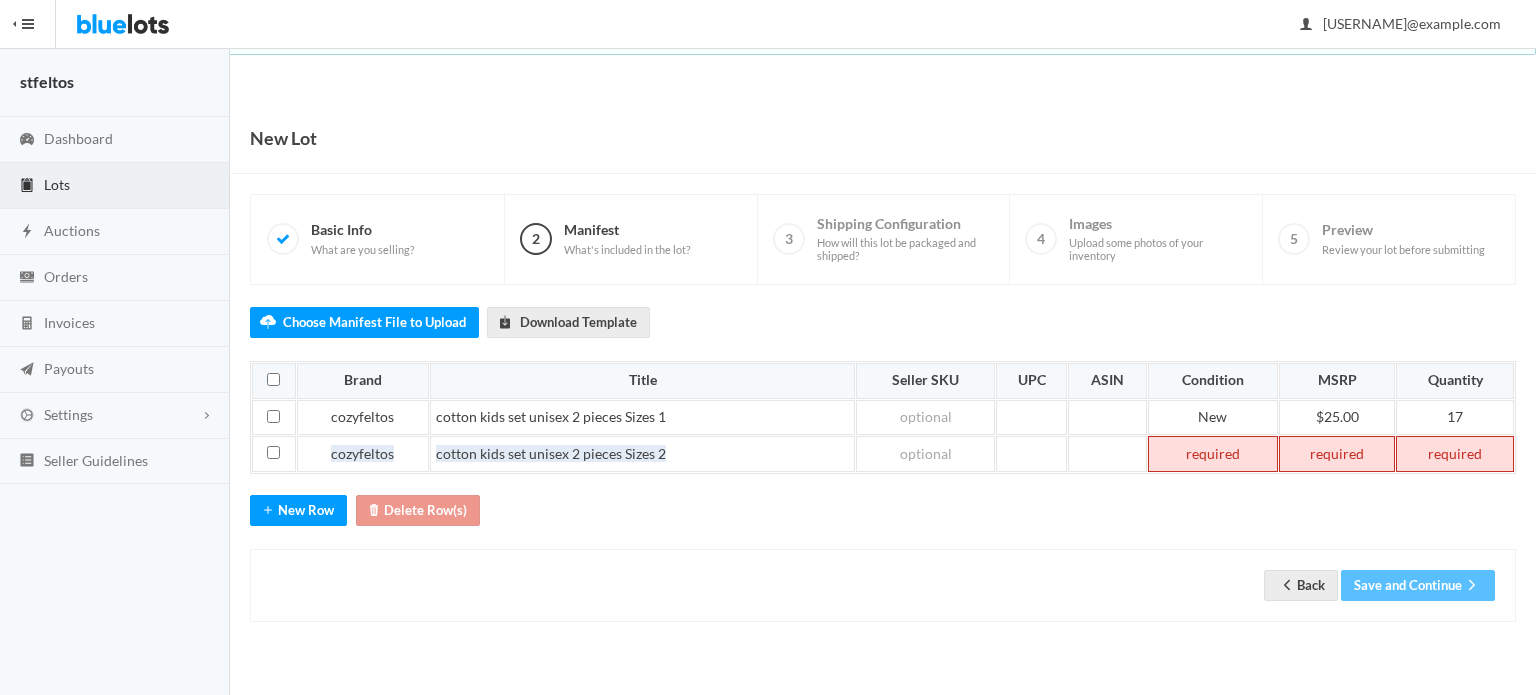 click at bounding box center (1213, 454) 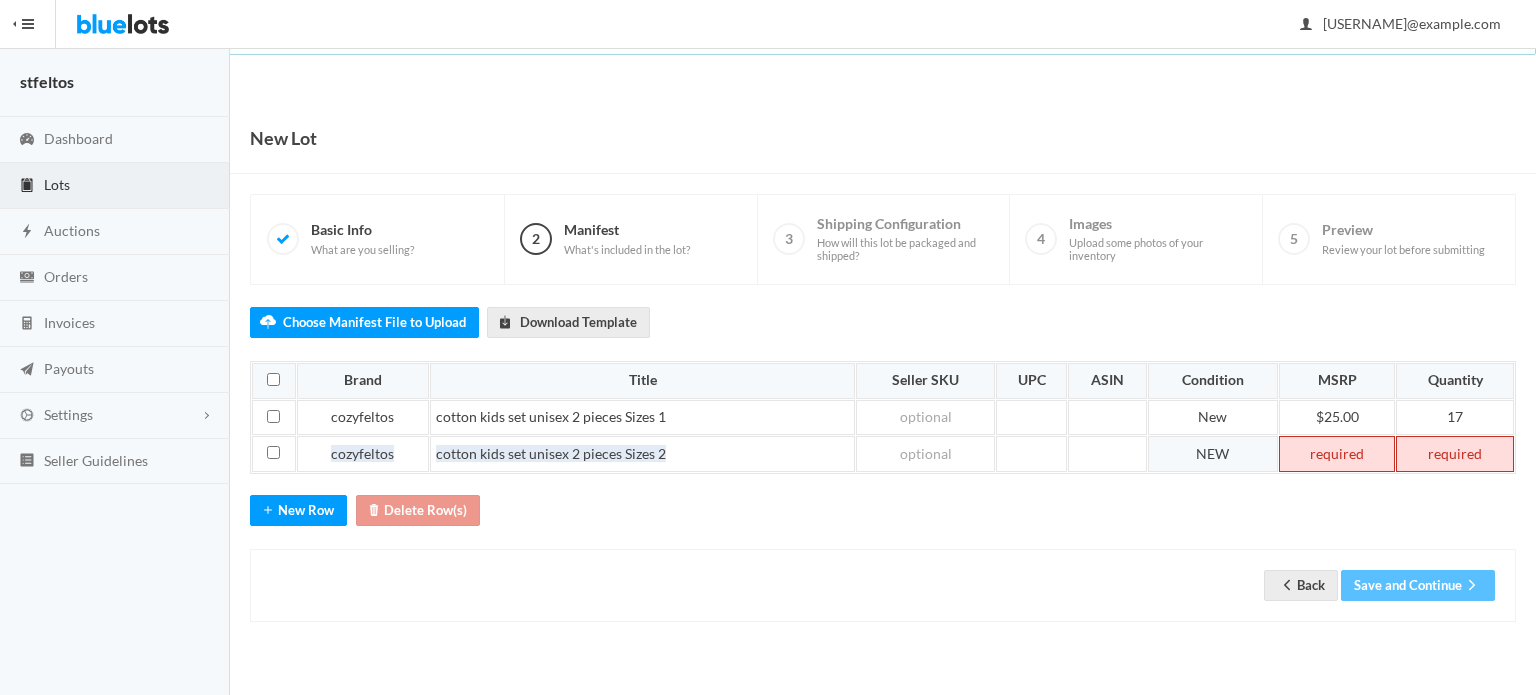 type 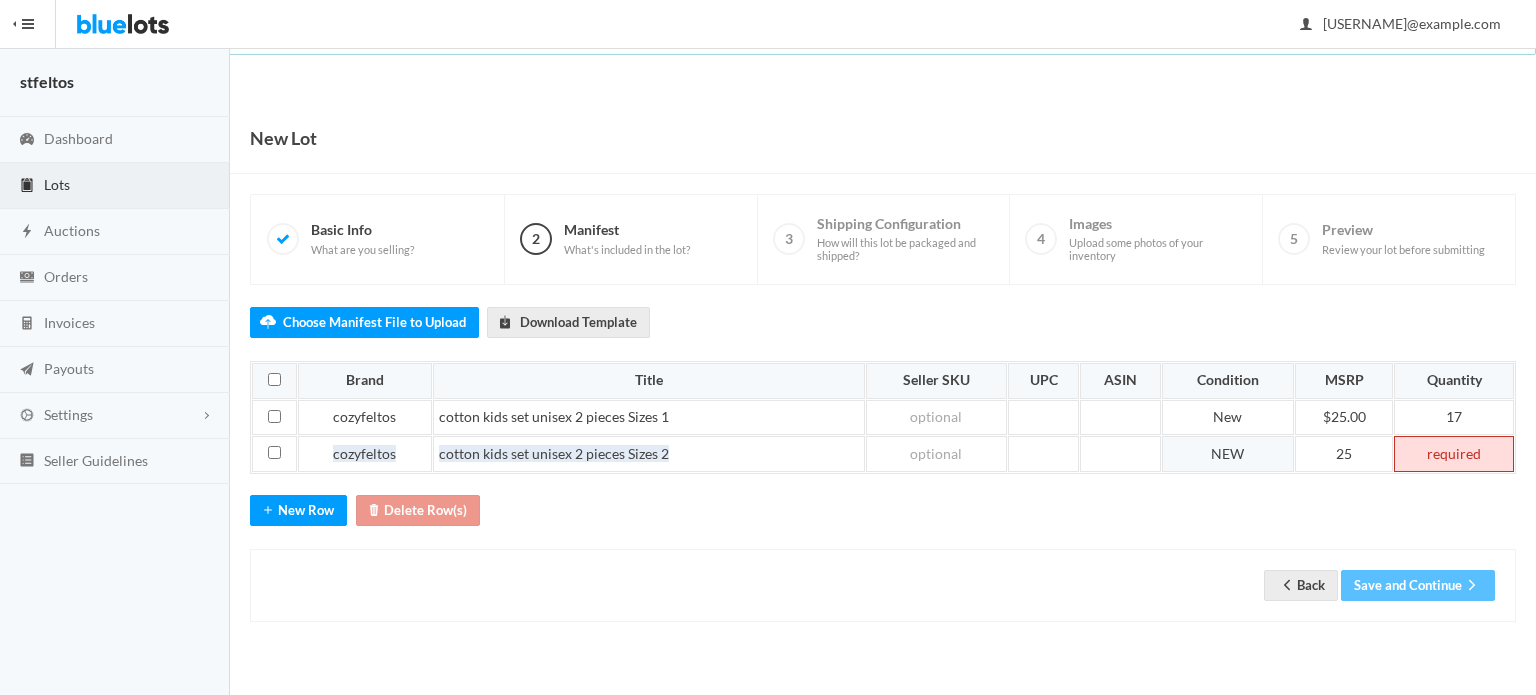 type 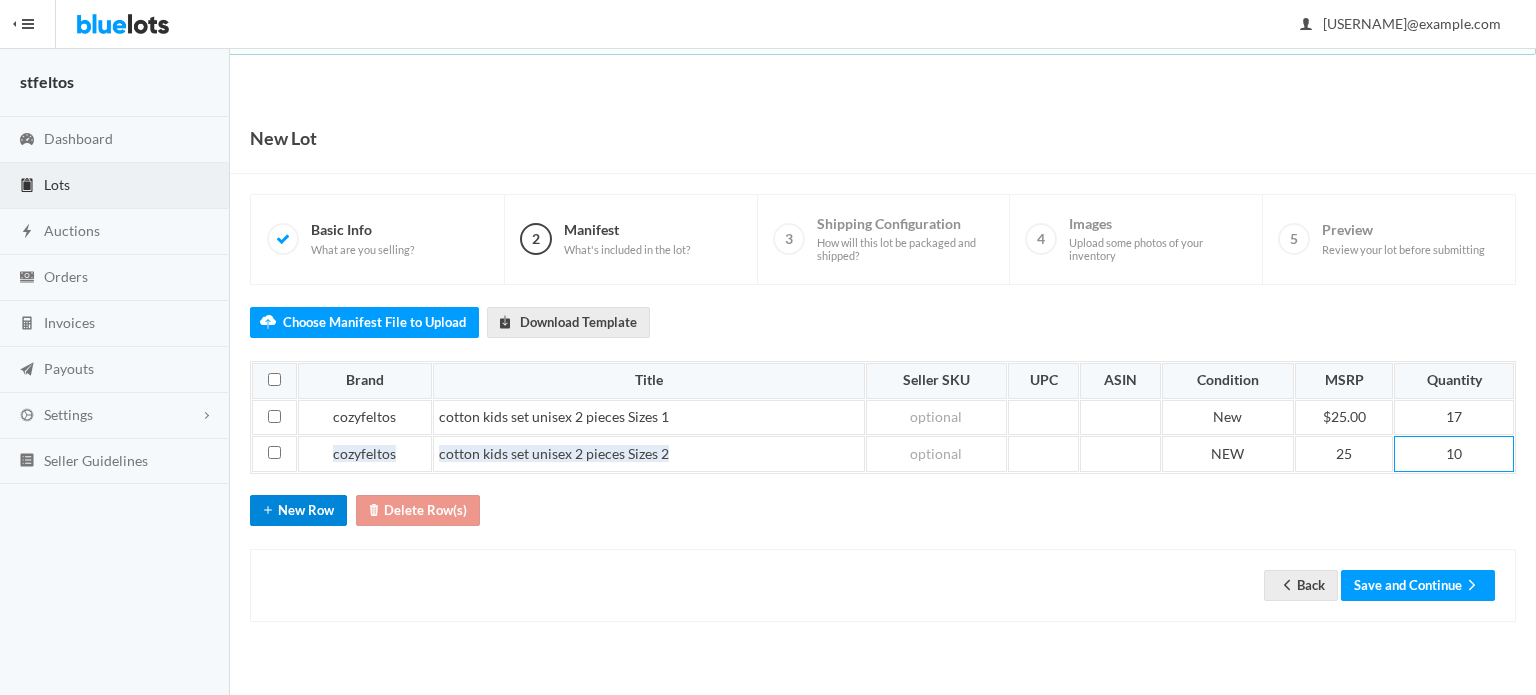 click on "New Row" at bounding box center (298, 510) 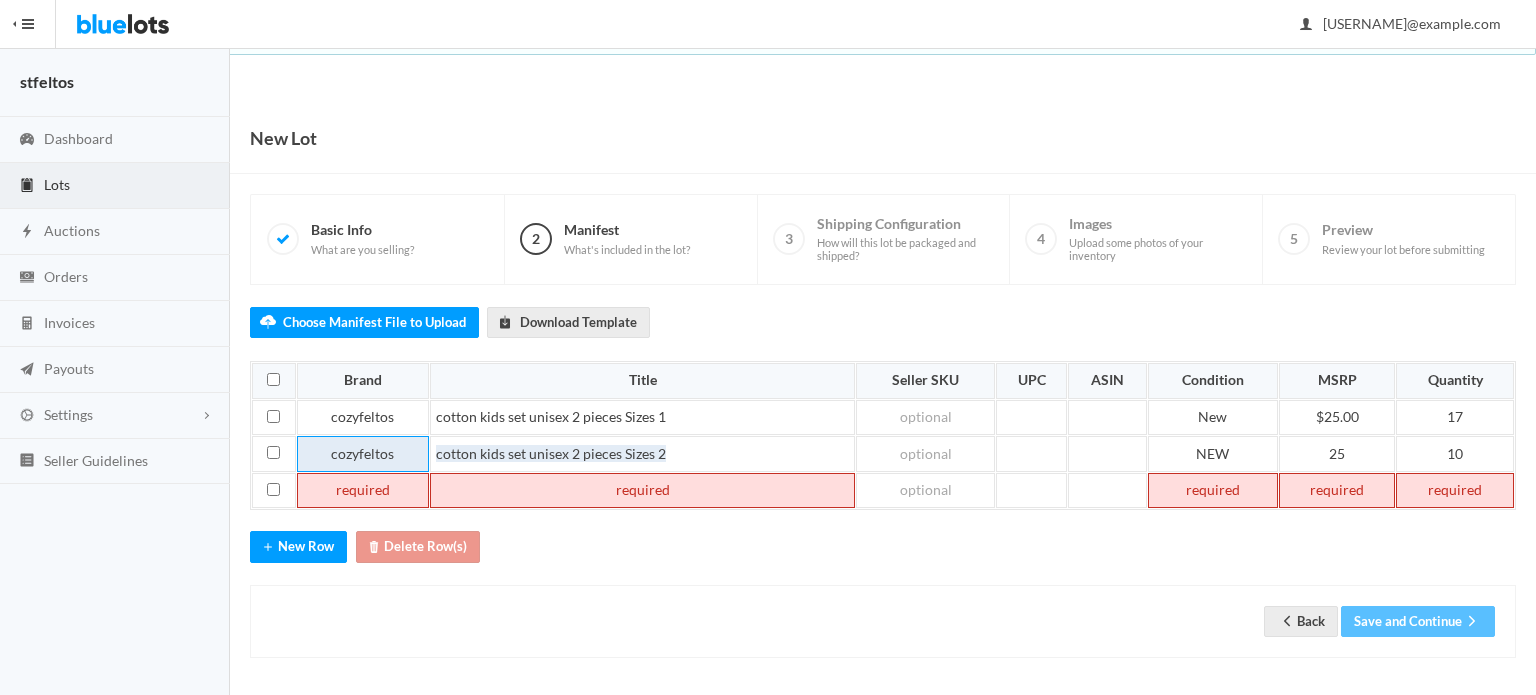 click on "cozyfeltos" at bounding box center [362, 453] 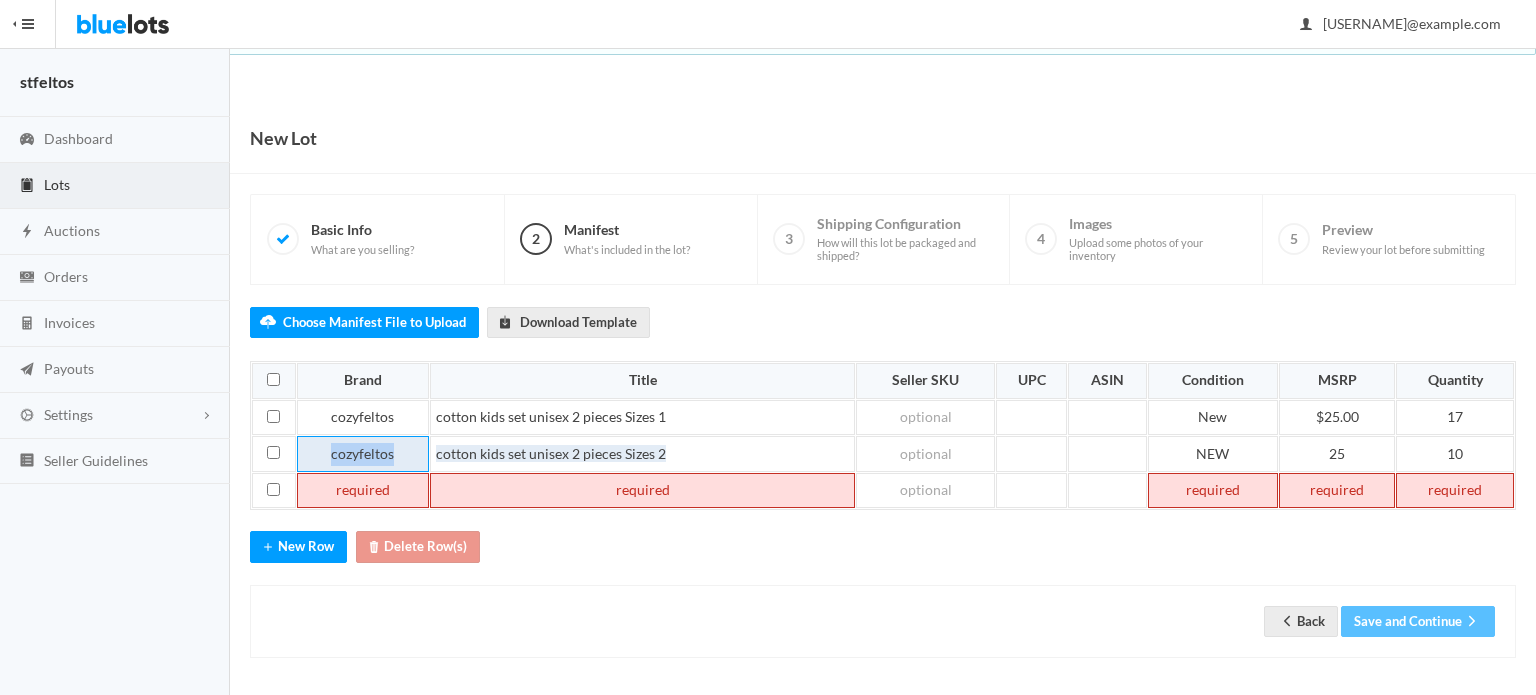 click on "cozyfeltos" at bounding box center (362, 453) 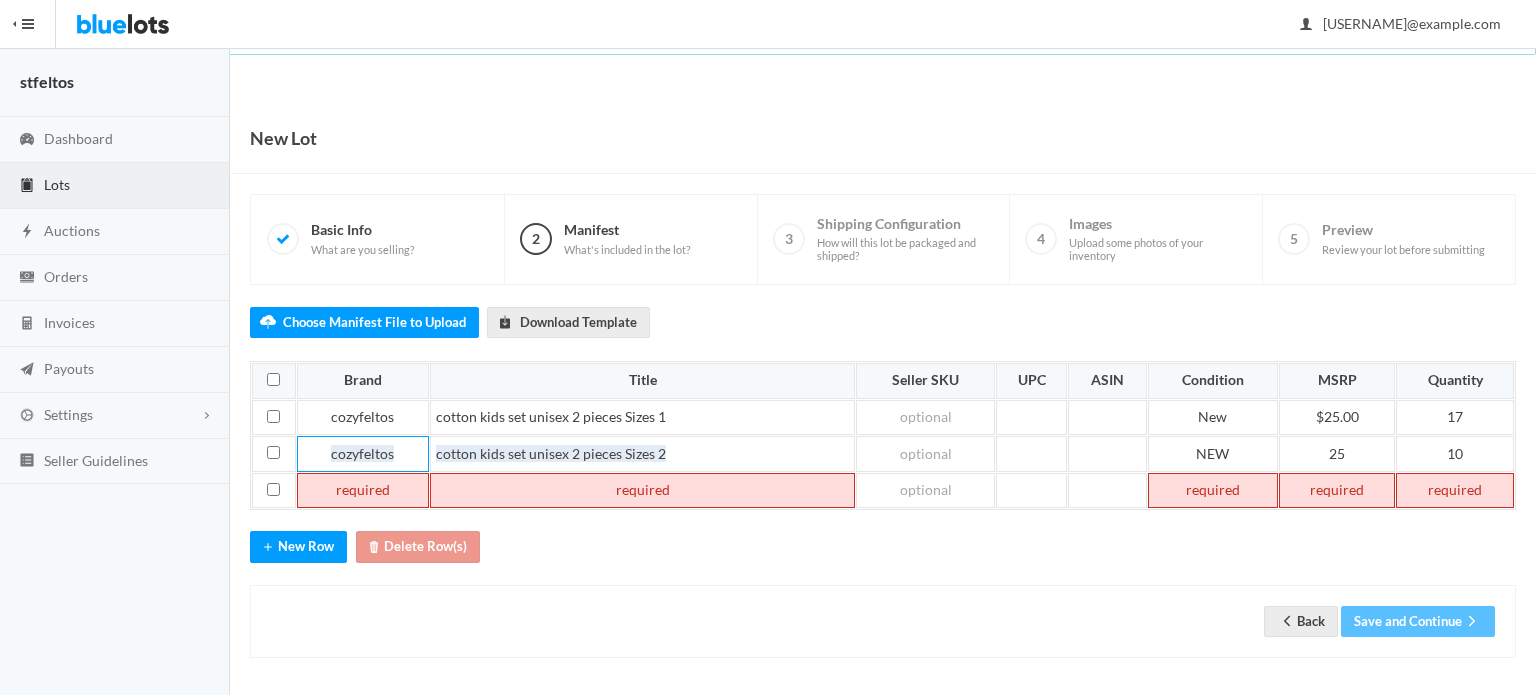 click at bounding box center (363, 491) 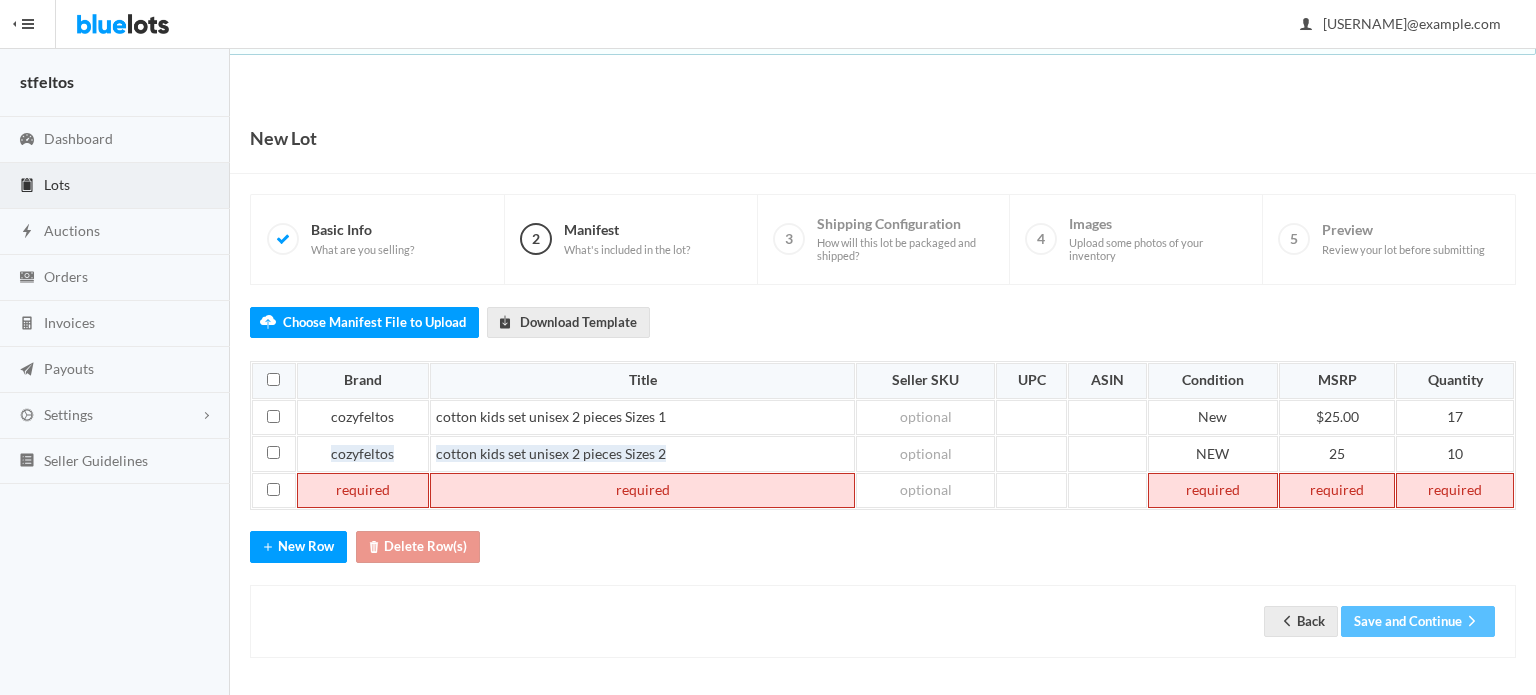 paste 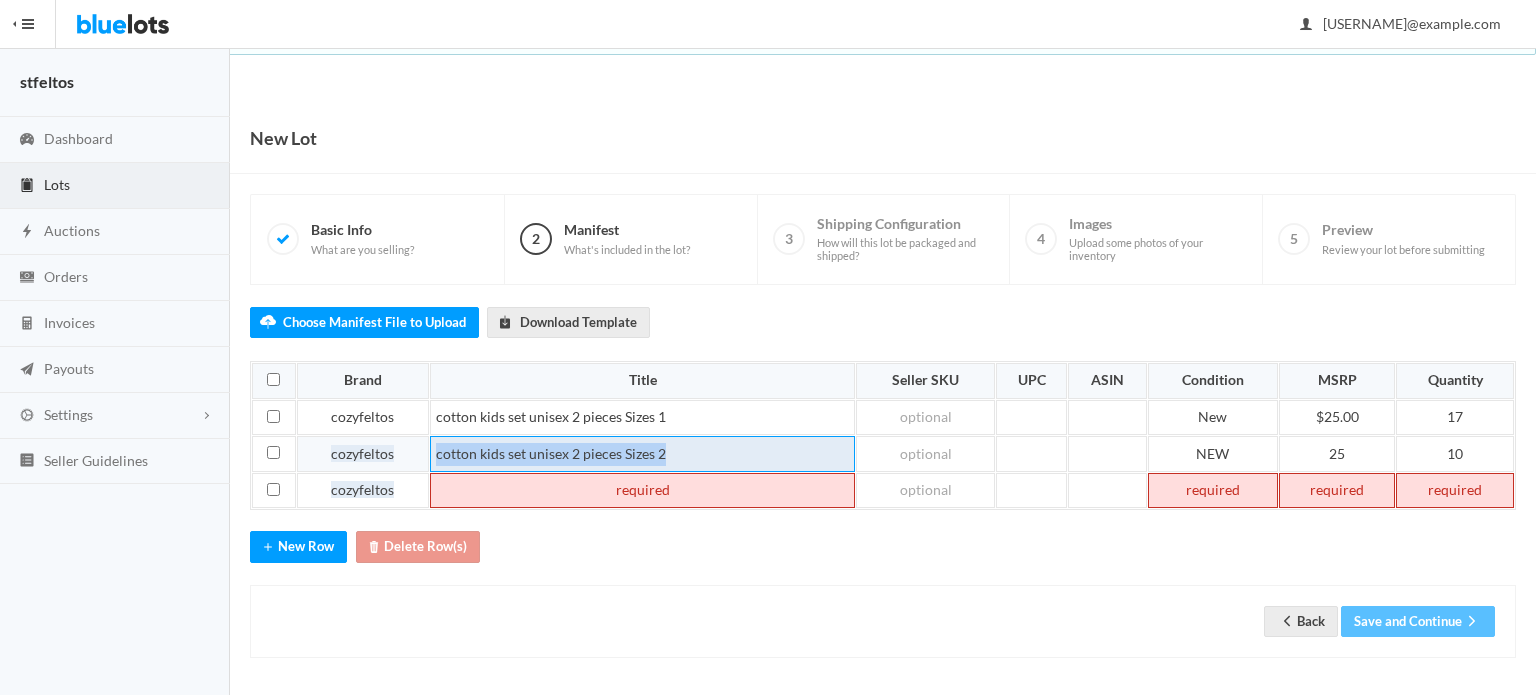 drag, startPoint x: 680, startPoint y: 458, endPoint x: 395, endPoint y: 448, distance: 285.17538 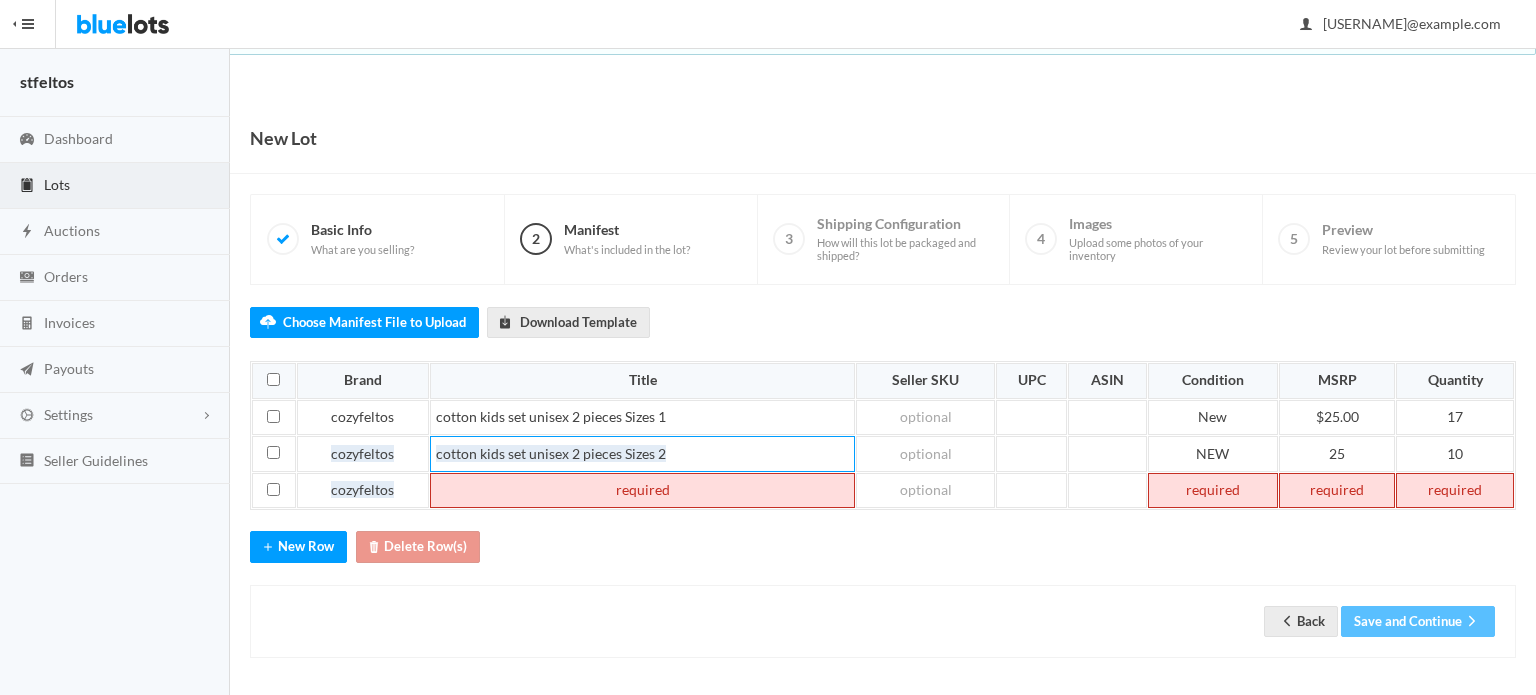 click at bounding box center (643, 491) 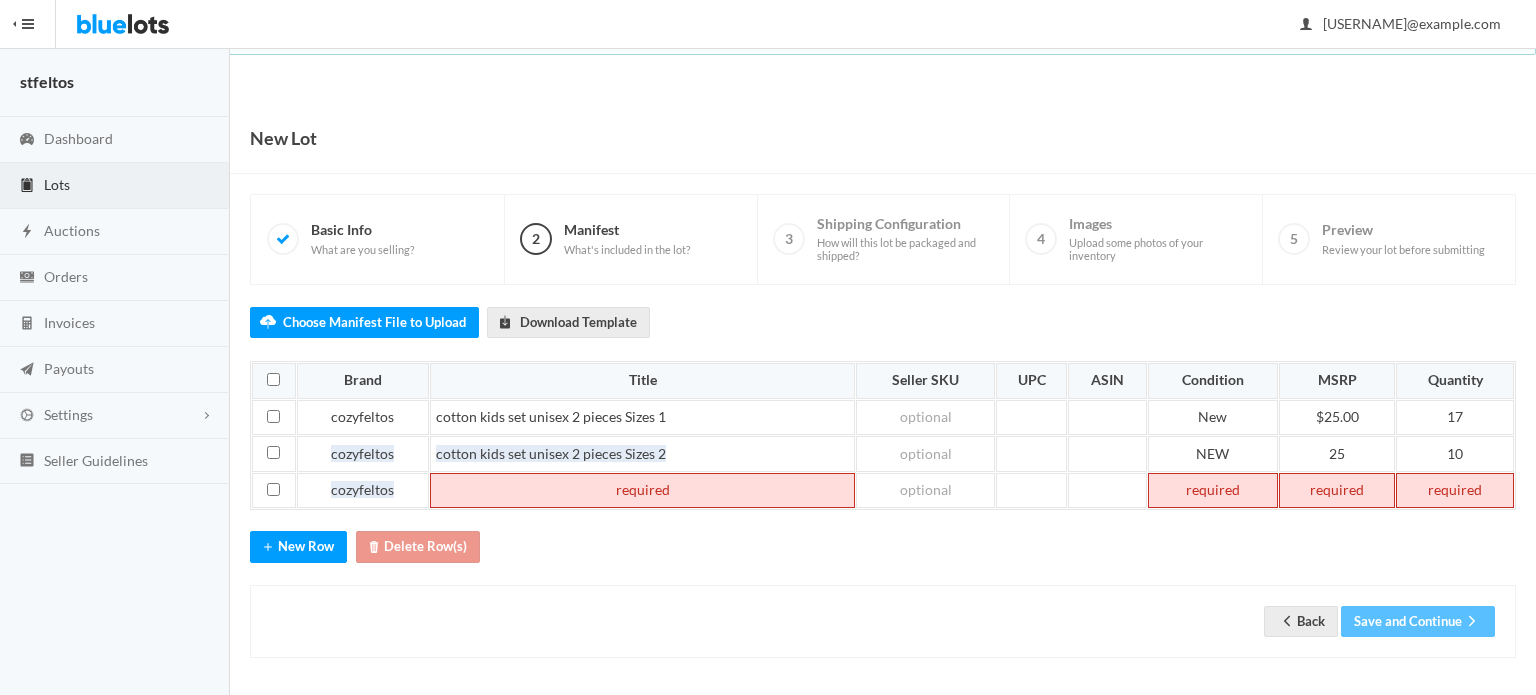 paste 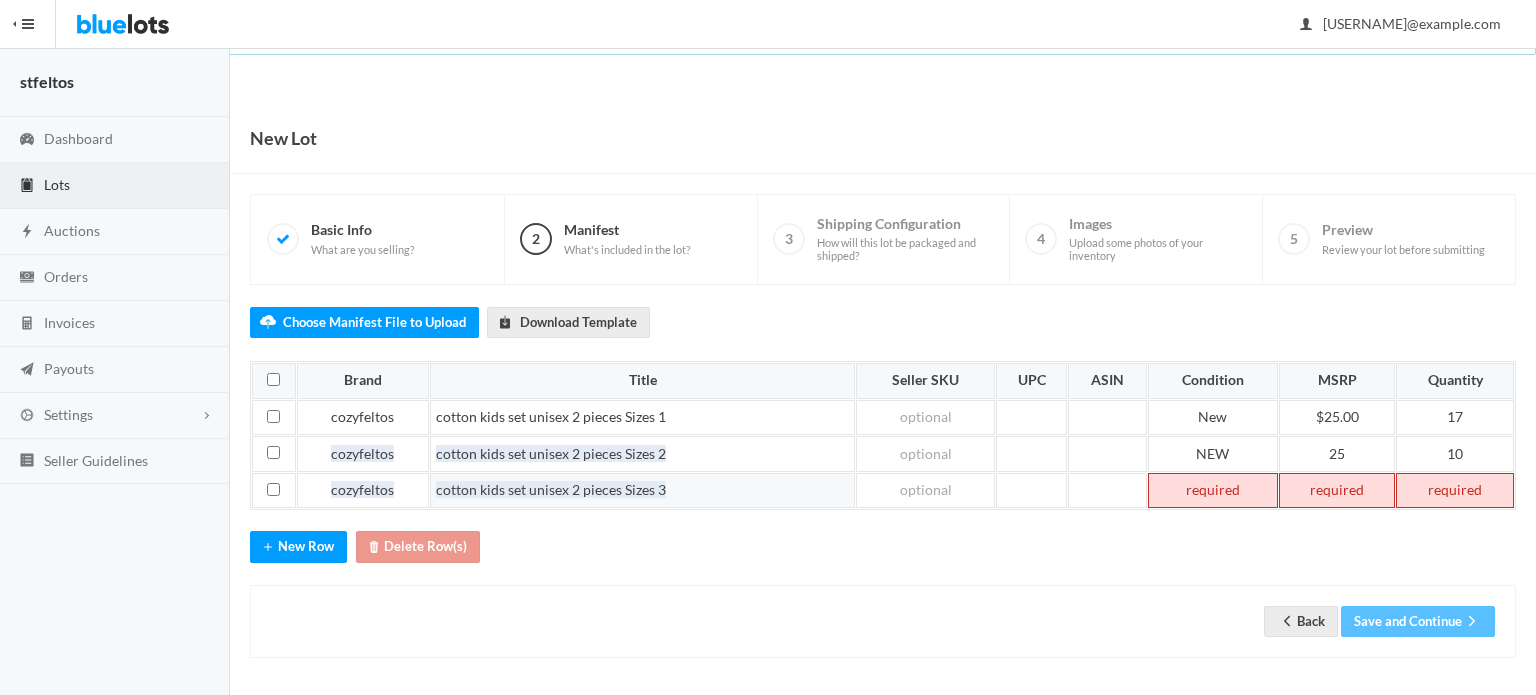 type 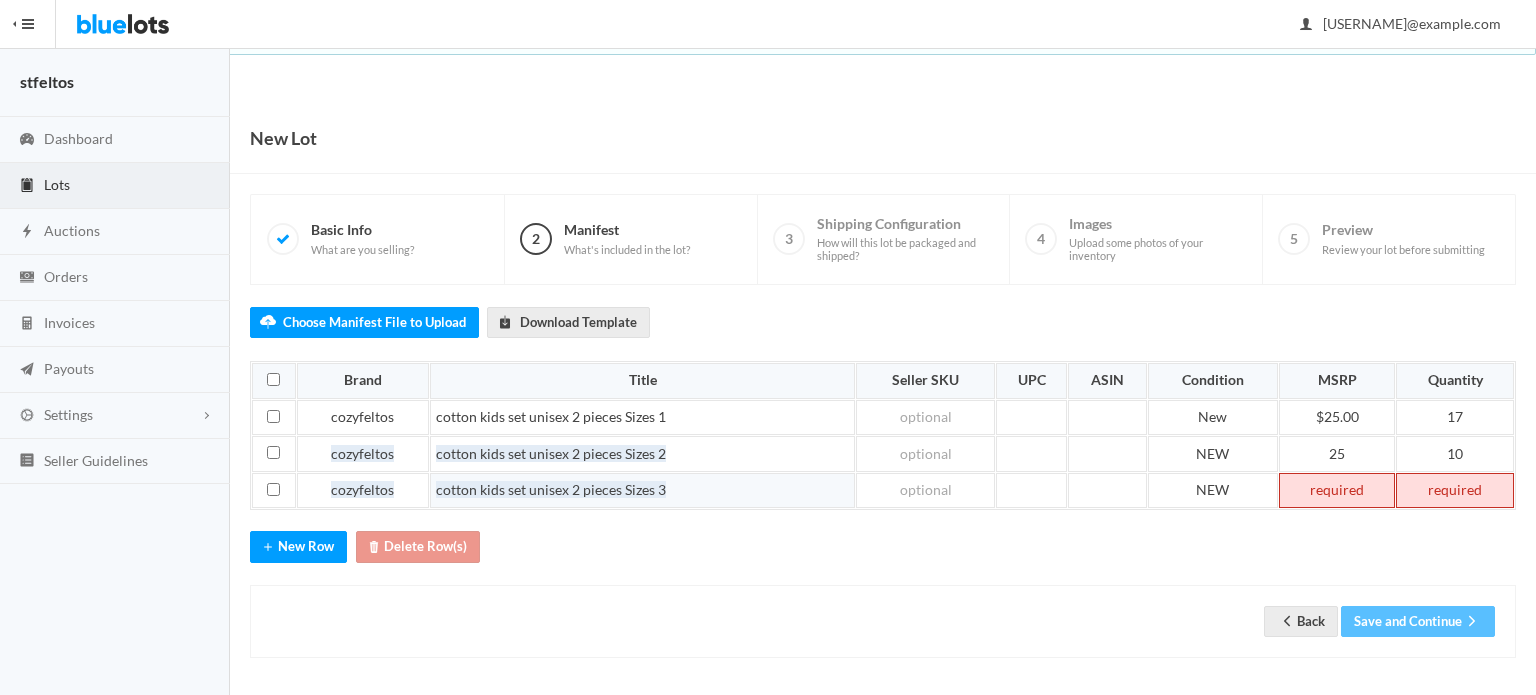 type 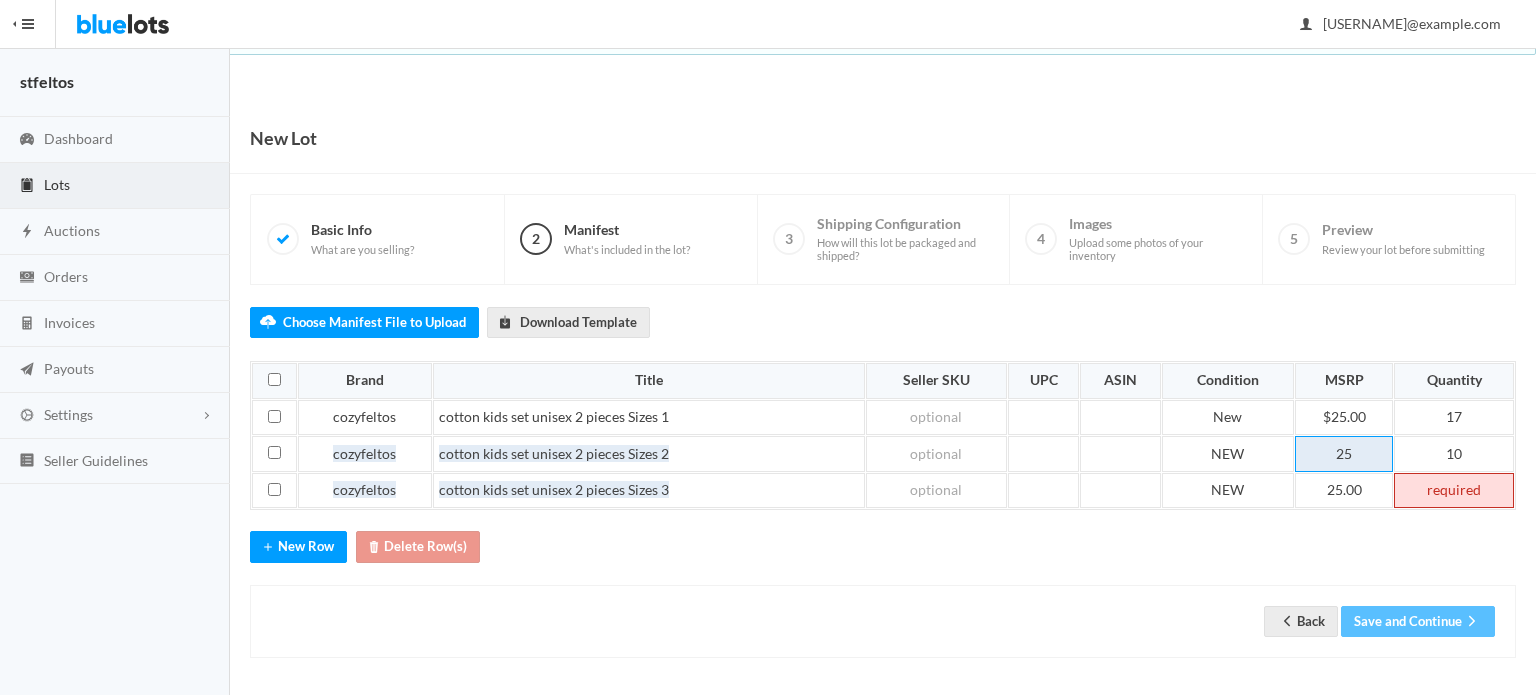 click on "25" at bounding box center (1344, 454) 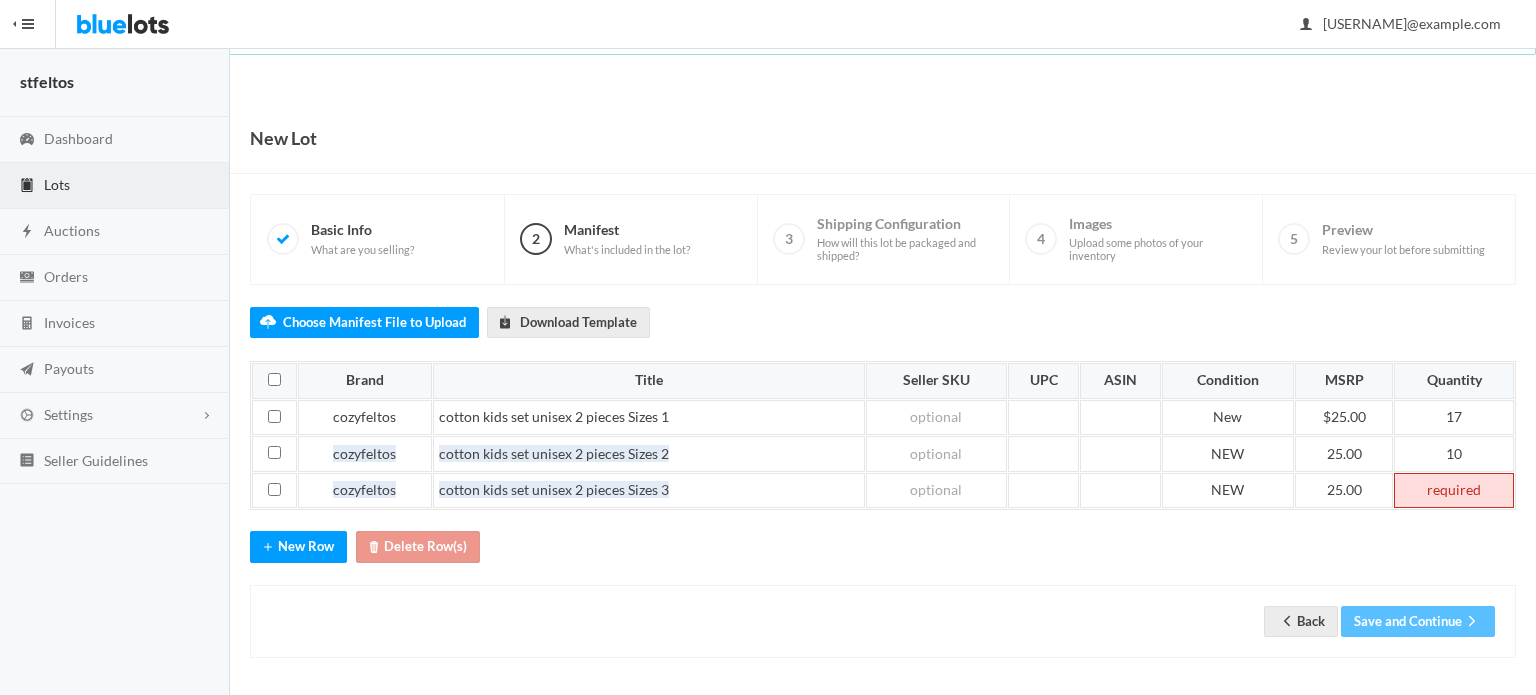 click at bounding box center [1454, 491] 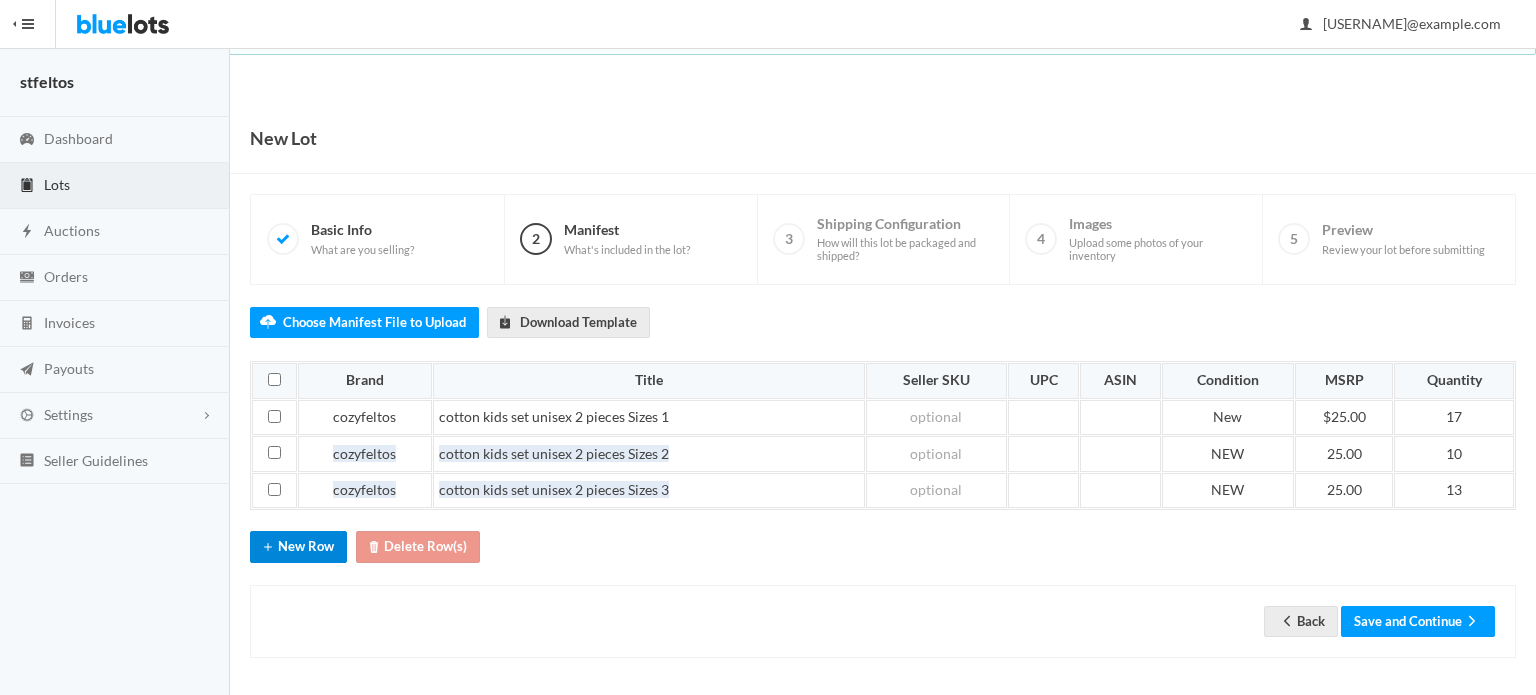 click on "New Row" at bounding box center [298, 546] 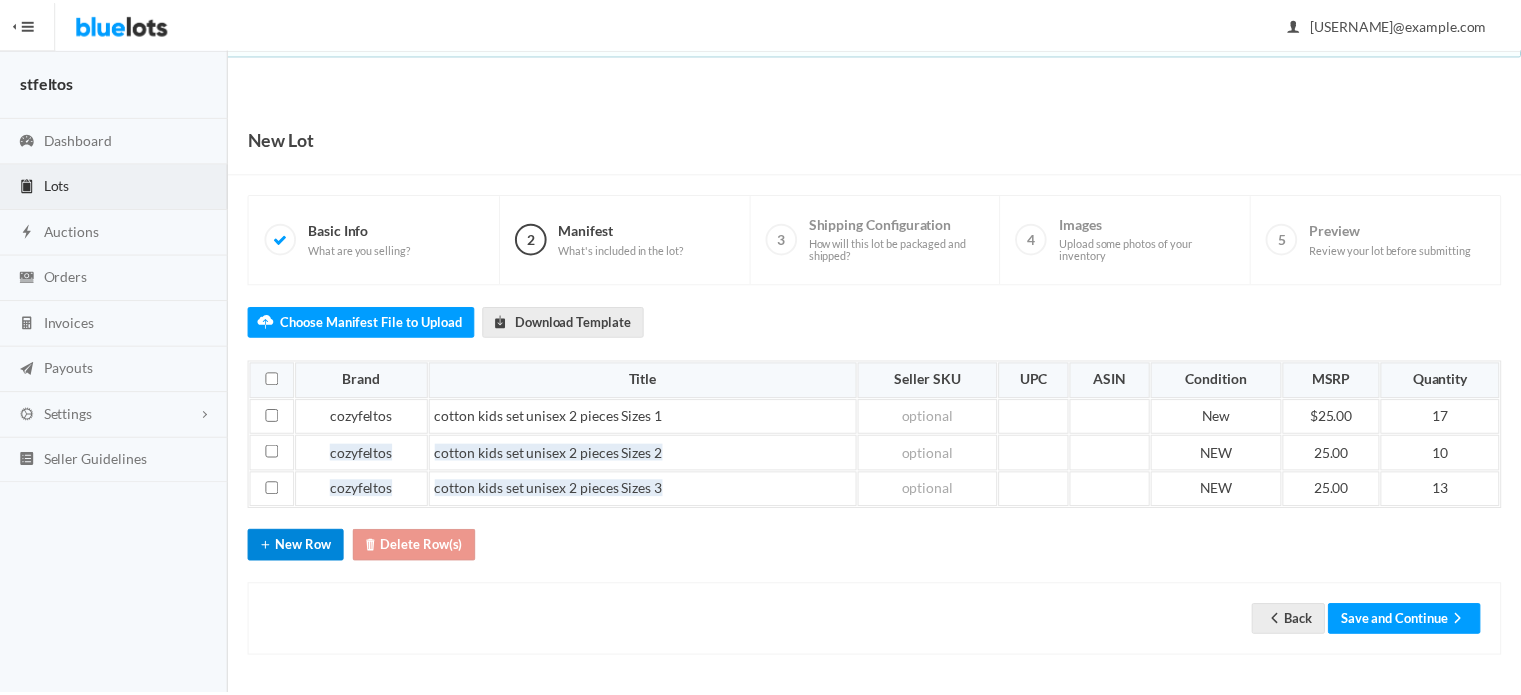 scroll, scrollTop: 35, scrollLeft: 0, axis: vertical 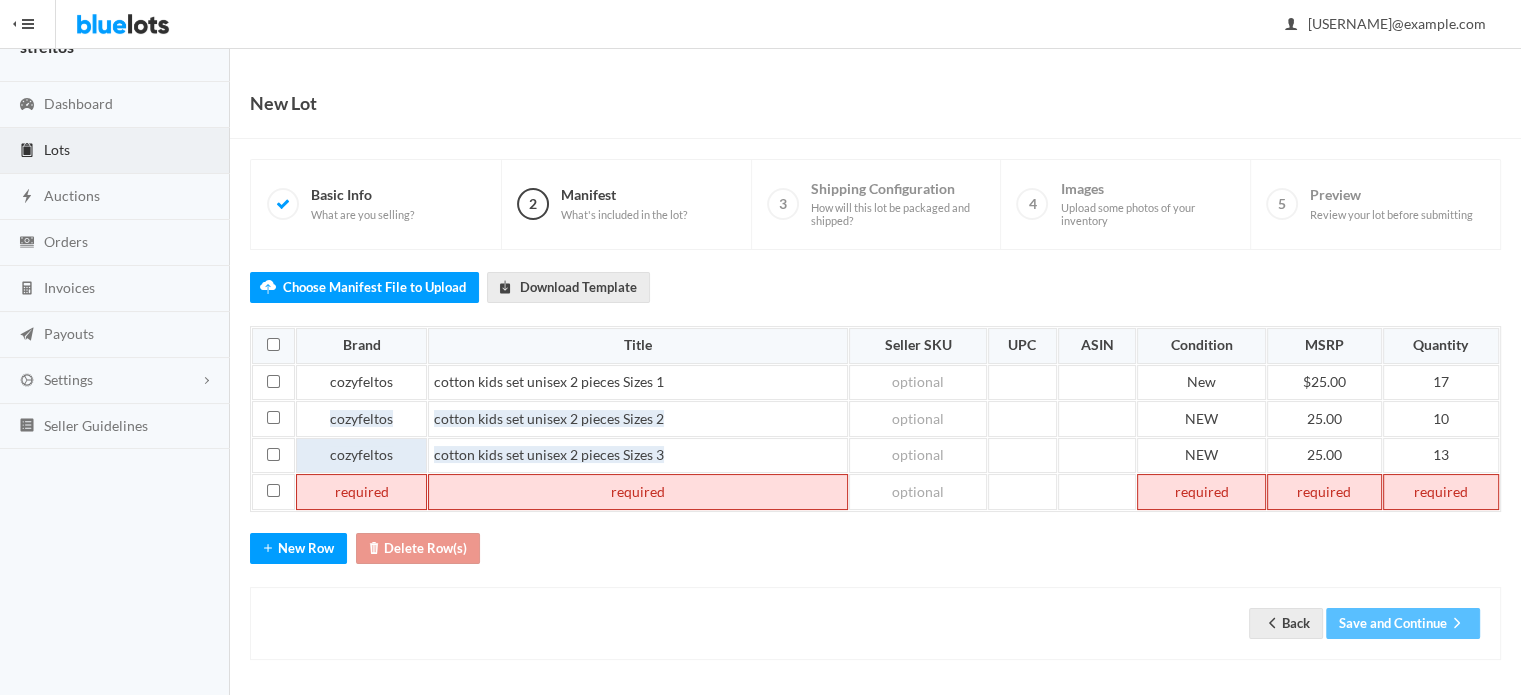 click on "cozyfeltos" at bounding box center (361, 454) 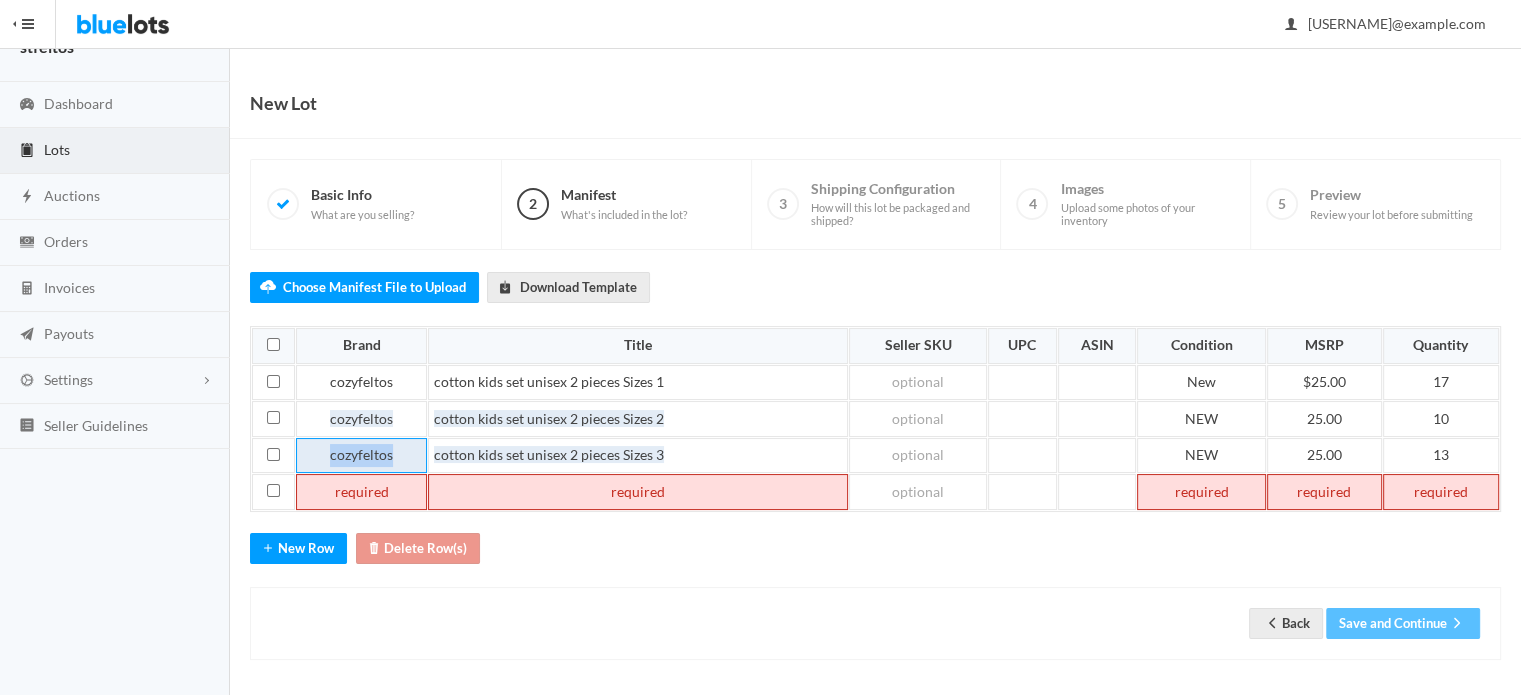 click on "cozyfeltos" at bounding box center [361, 454] 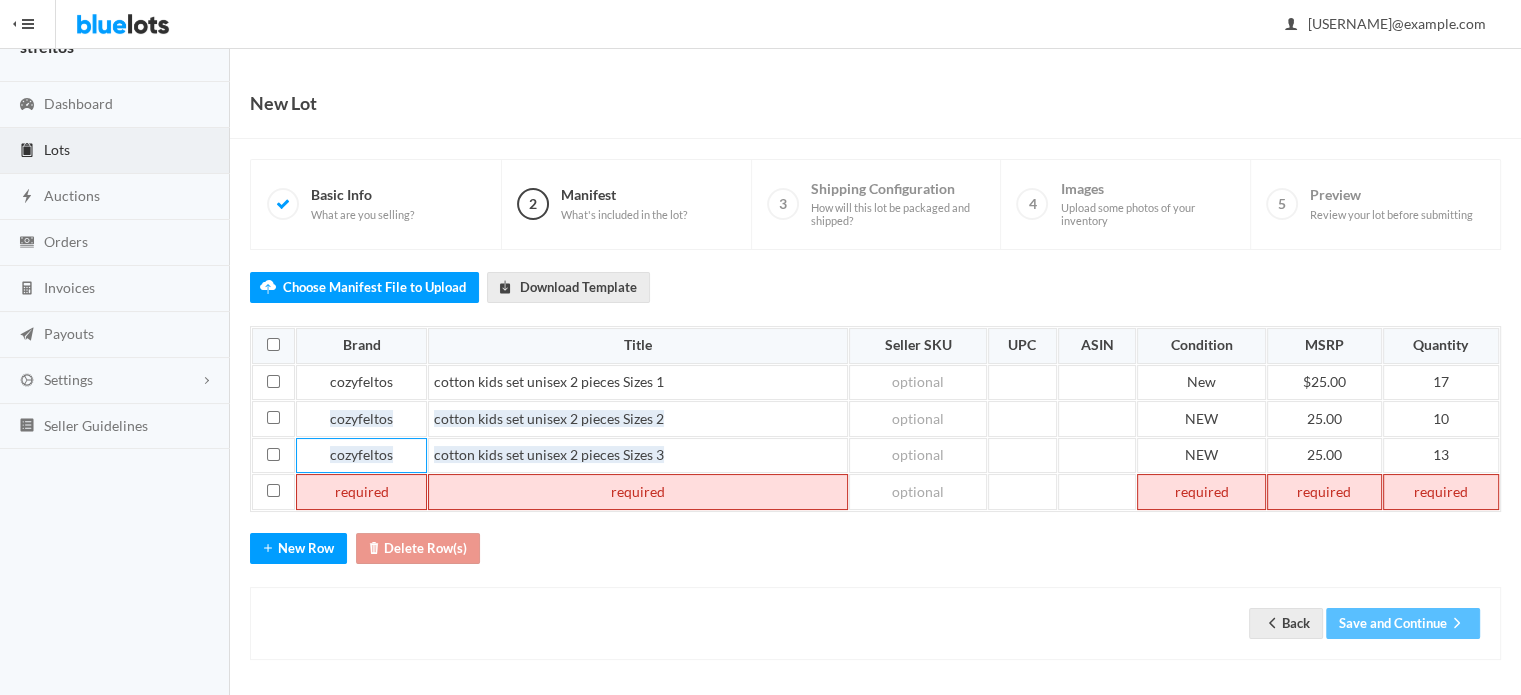 click at bounding box center [361, 492] 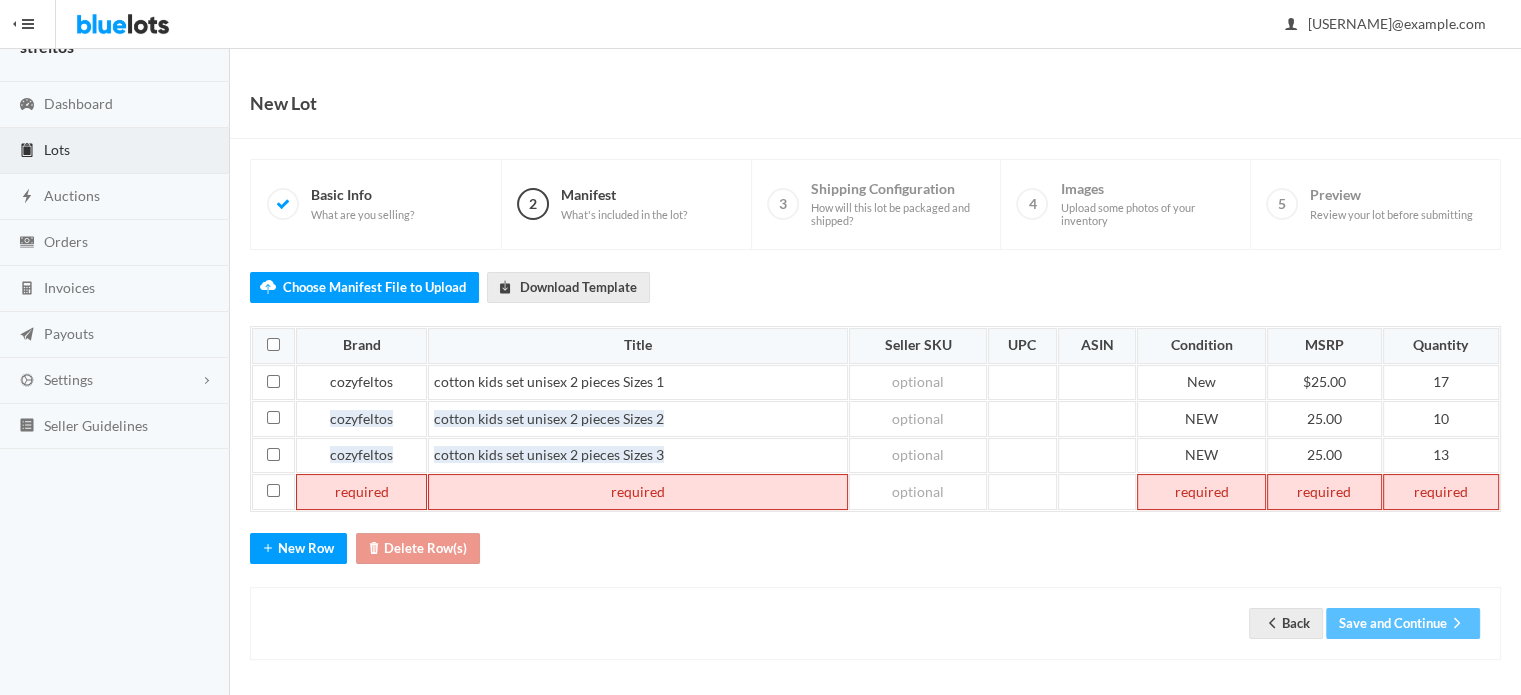 paste 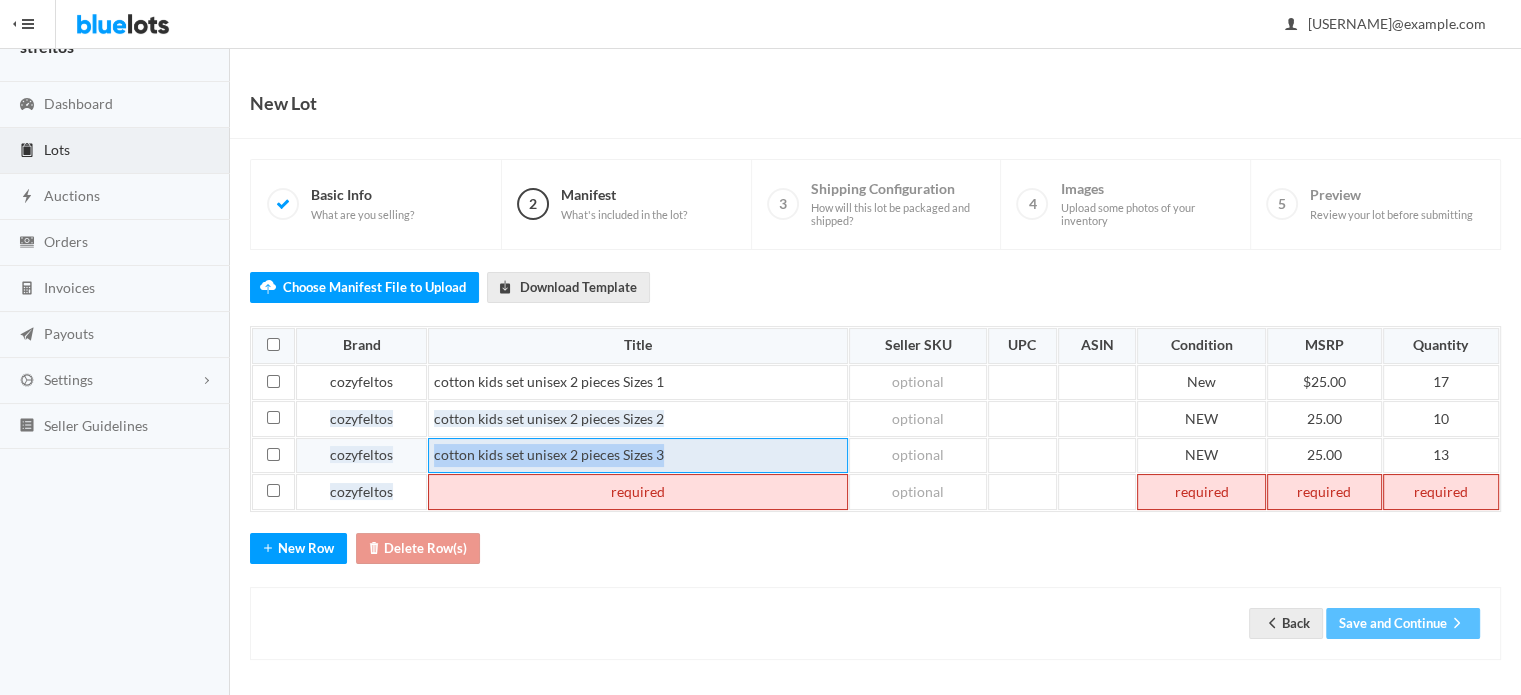 drag, startPoint x: 673, startPoint y: 452, endPoint x: 420, endPoint y: 451, distance: 253.00198 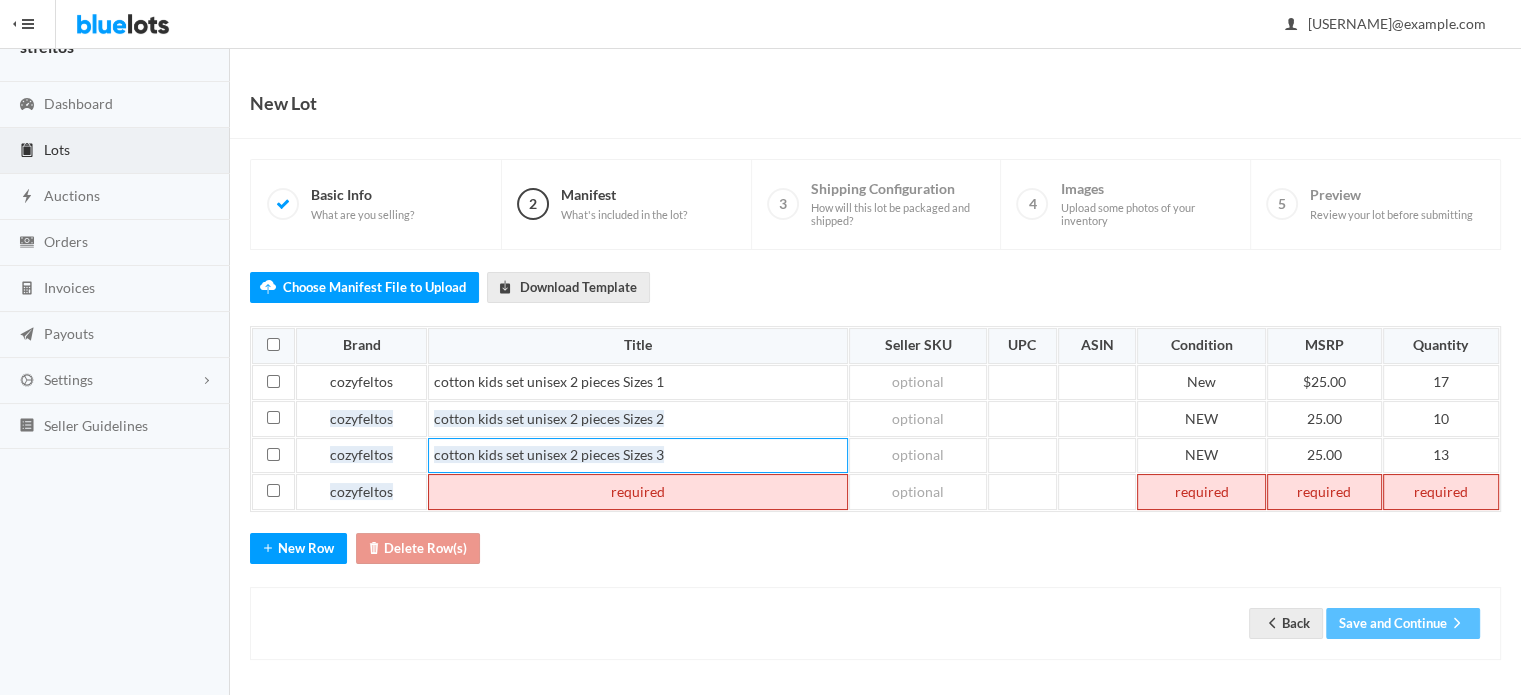 click at bounding box center [638, 492] 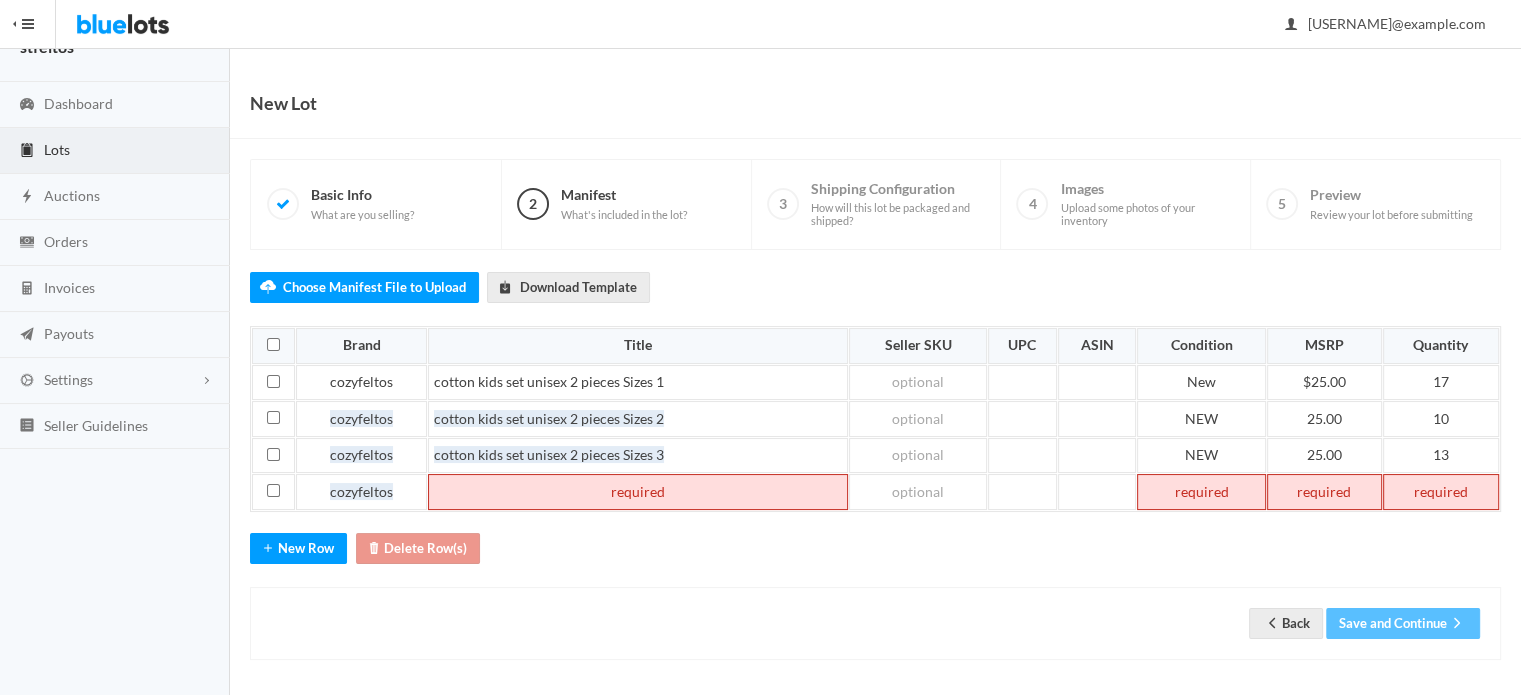 paste 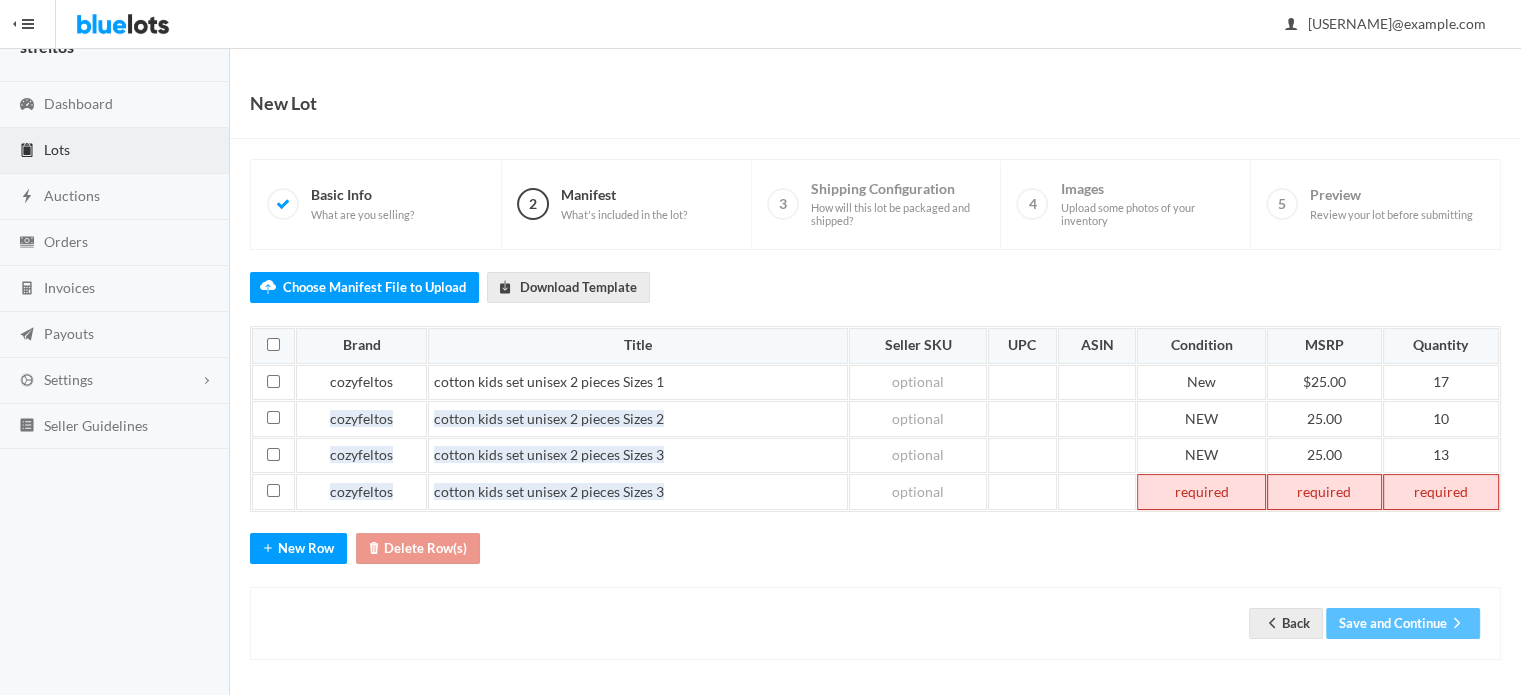 click at bounding box center [1201, 492] 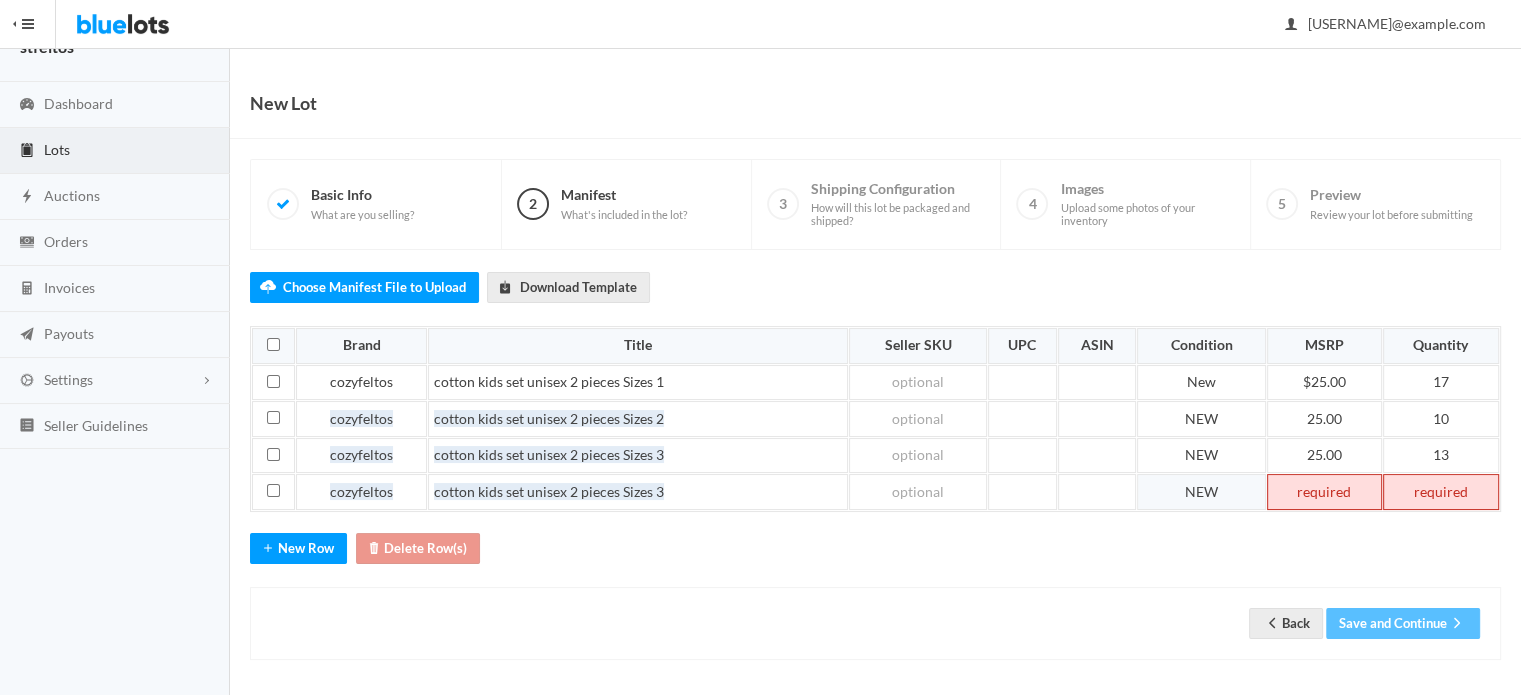 type 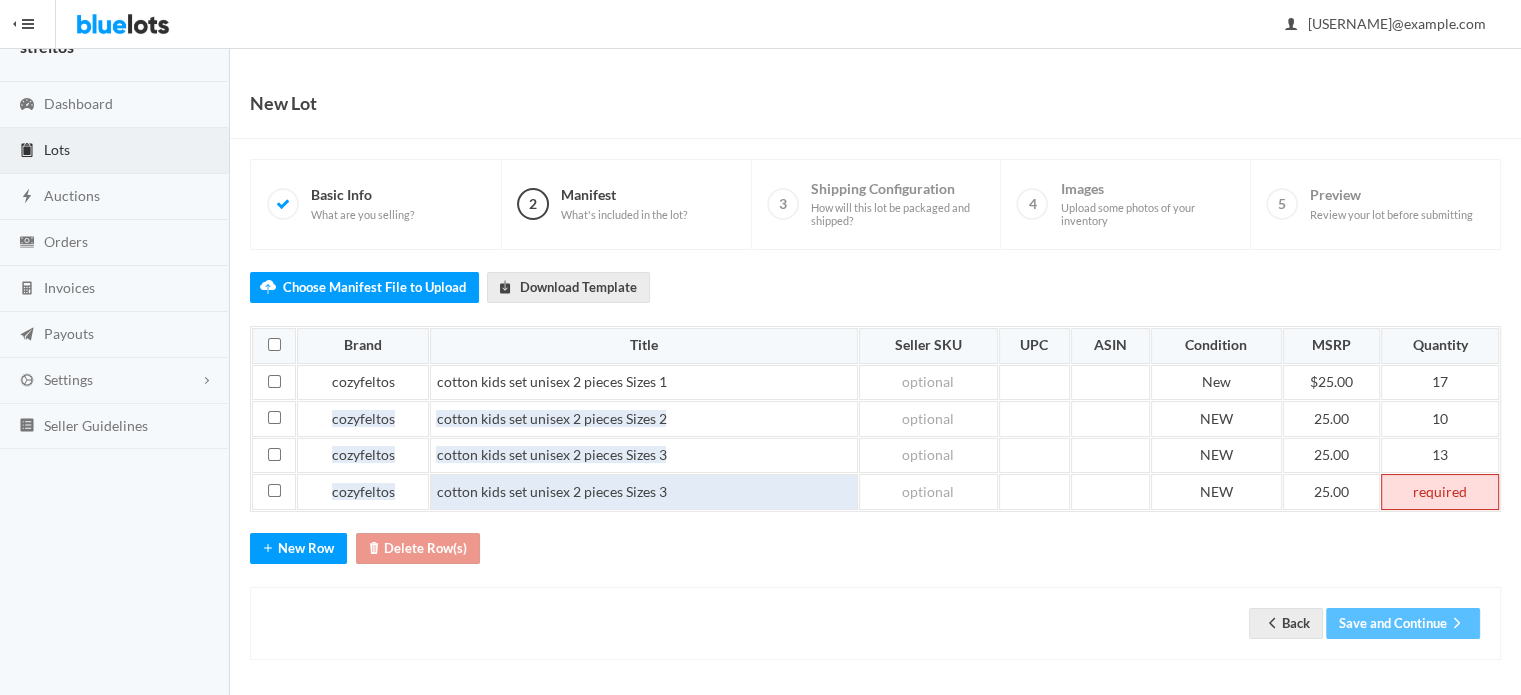 click on "cotton kids set unisex 2 pieces Sizes 3" at bounding box center [643, 492] 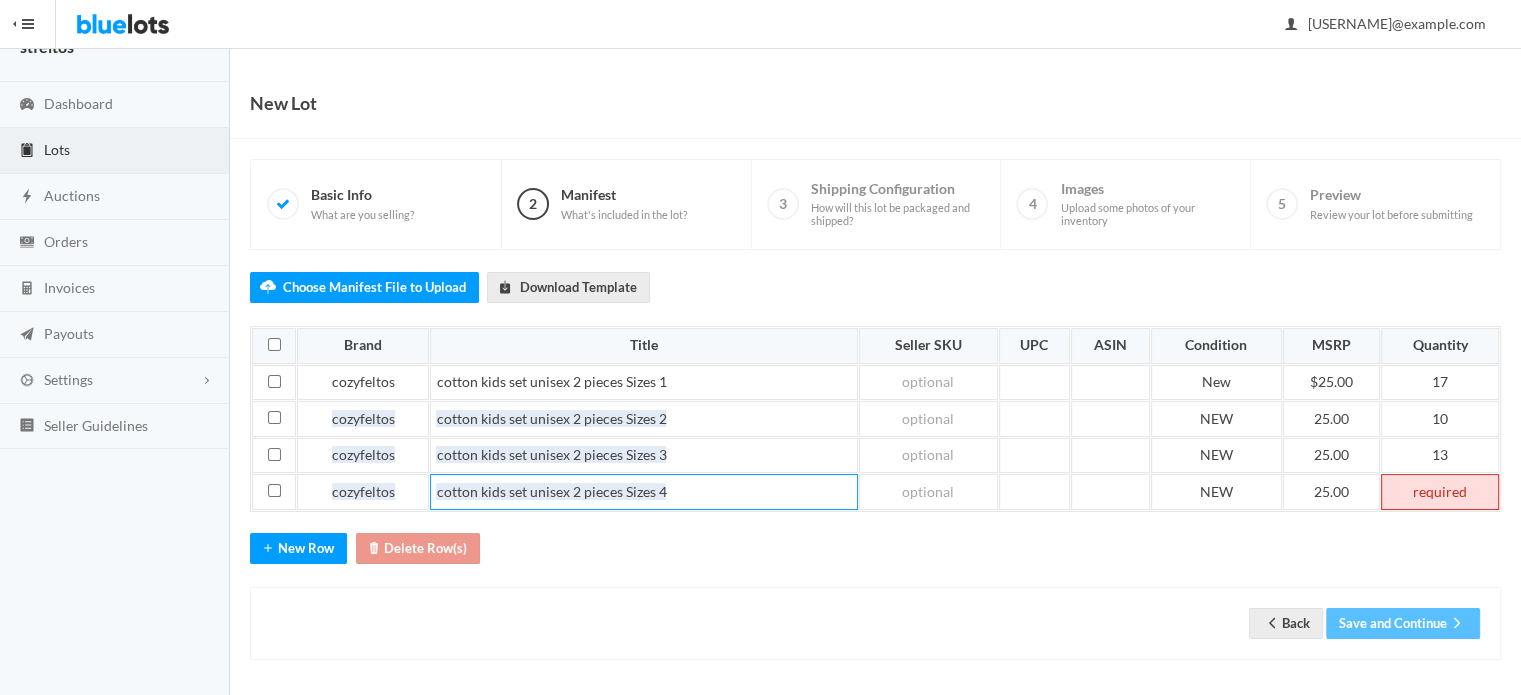 click at bounding box center [1440, 492] 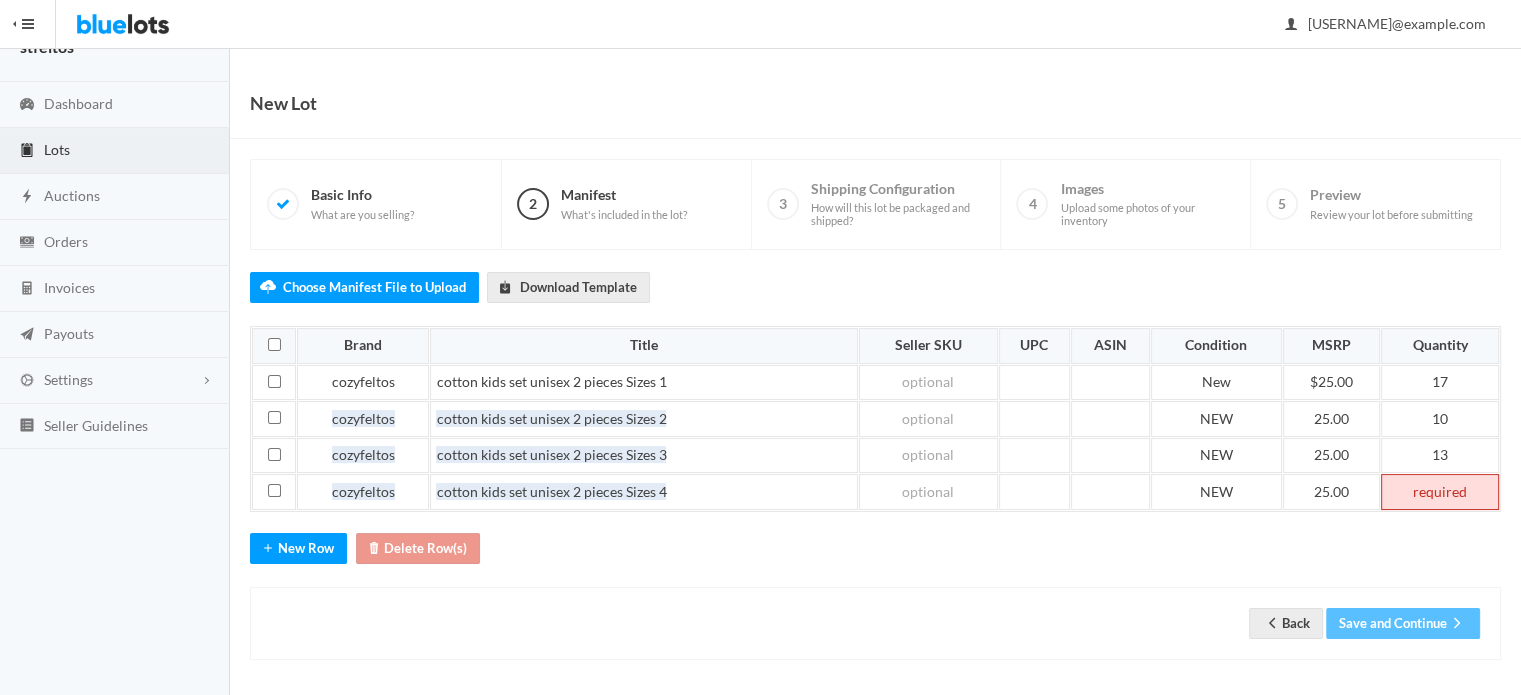 type 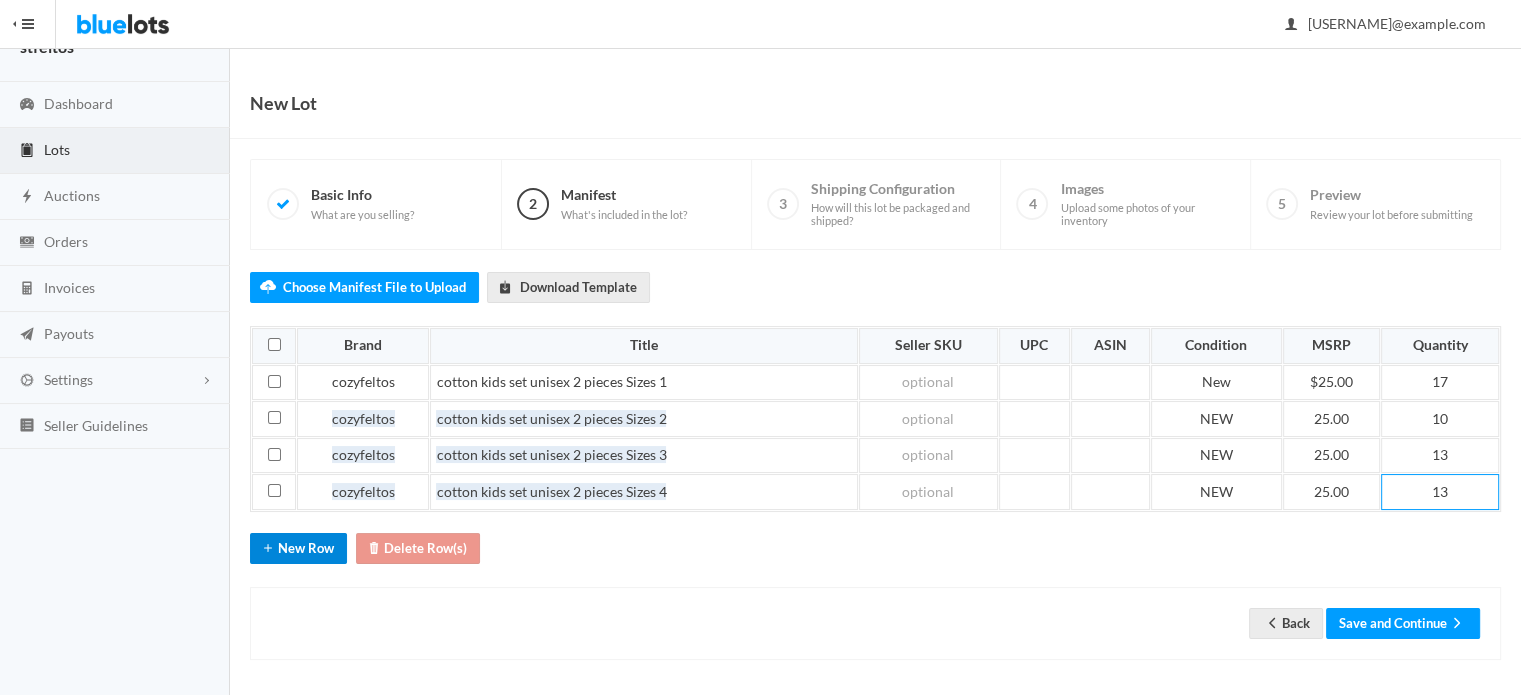click on "New Row" at bounding box center [298, 548] 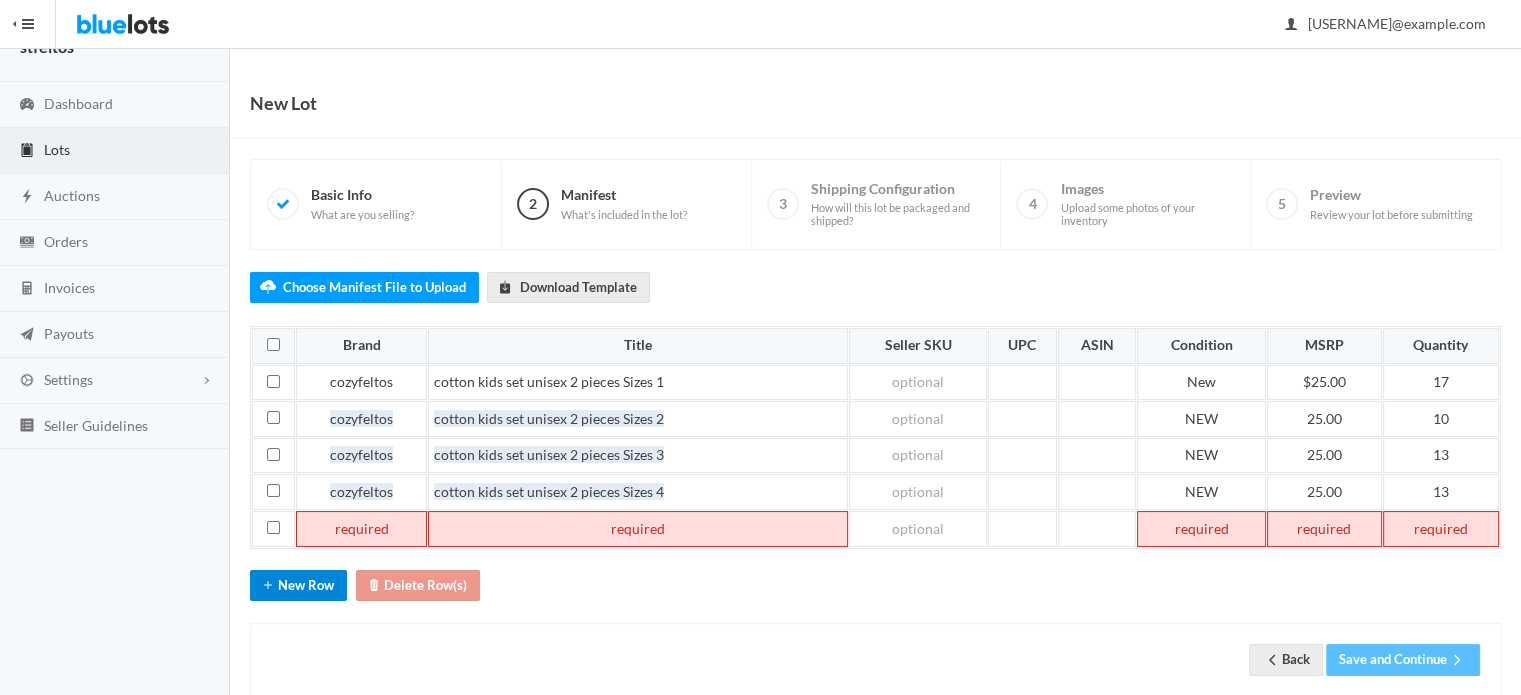 scroll, scrollTop: 71, scrollLeft: 0, axis: vertical 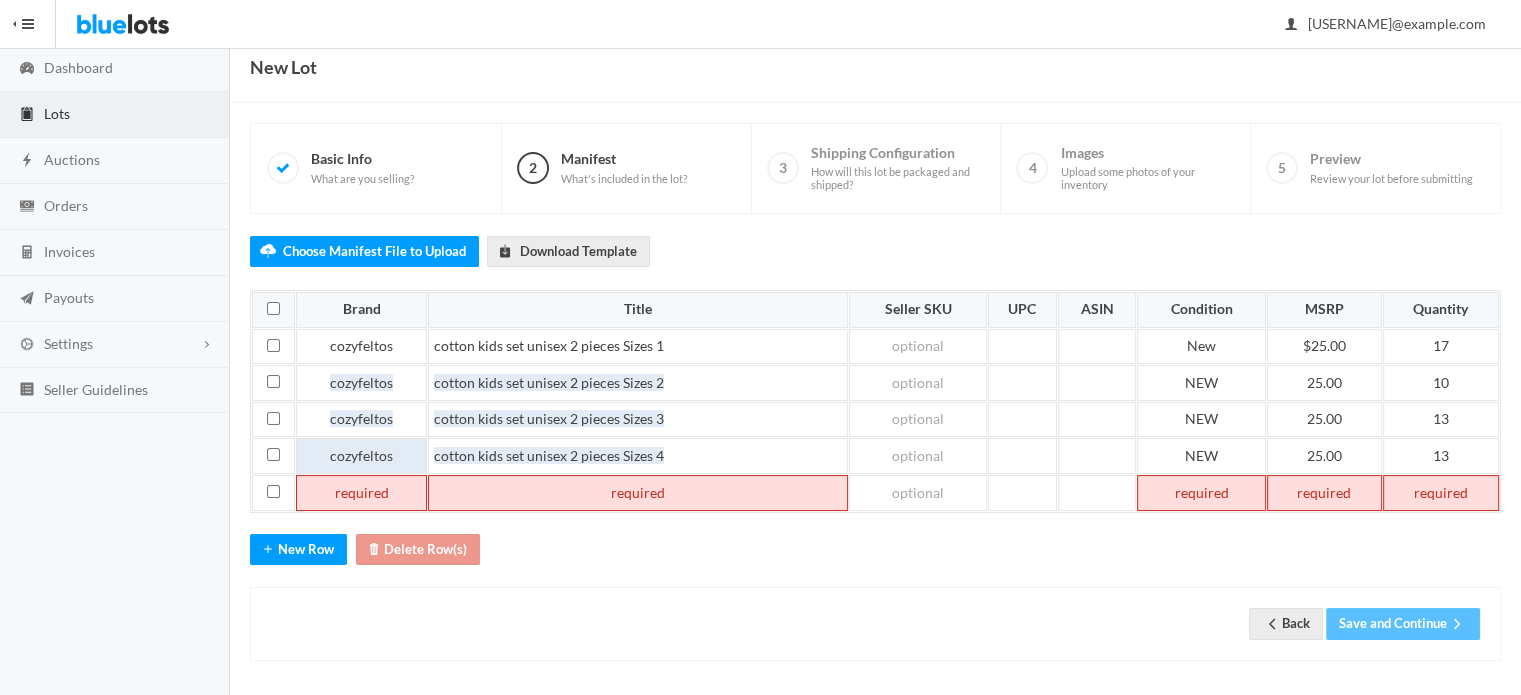 click on "cozyfeltos" at bounding box center (361, 455) 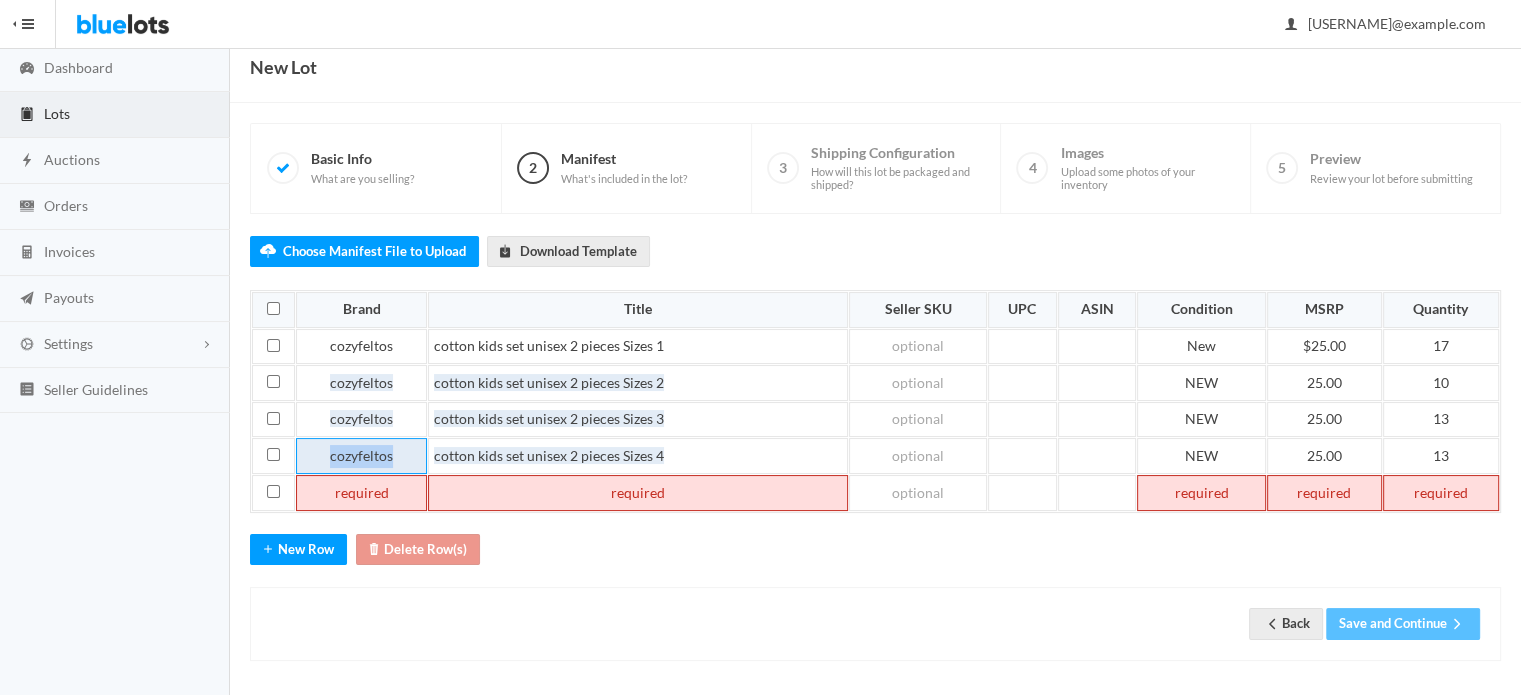 click on "cozyfeltos" at bounding box center [361, 455] 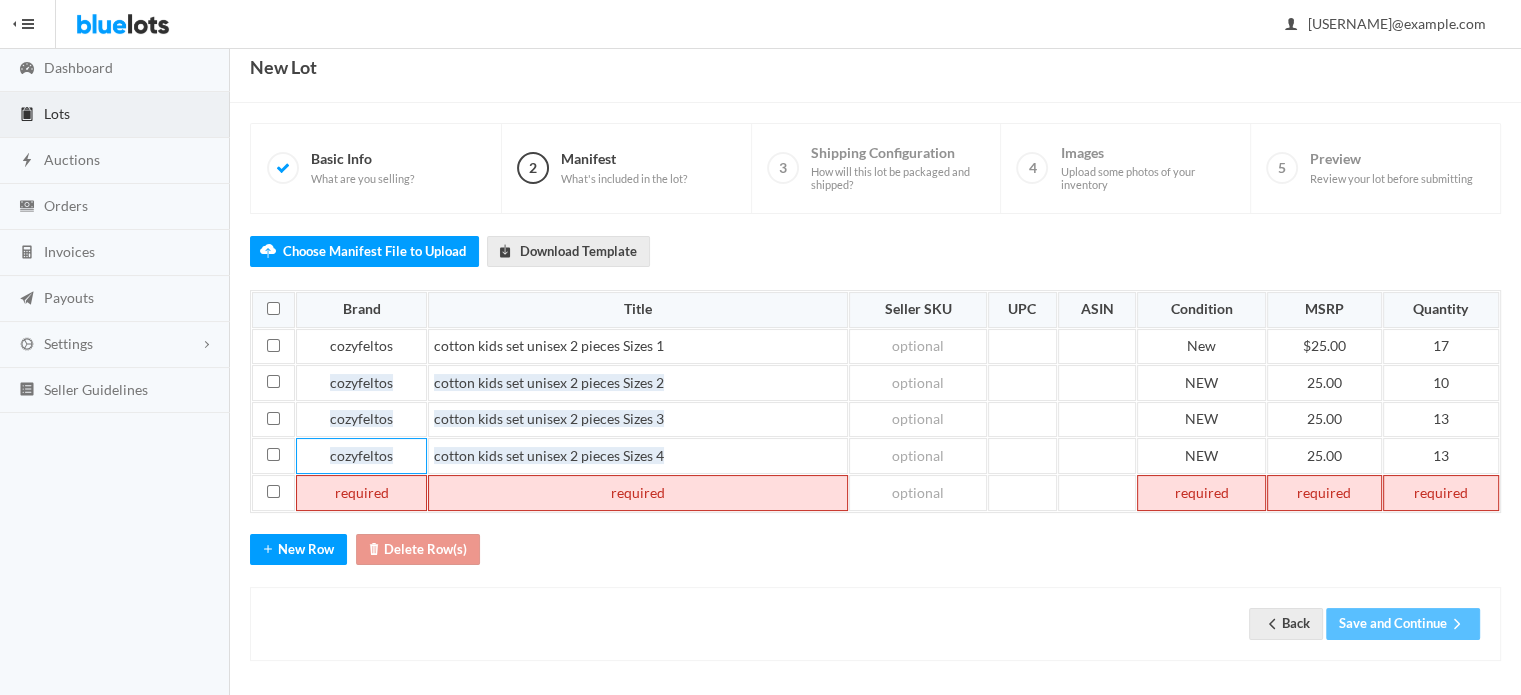 click at bounding box center [361, 493] 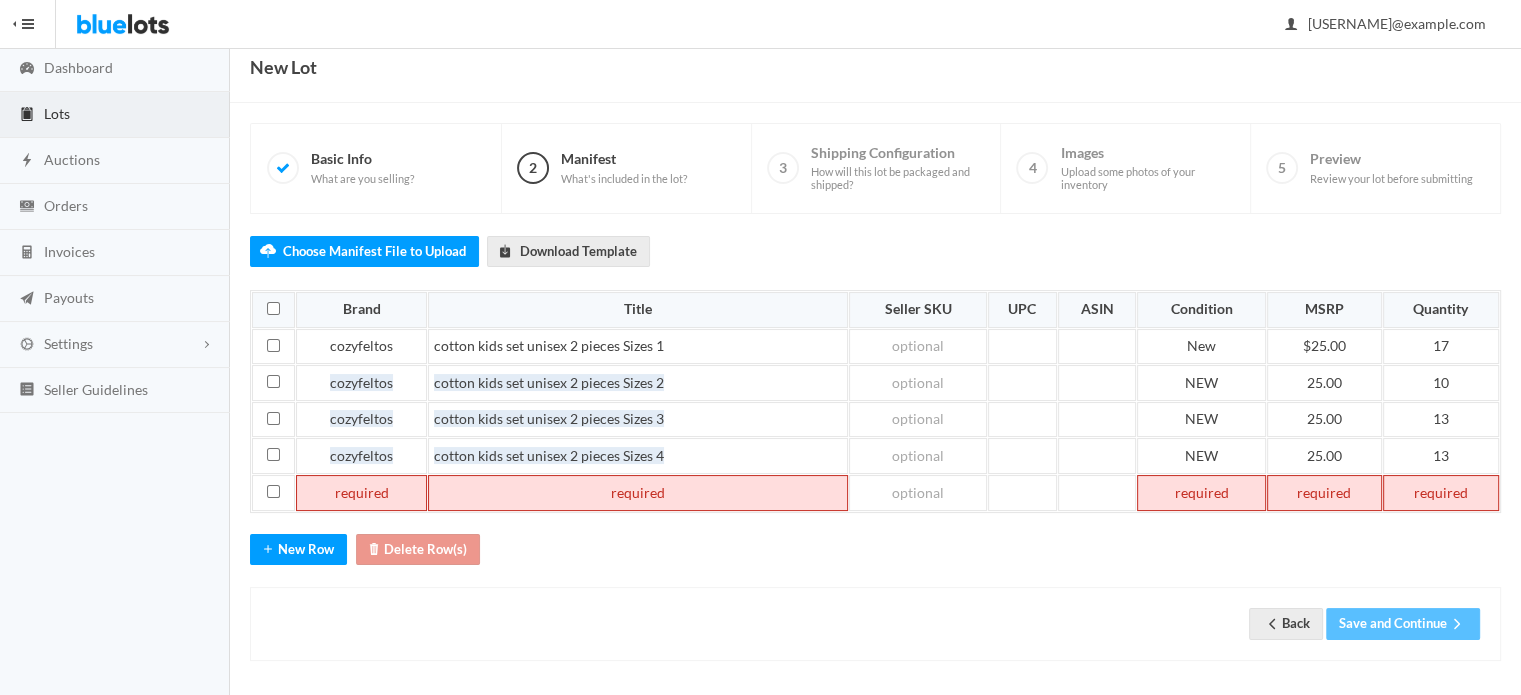 paste 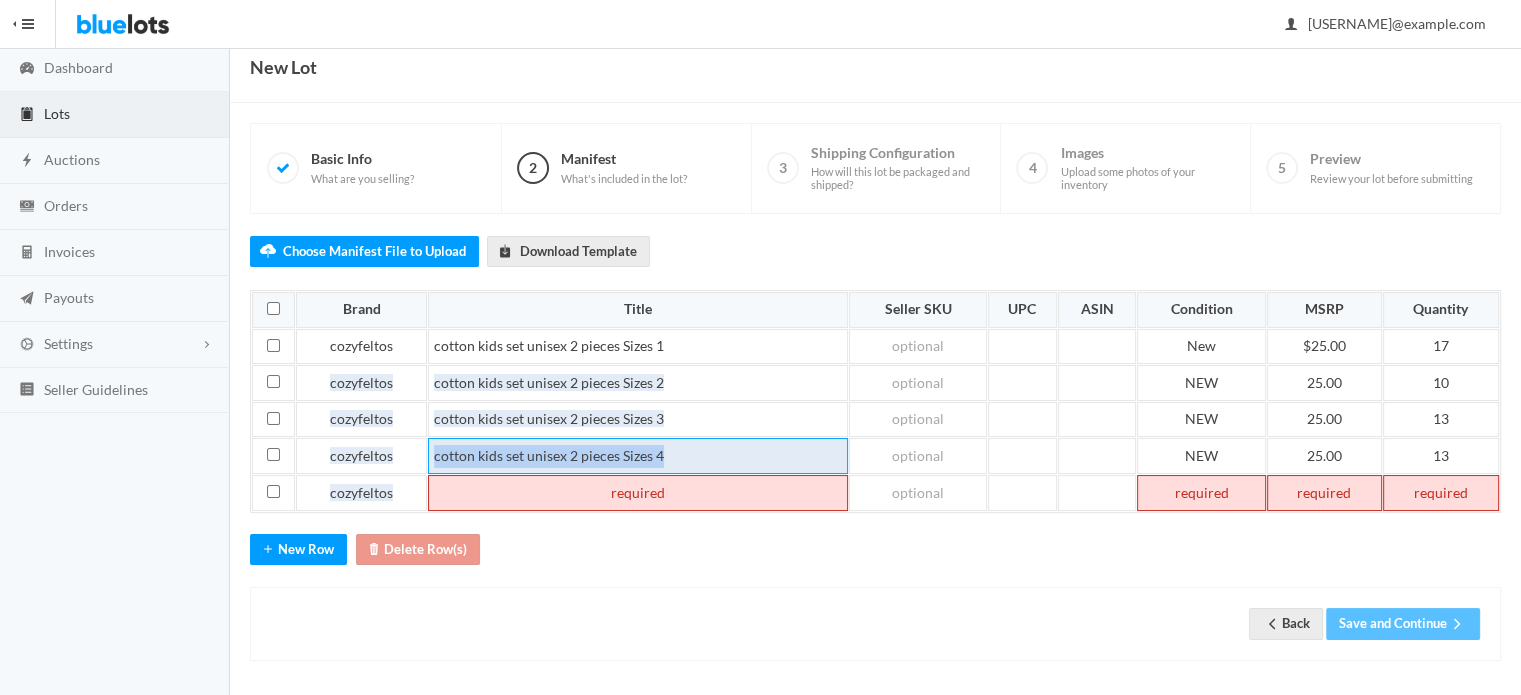 drag, startPoint x: 674, startPoint y: 446, endPoint x: 428, endPoint y: 449, distance: 246.0183 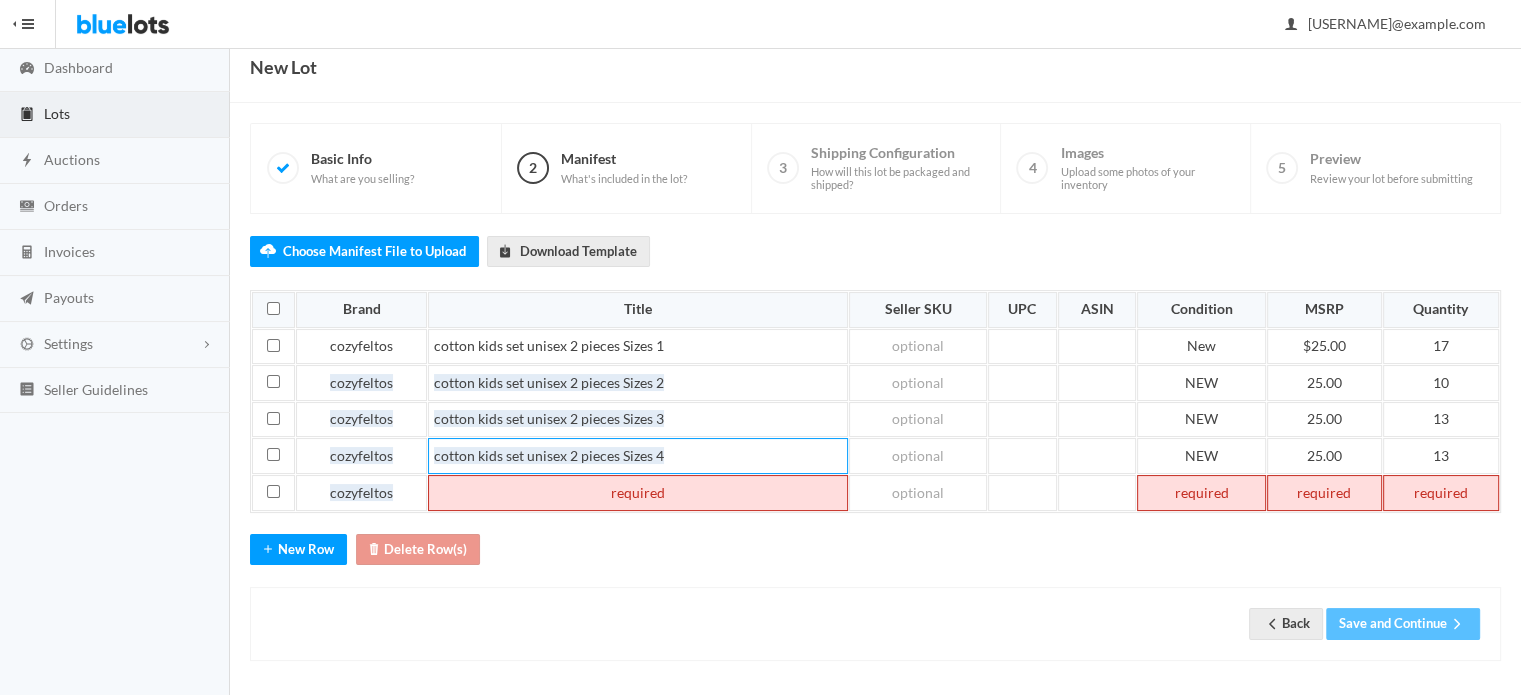 click at bounding box center [638, 493] 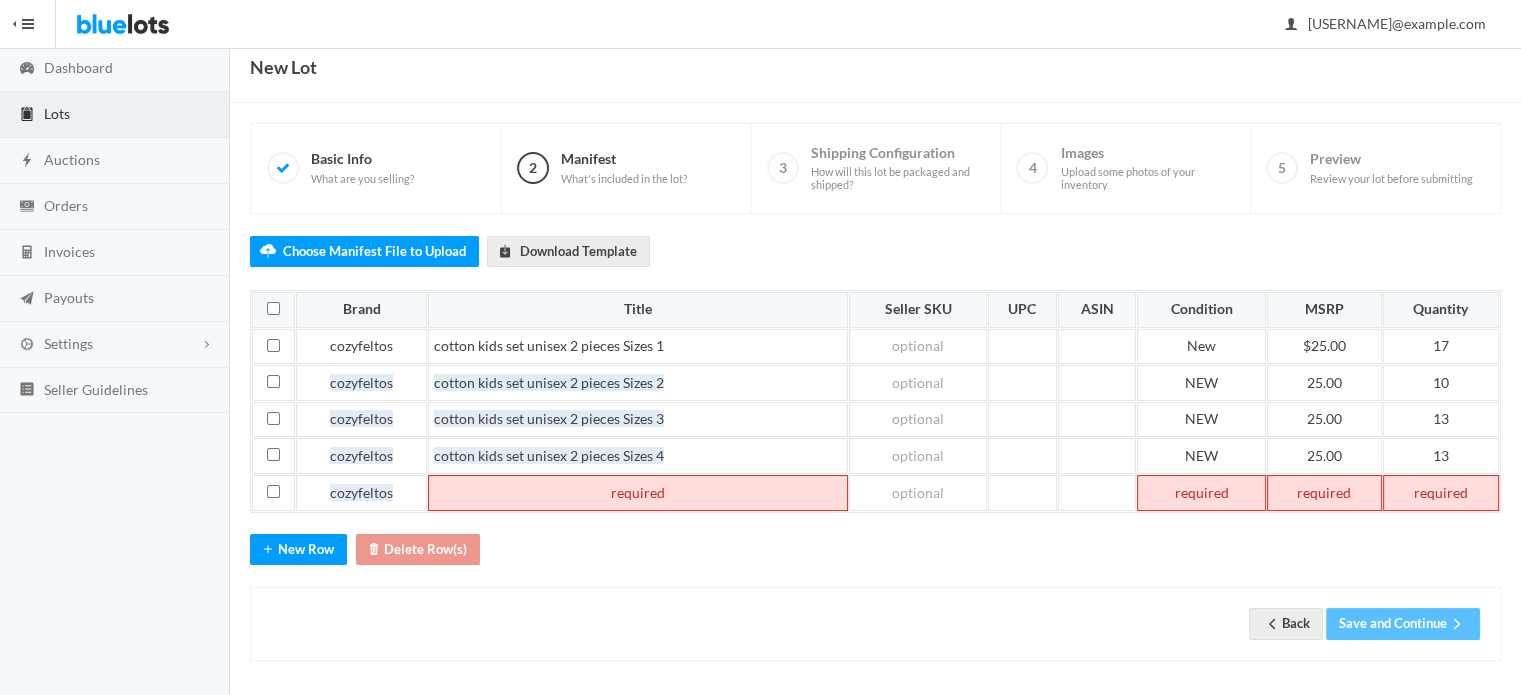 paste 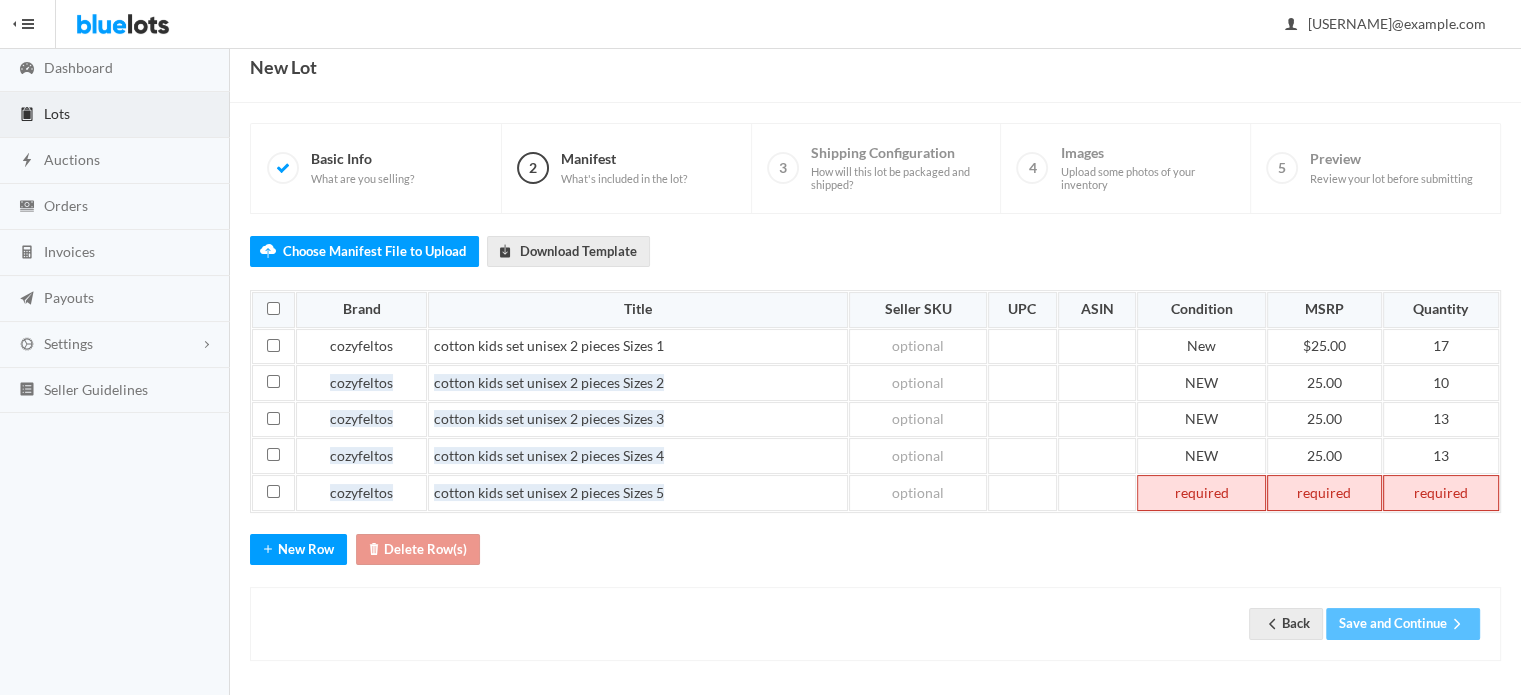 click at bounding box center (1201, 493) 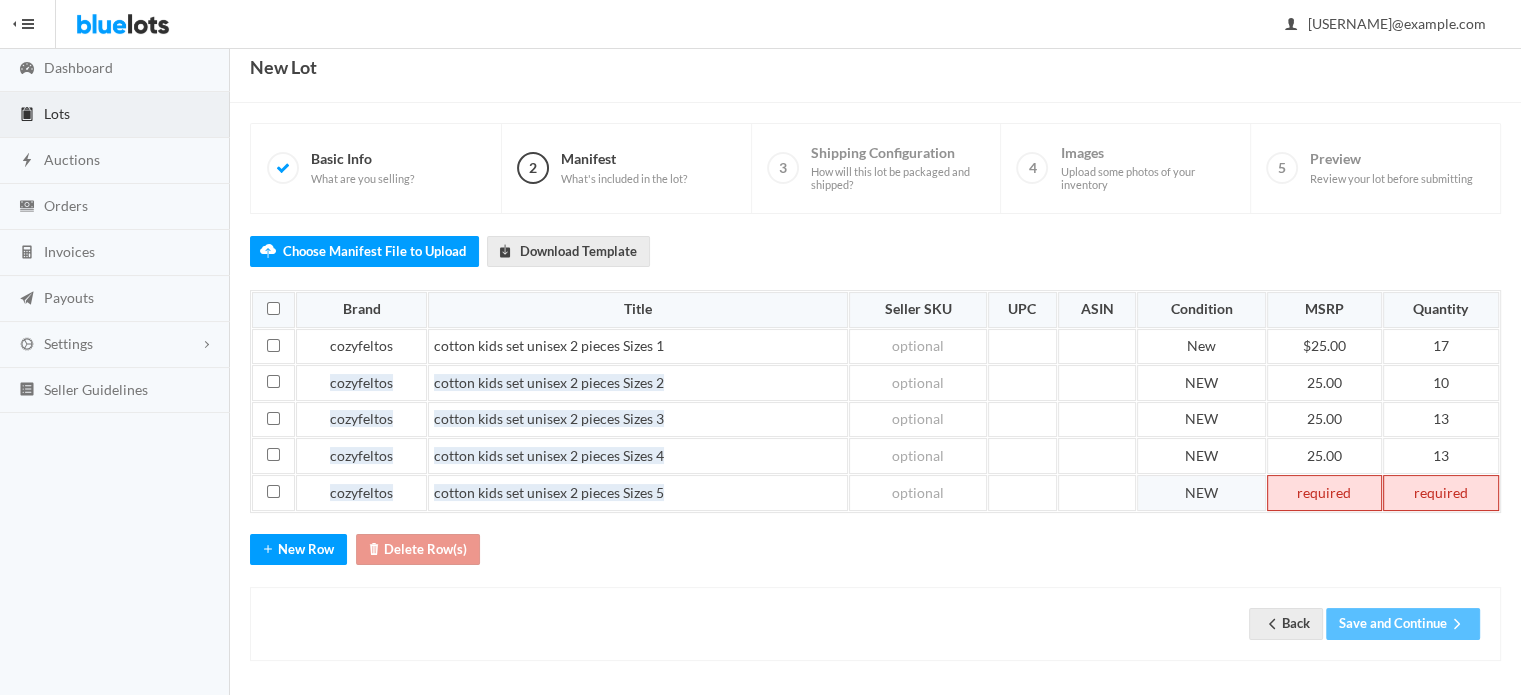 type 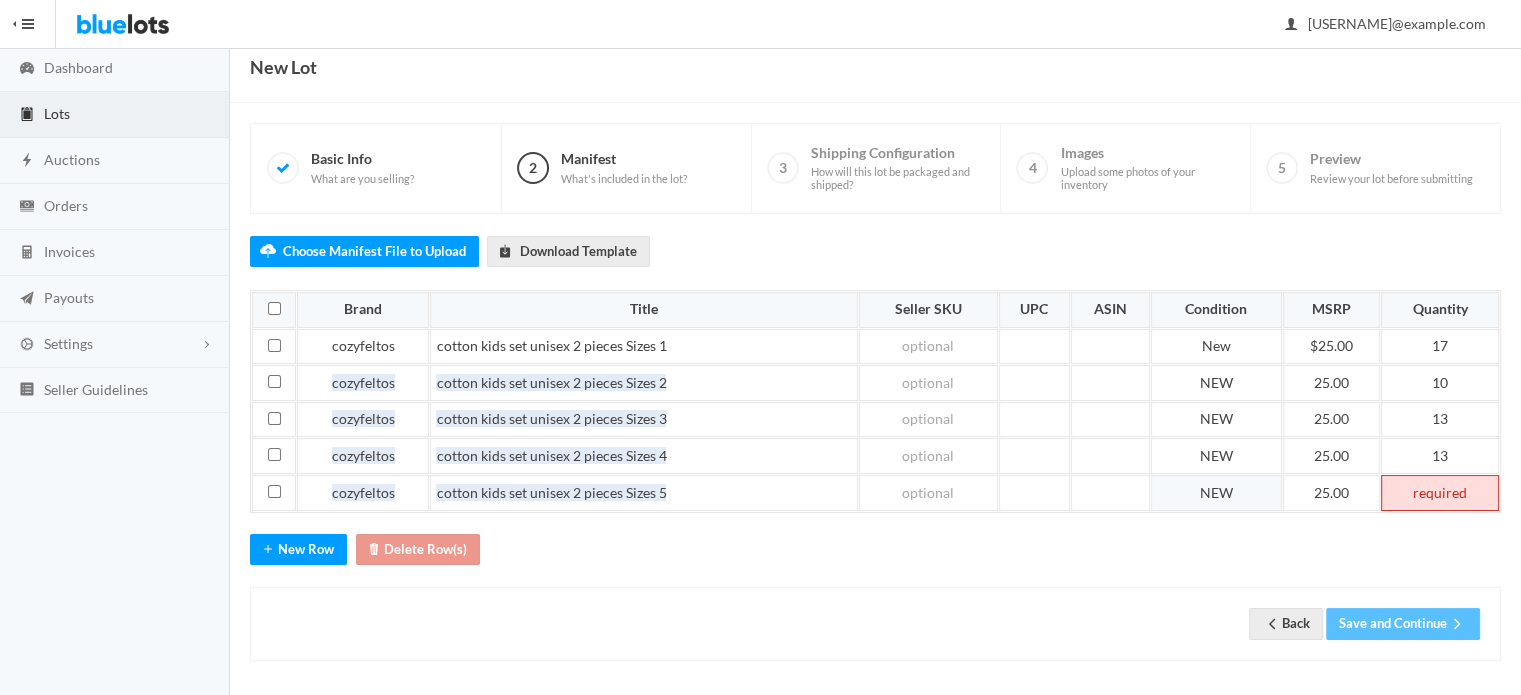 type 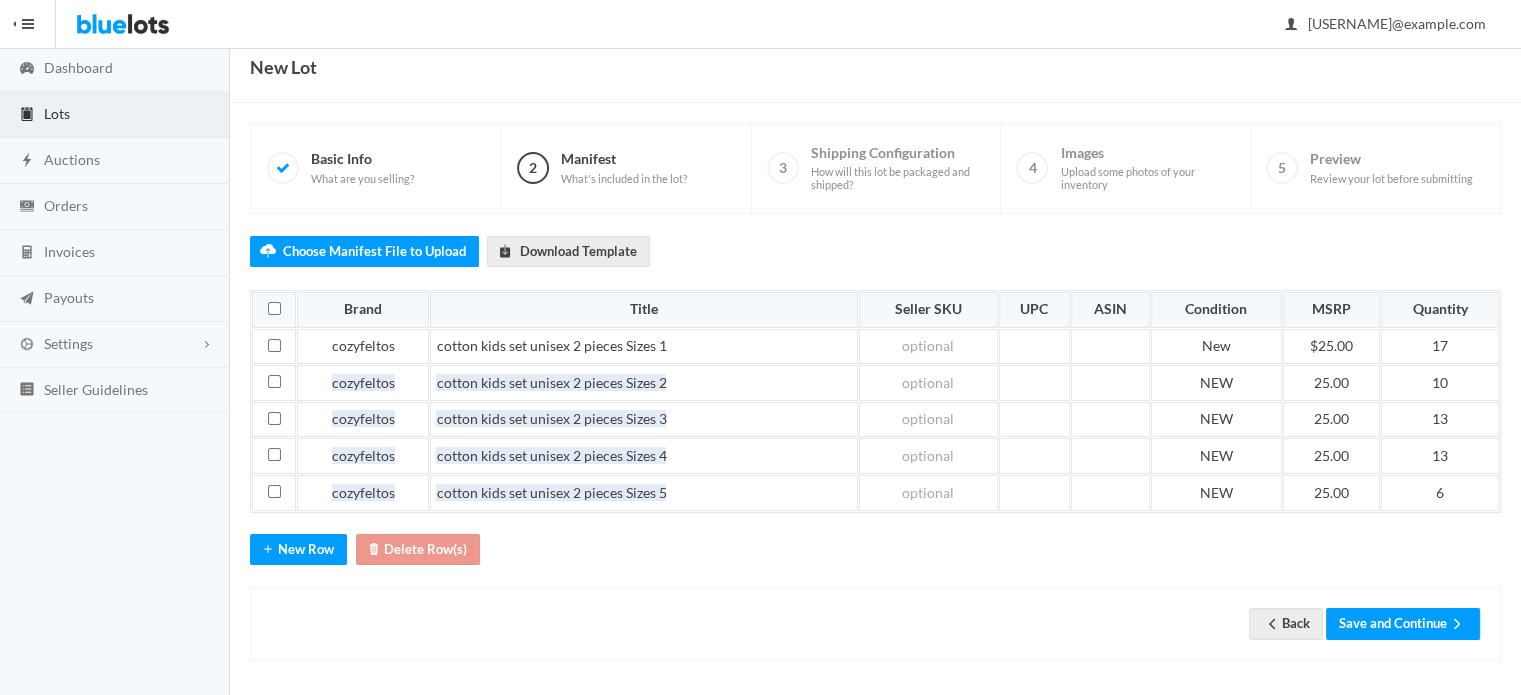 click on "Choose Manifest File to Upload
Download Template
Brand
Title
Seller SKU
UPC
ASIN
Condition
MSRP
Quantity
cozyfeltos
cotton kids set unisex 2 pieces Sizes 1
New
$25.00
17
cozyfeltos
cotton kids set unisex 2 pieces Sizes 2
NEW
25.00
10
cozyfeltos
cotton kids set unisex 2 pieces Sizes 3
NEW
25.00
13
cozyfeltos
cotton kids set unisex 2 pieces Sizes 4
NEW
25.00
13
cozyfeltos
cotton kids set unisex 2 pieces Sizes 5" at bounding box center (875, 437) 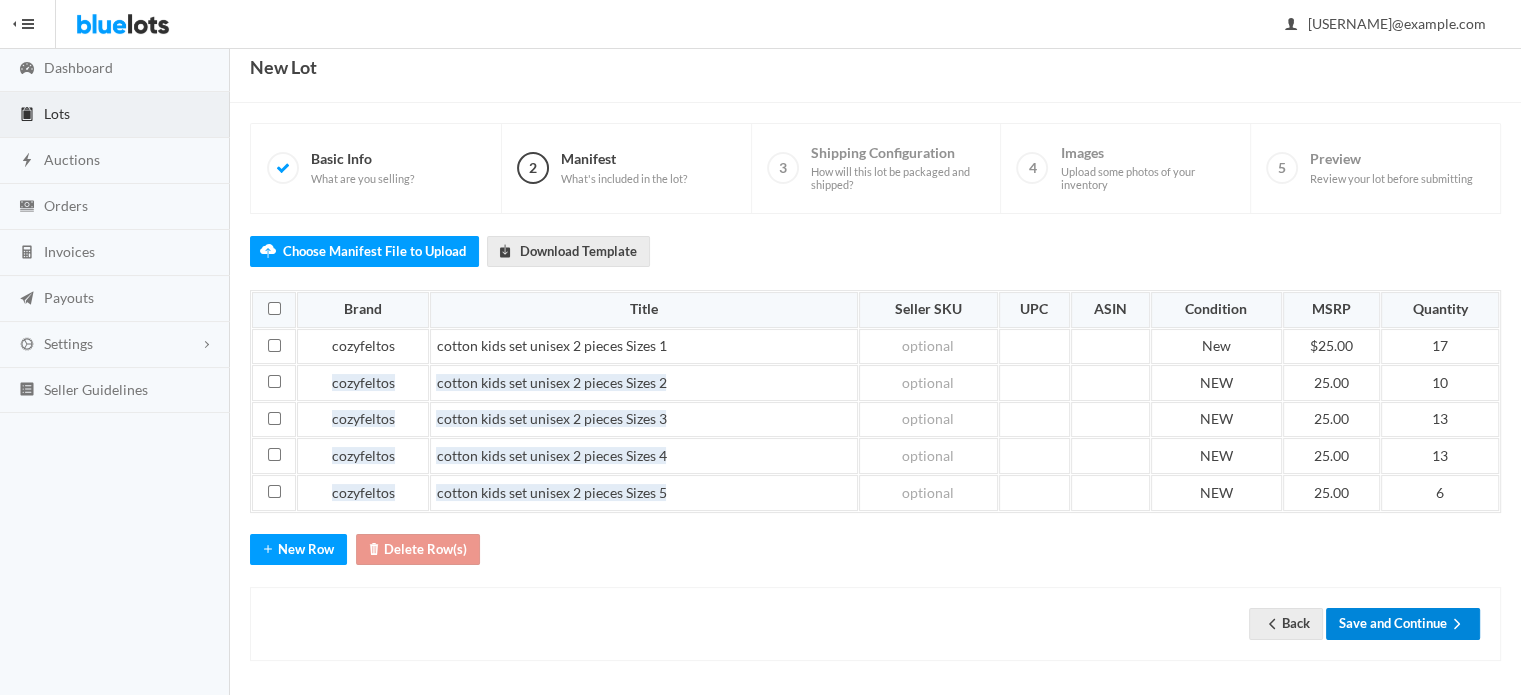 click on "Save and Continue" at bounding box center [1403, 623] 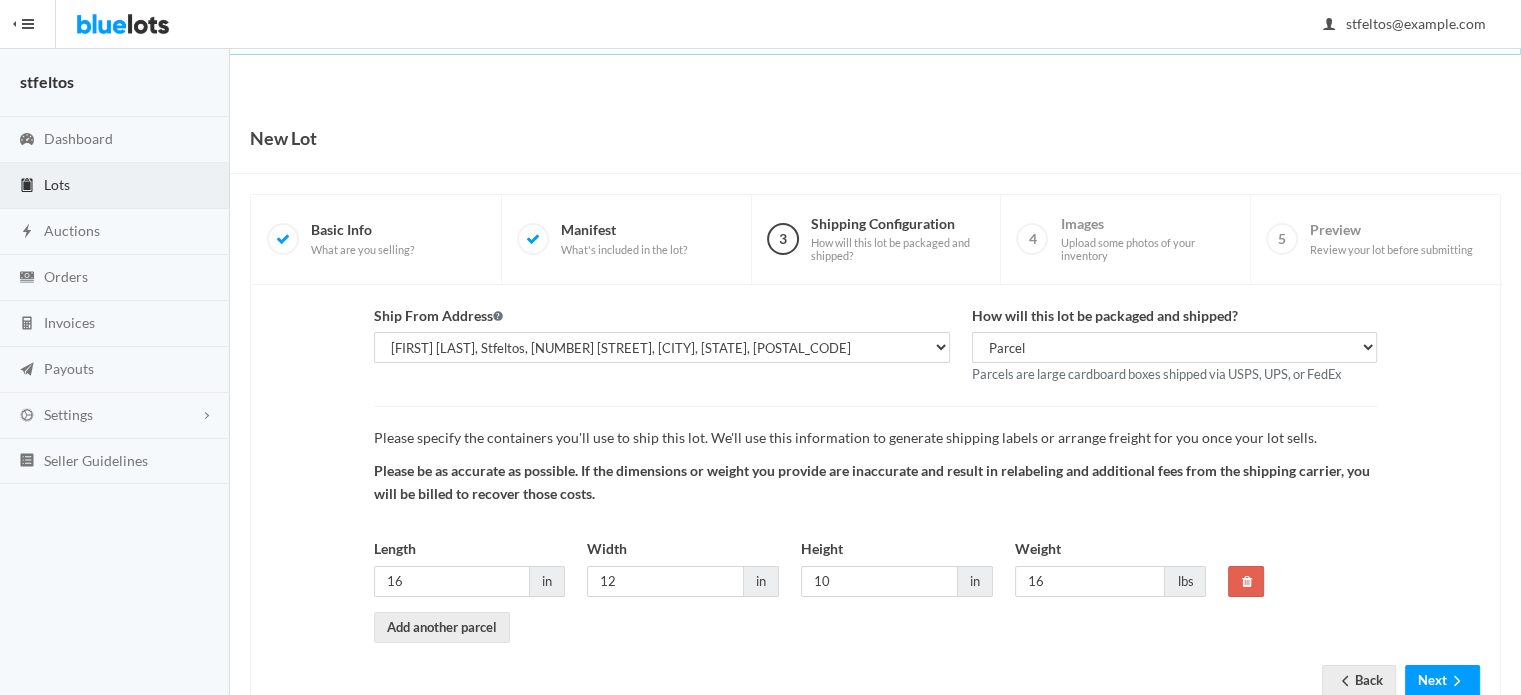 scroll, scrollTop: 61, scrollLeft: 0, axis: vertical 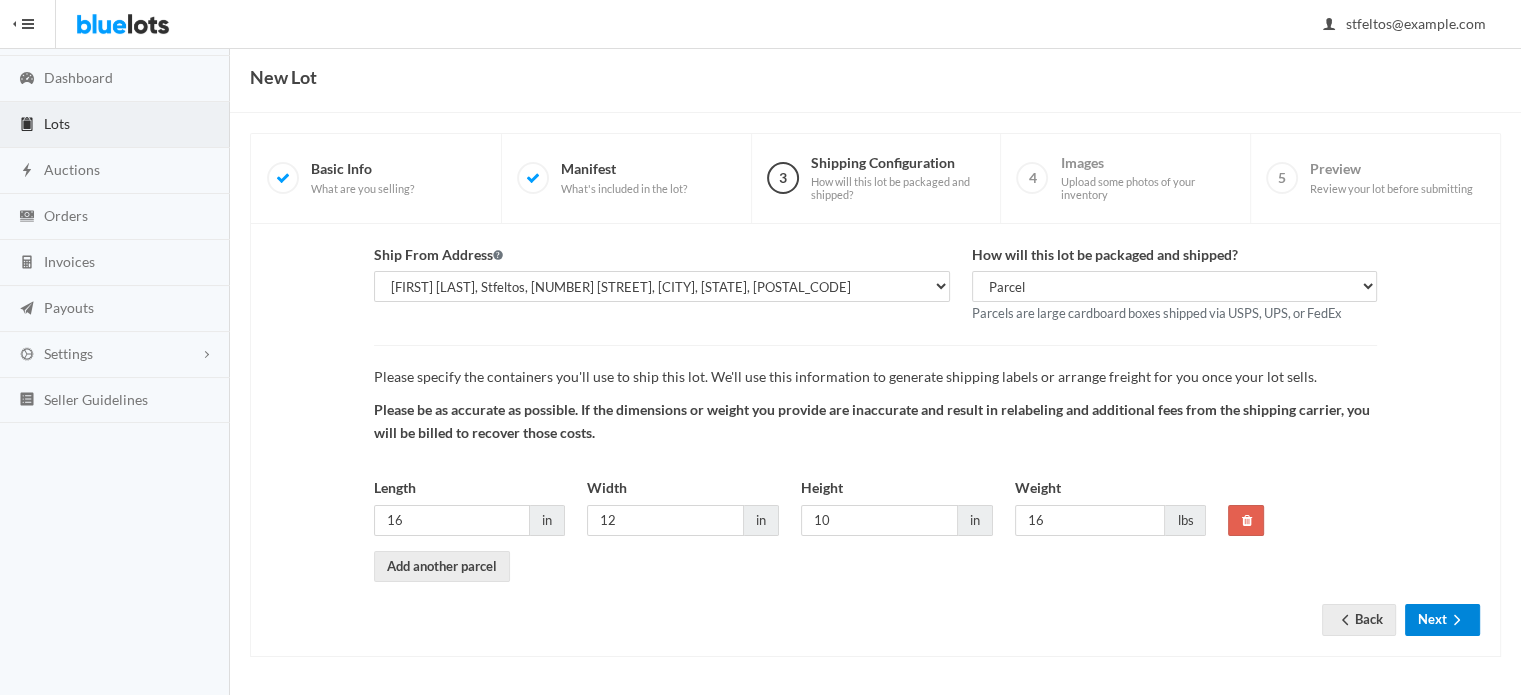 click on "Next" at bounding box center [1442, 619] 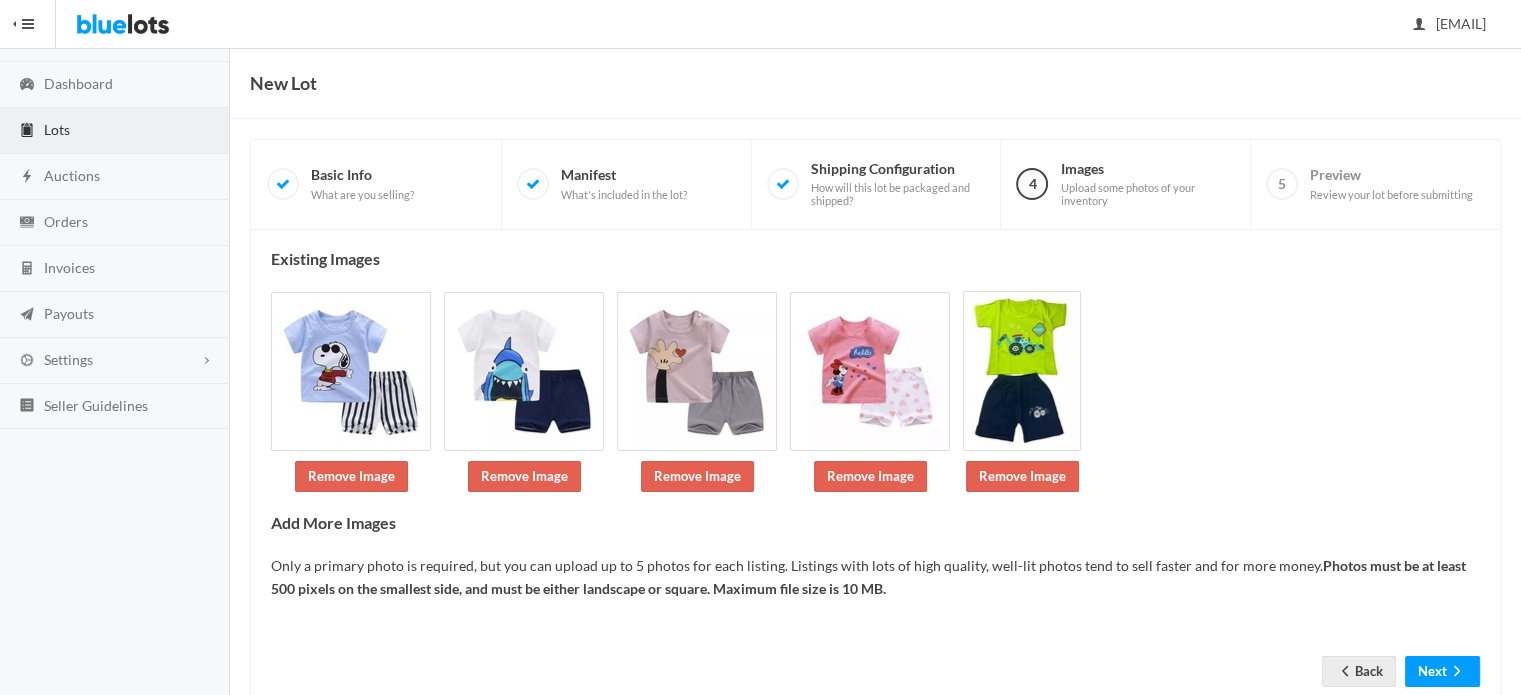 scroll, scrollTop: 105, scrollLeft: 0, axis: vertical 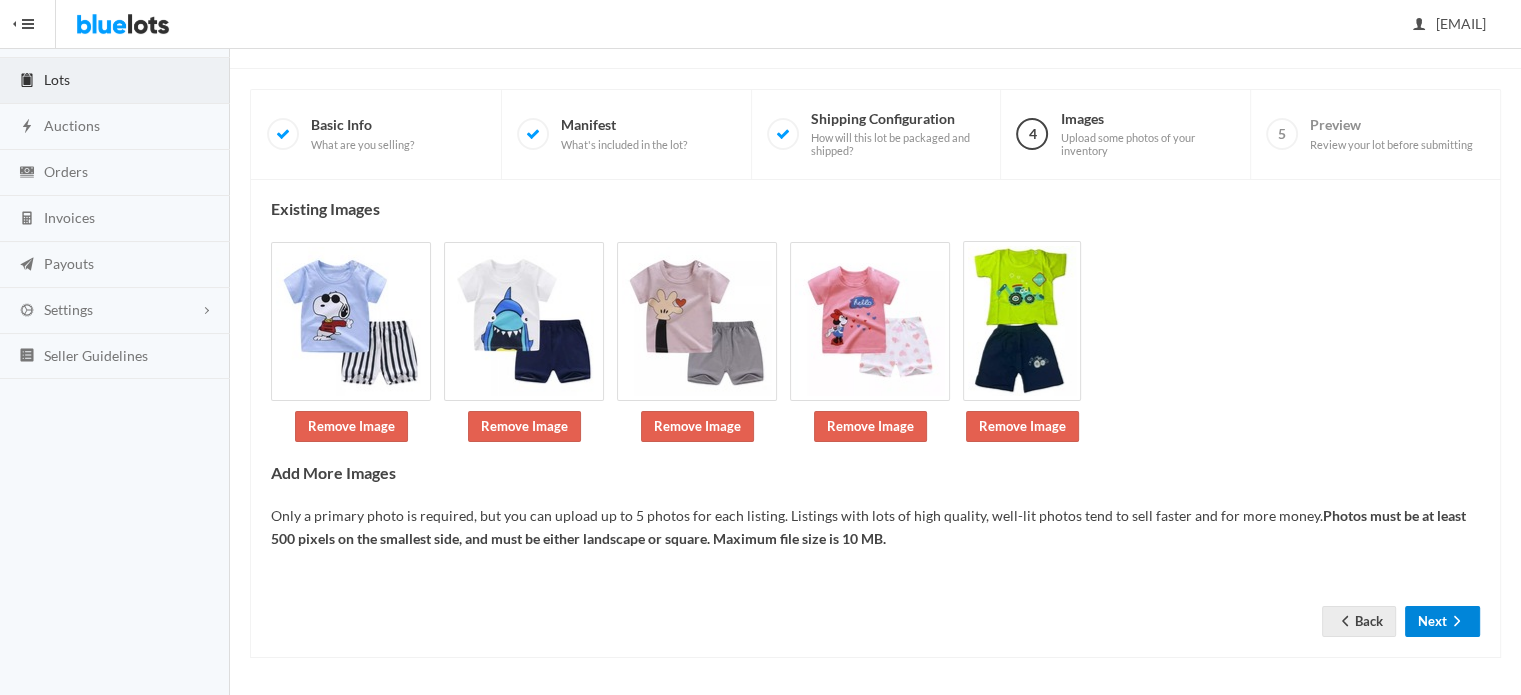 click 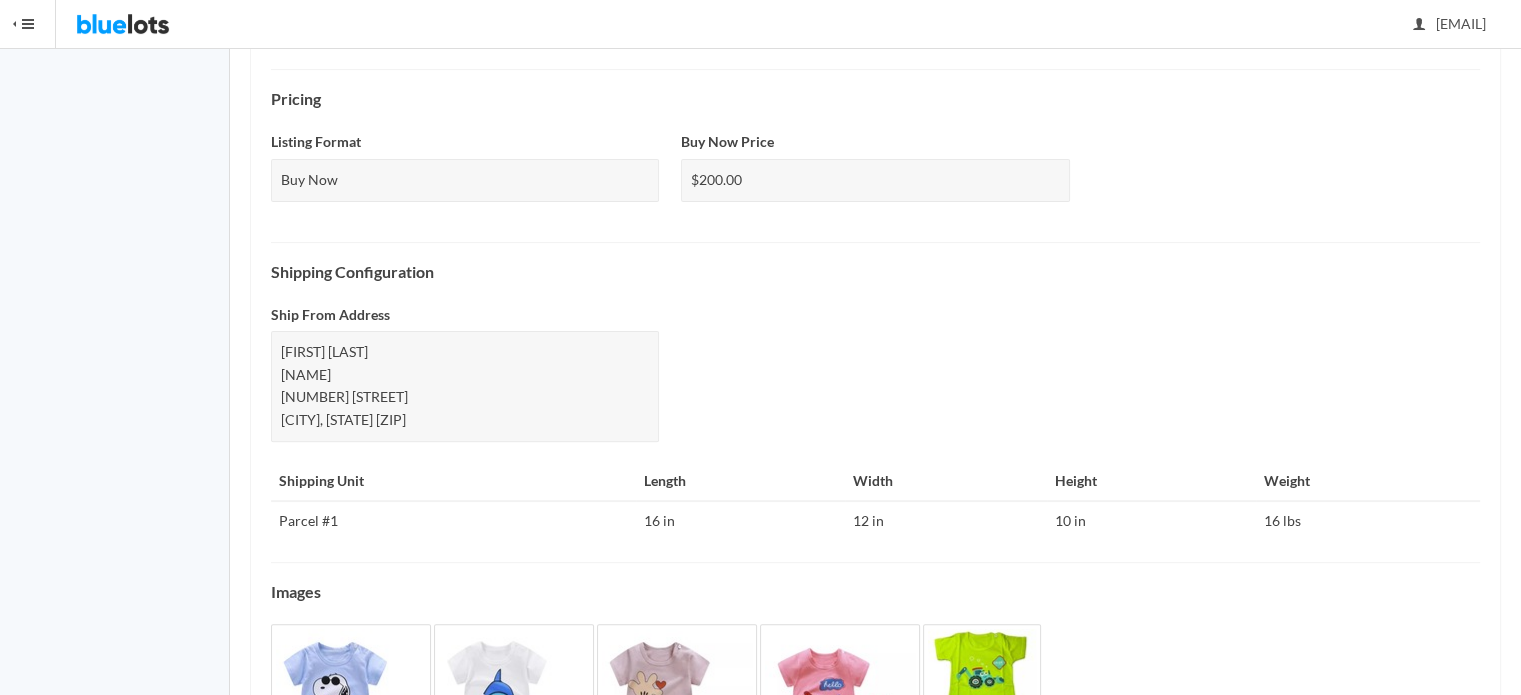 scroll, scrollTop: 776, scrollLeft: 0, axis: vertical 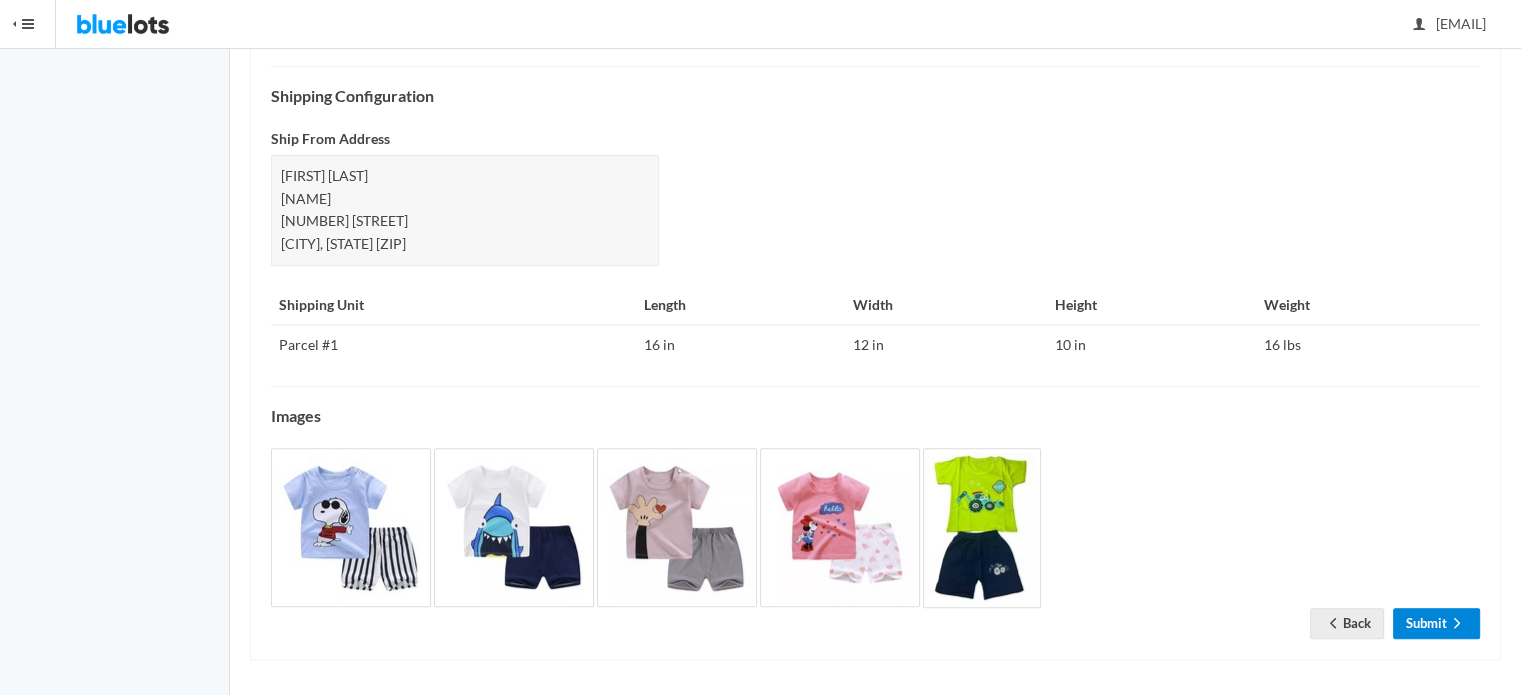 click on "Submit" at bounding box center [1436, 623] 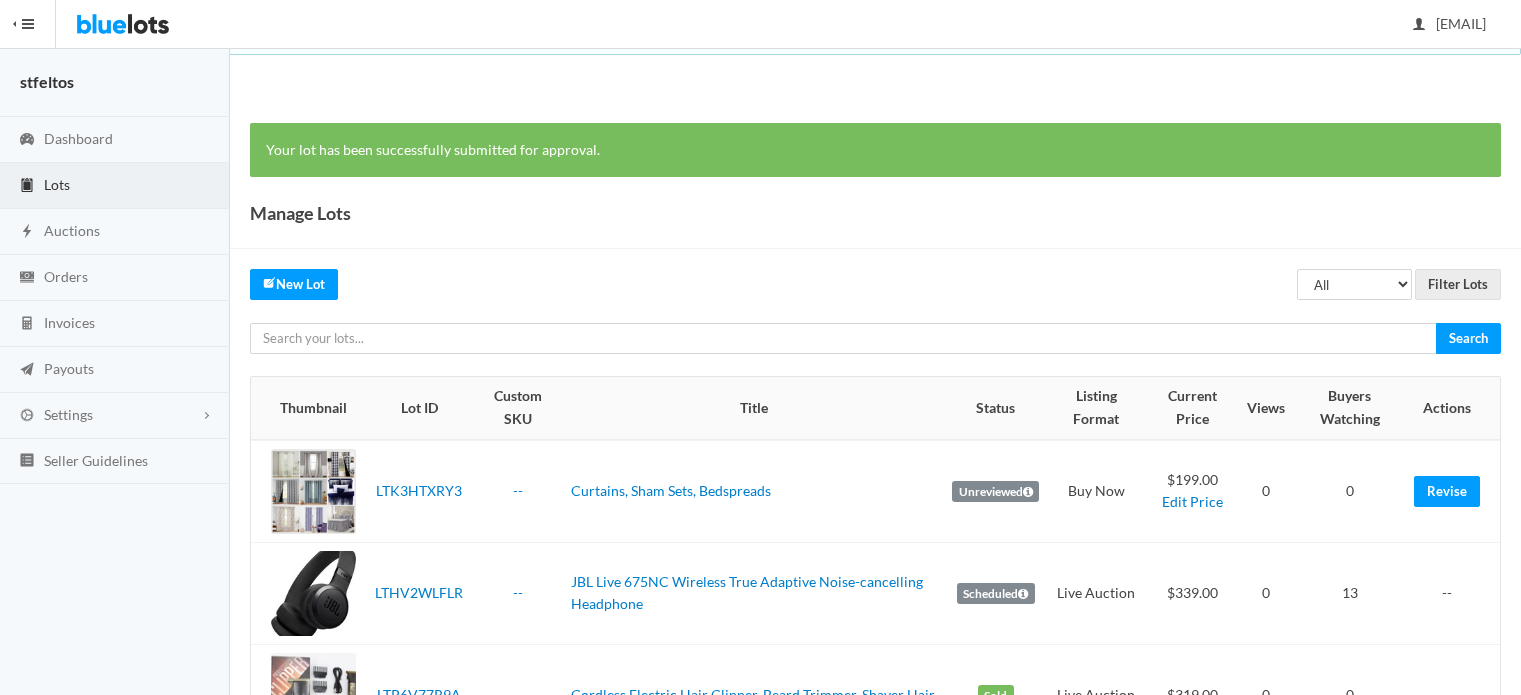 scroll, scrollTop: 0, scrollLeft: 0, axis: both 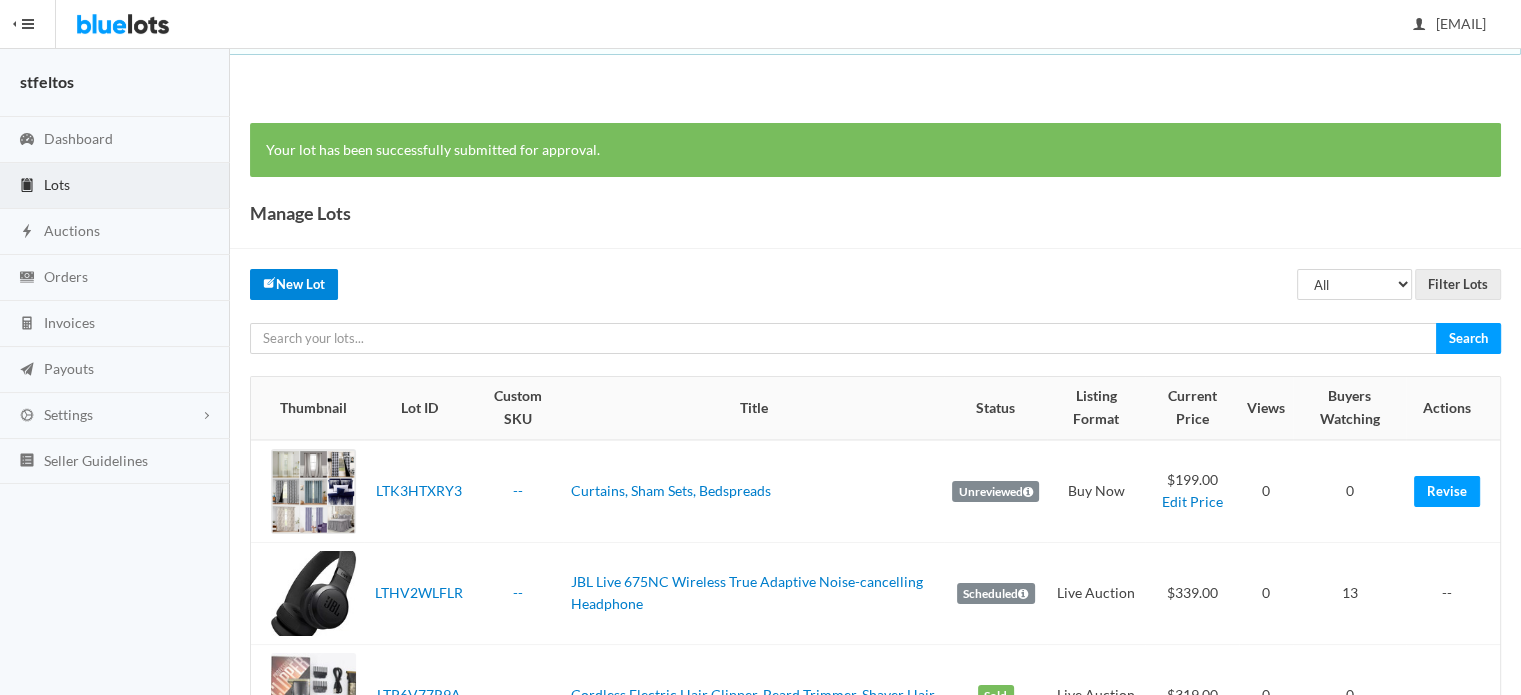 click on "New Lot" at bounding box center (294, 284) 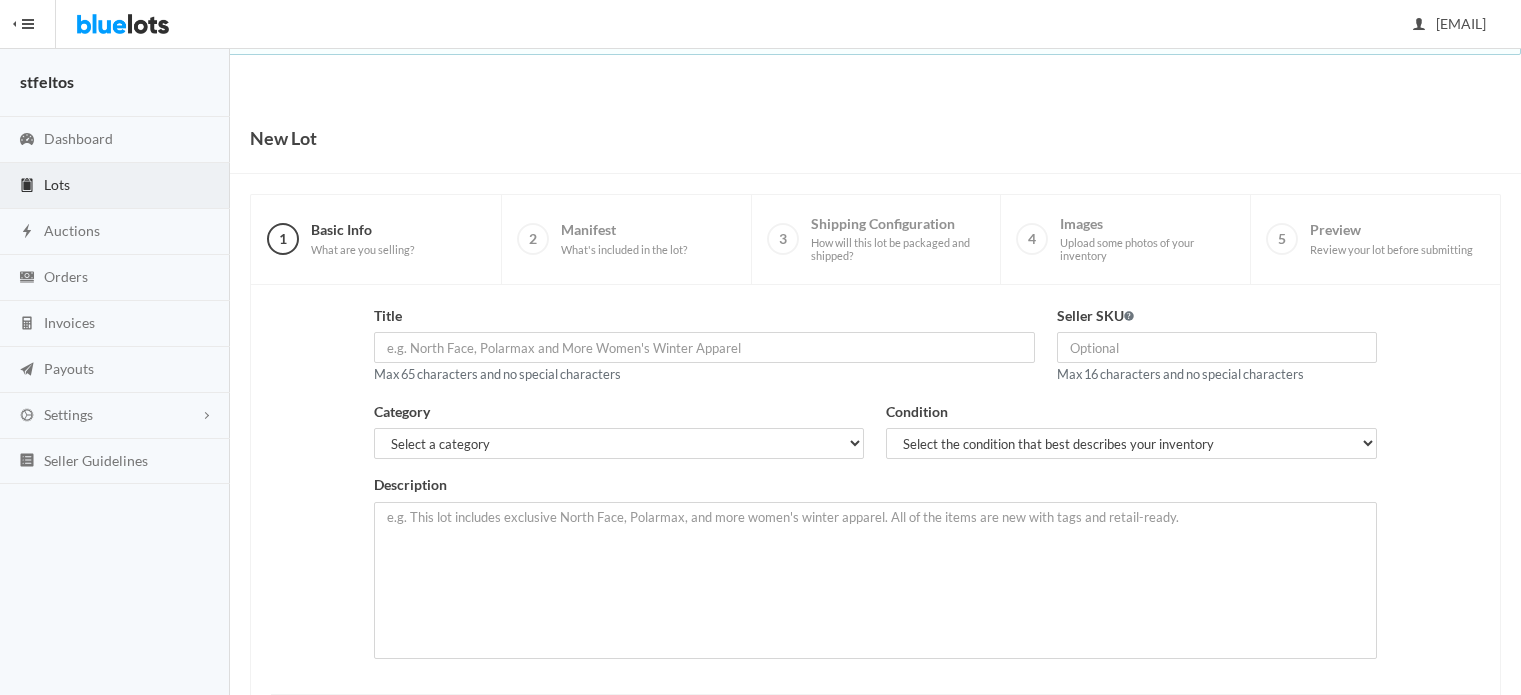 scroll, scrollTop: 0, scrollLeft: 0, axis: both 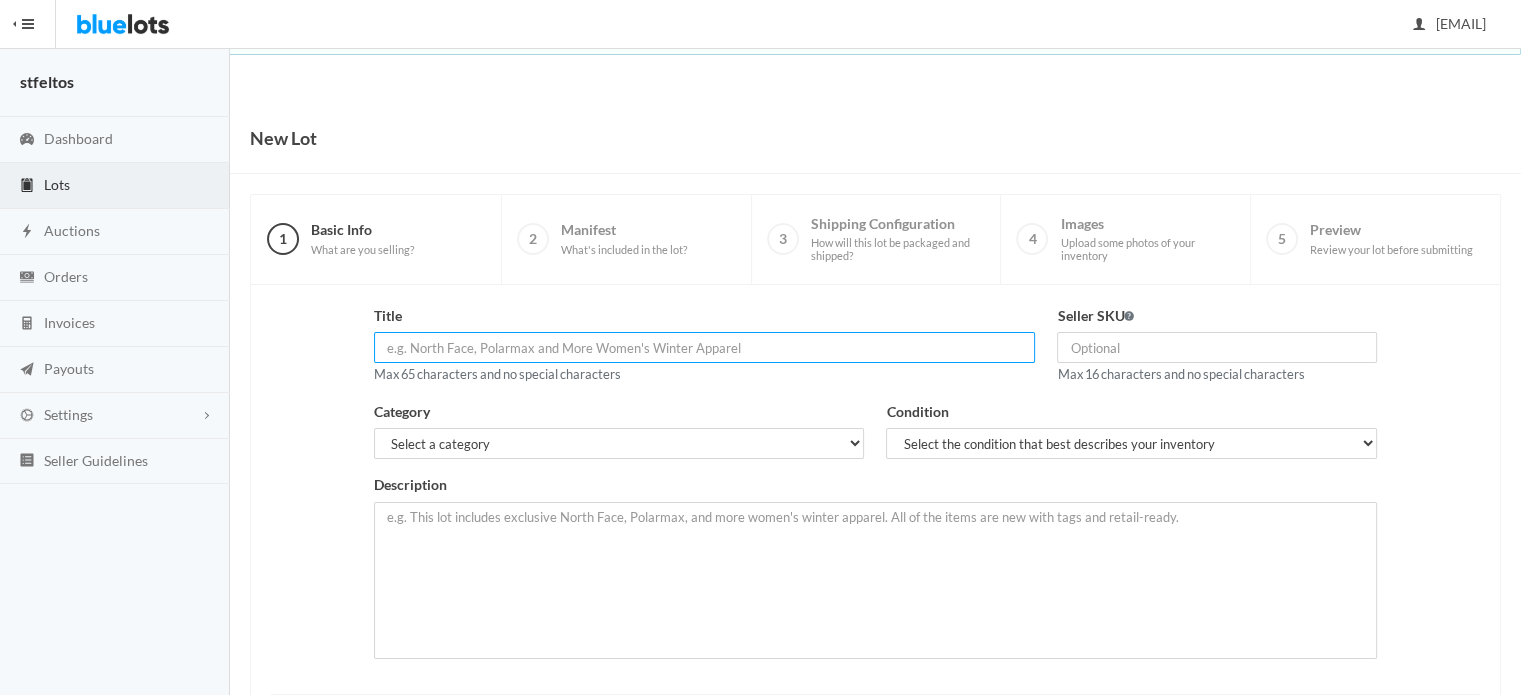 click at bounding box center (705, 347) 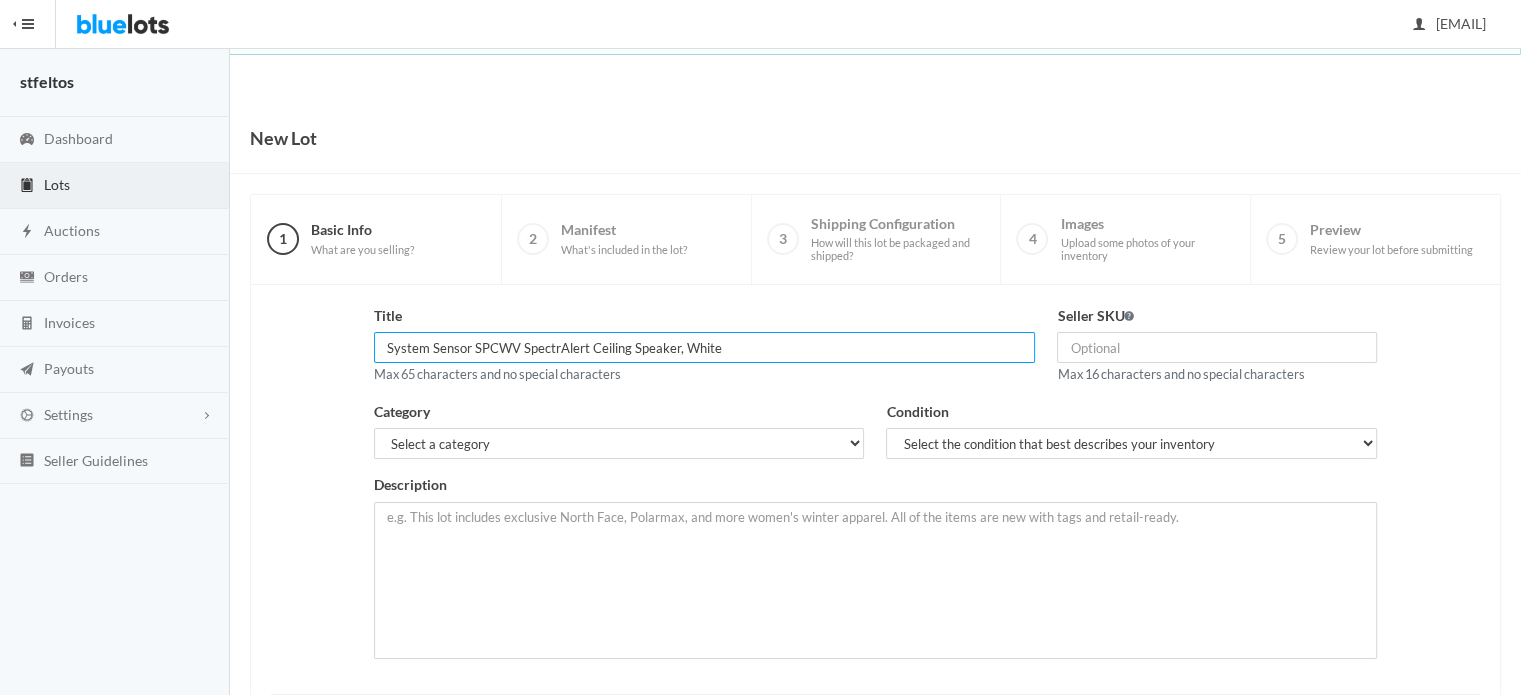 type on "System Sensor SPCWV SpectrAlert Ceiling Speaker, White" 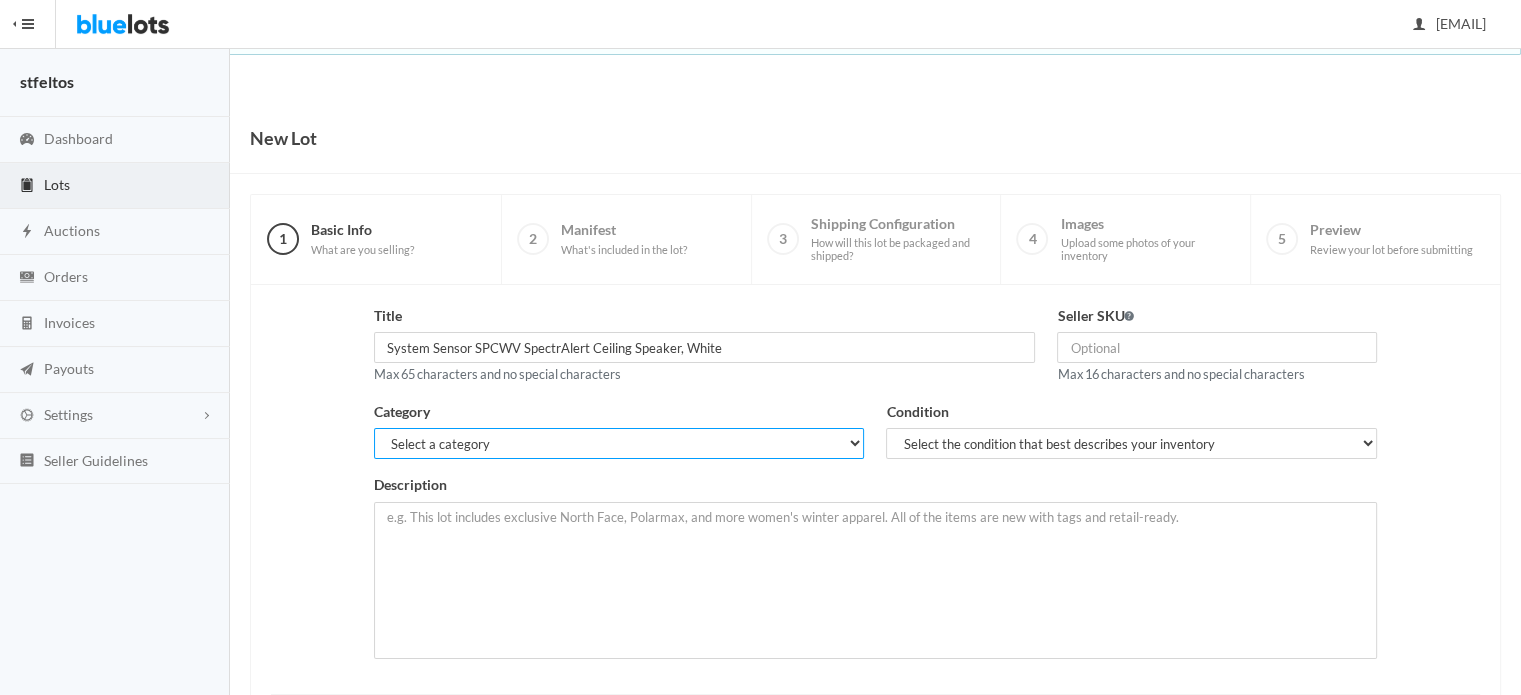 click on "Select a category
Electronics
Clothing, Shoes & Accessories
Appliances
Home & Garden
Sporting Goods
Toys & Baby
Health & Beauty
Business & Industrial
General Merchandise" at bounding box center [619, 443] 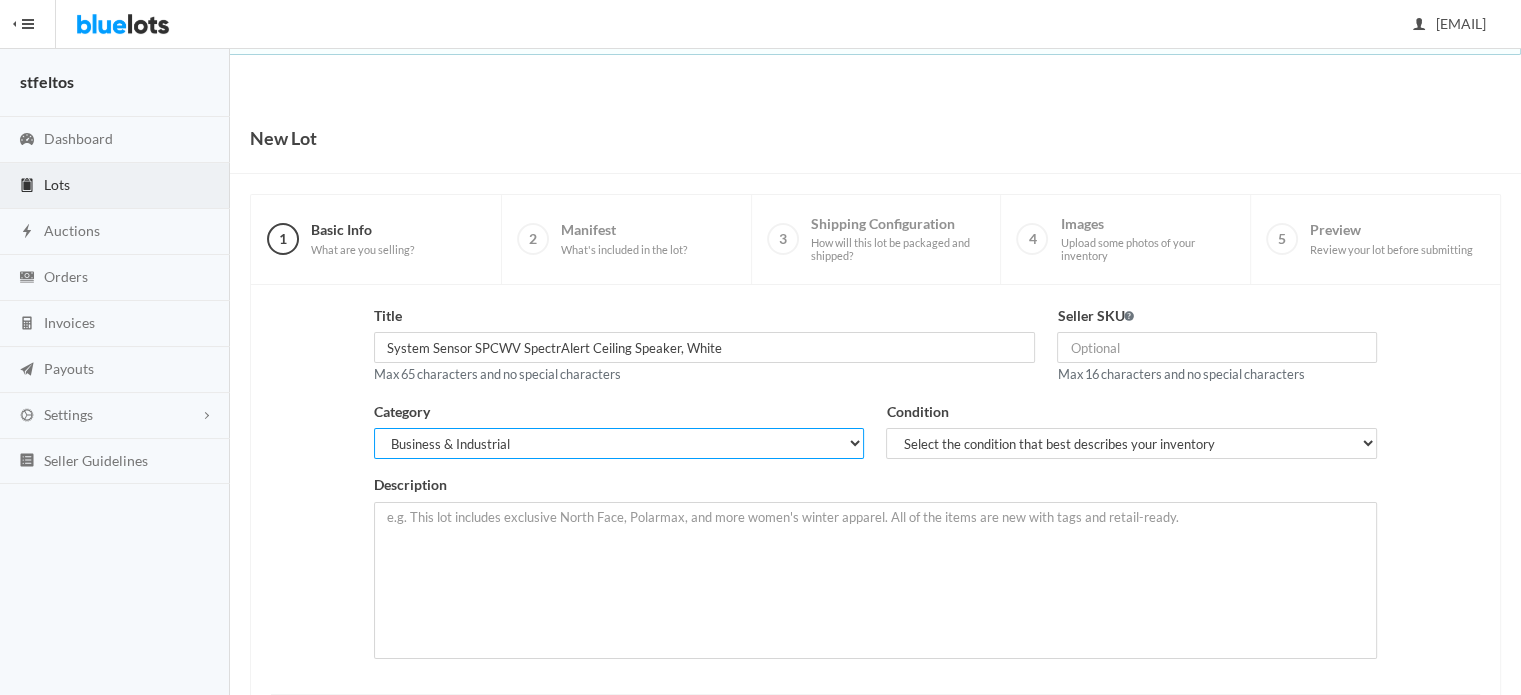 click on "Select a category
Electronics
Clothing, Shoes & Accessories
Appliances
Home & Garden
Sporting Goods
Toys & Baby
Health & Beauty
Business & Industrial
General Merchandise" at bounding box center [619, 443] 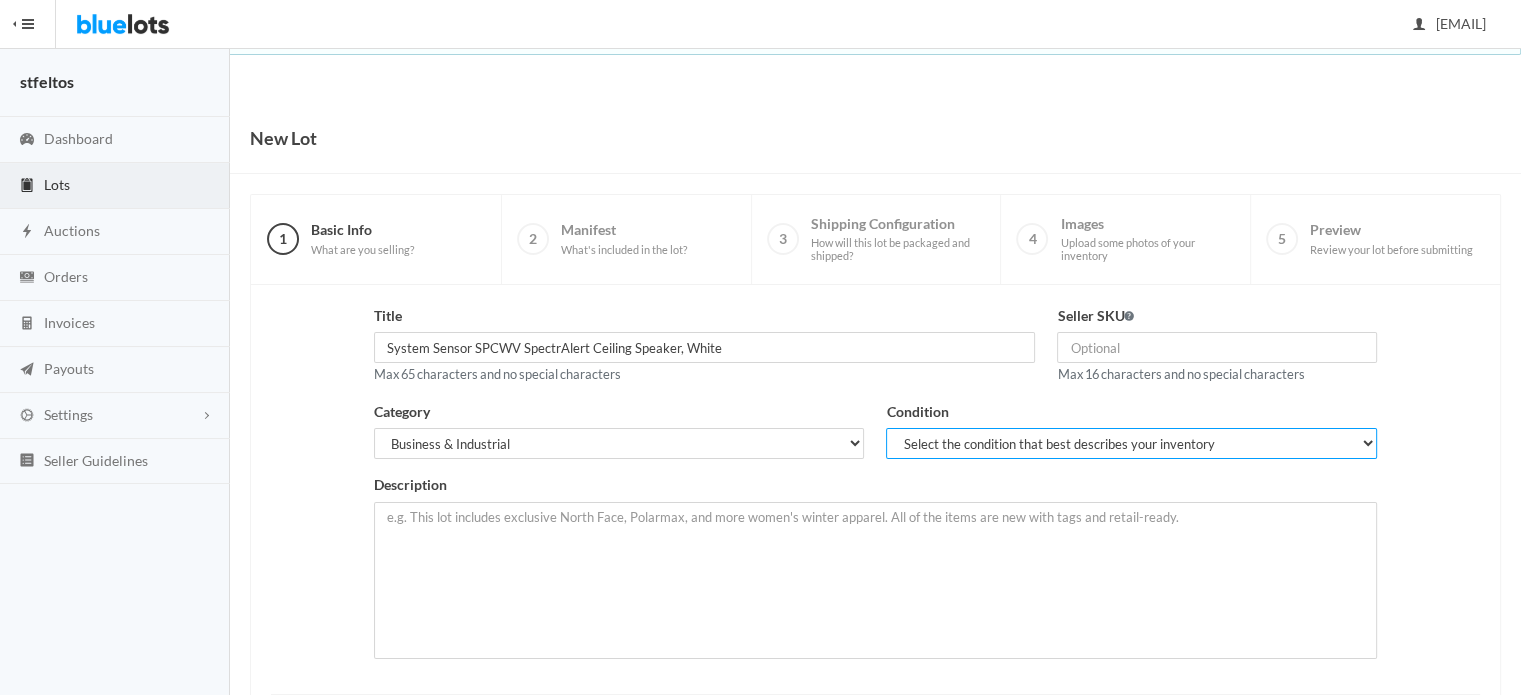 click on "Select the condition that best describes your inventory
Brand New
Shelf Pulls
Customer Returns
Used
Mixed" at bounding box center (1131, 443) 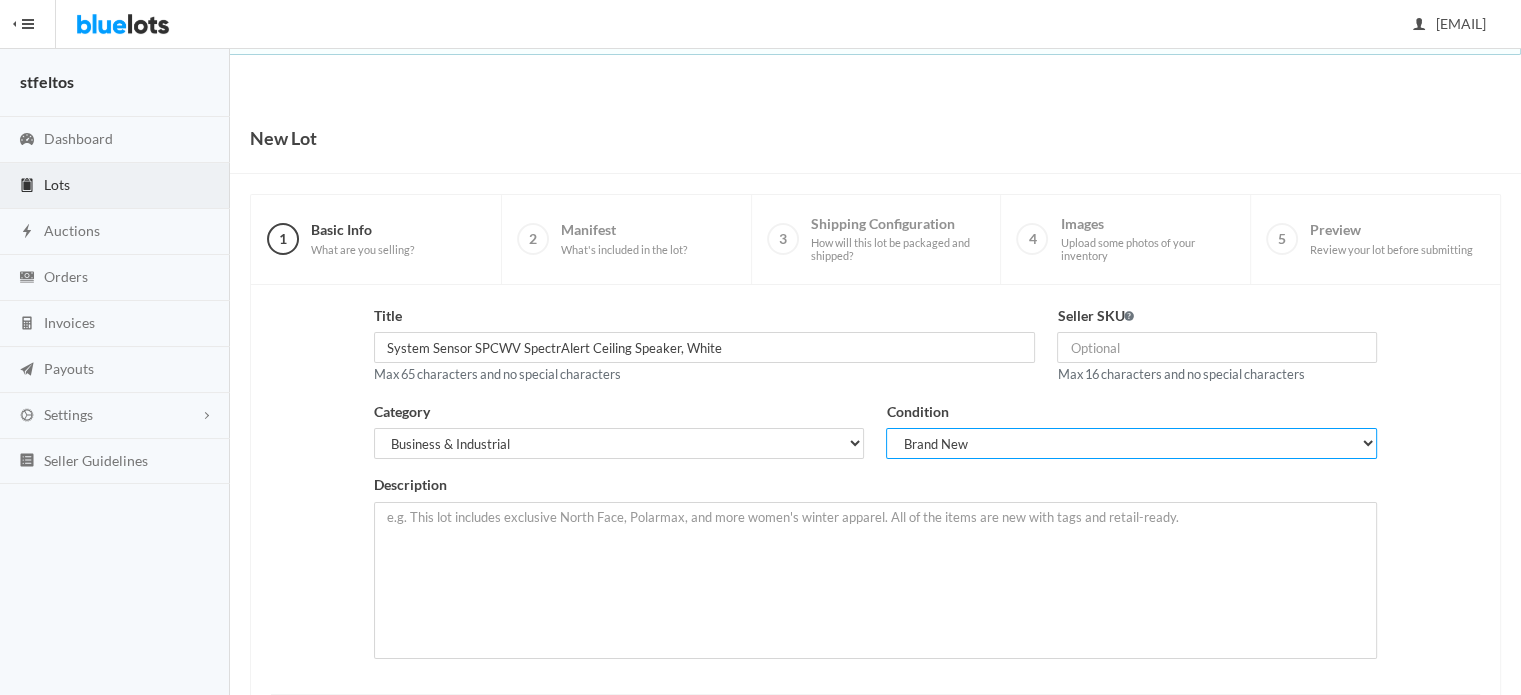 click on "Select the condition that best describes your inventory
Brand New
Shelf Pulls
Customer Returns
Used
Mixed" at bounding box center [1131, 443] 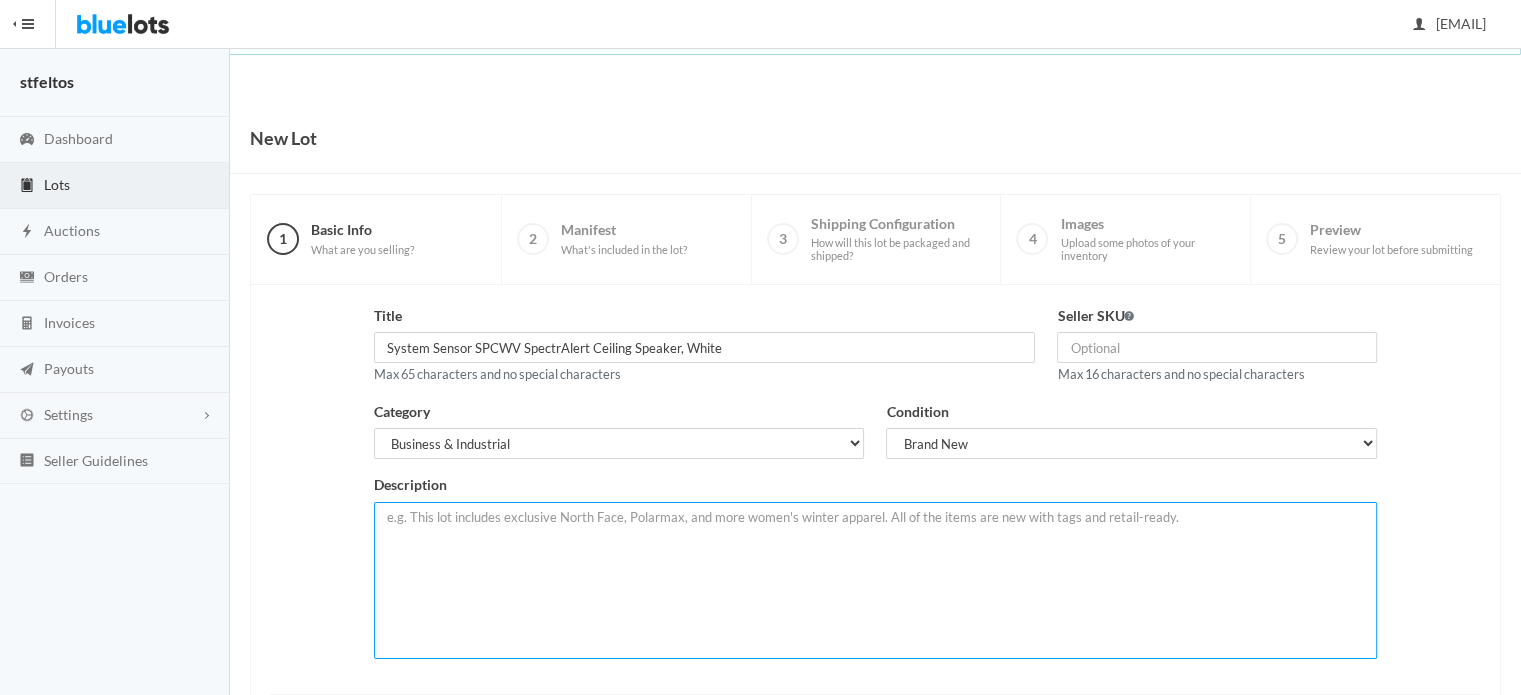 click at bounding box center (876, 580) 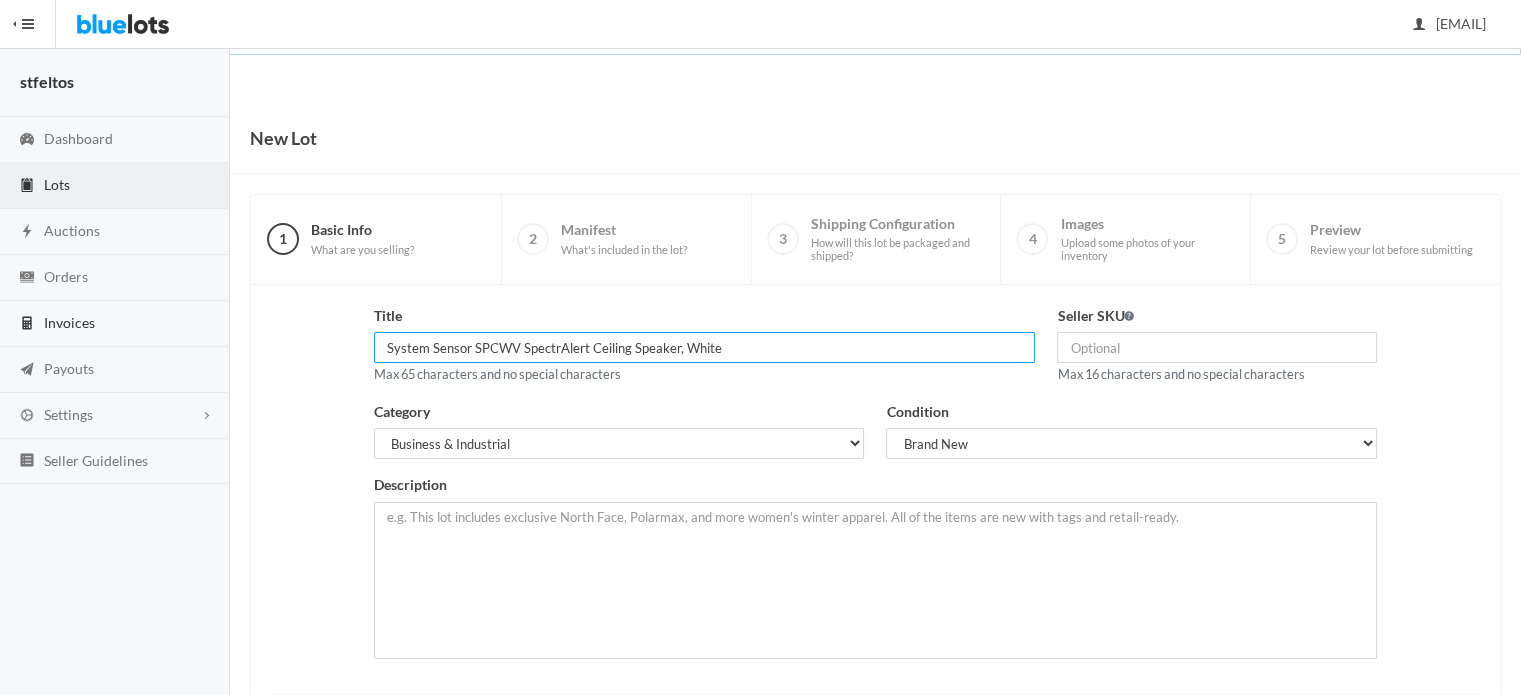 drag, startPoint x: 750, startPoint y: 343, endPoint x: 207, endPoint y: 342, distance: 543.0009 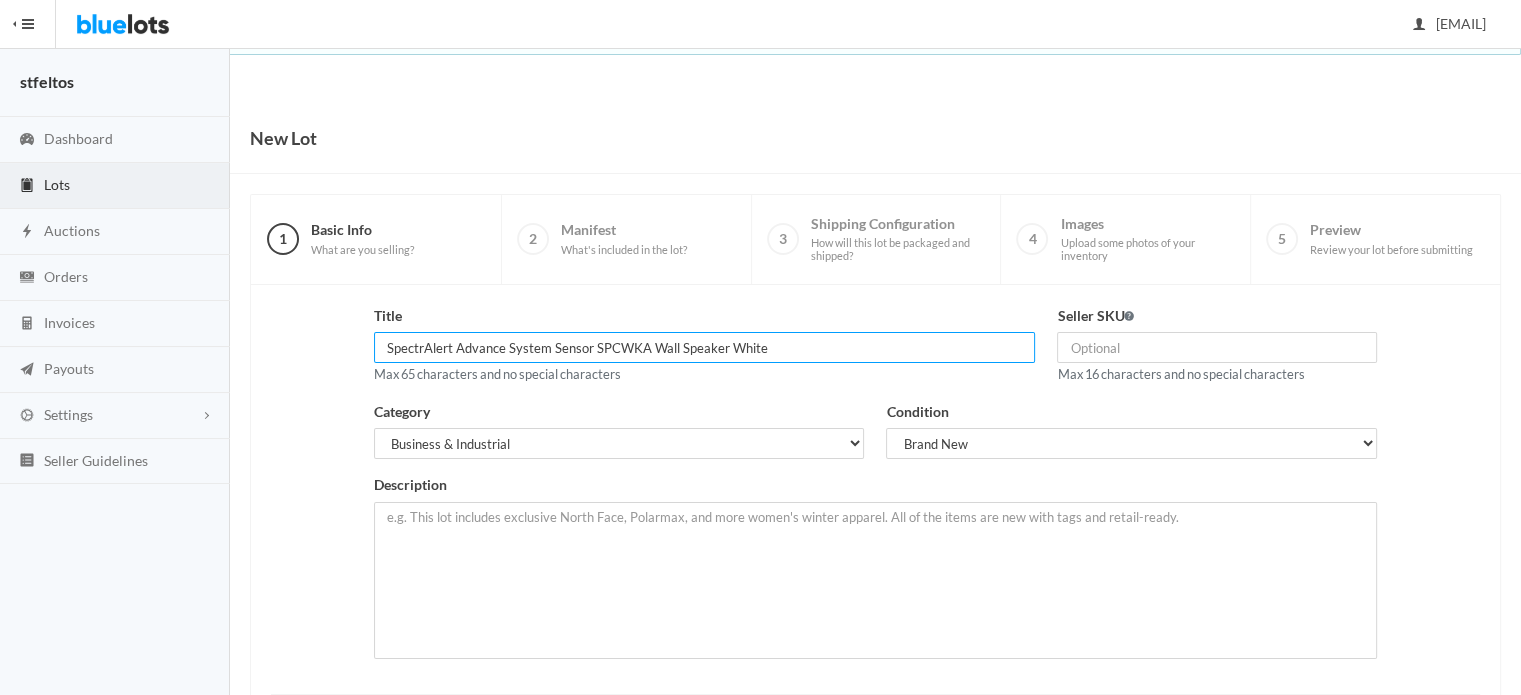 type on "SpectrAlert Advance System Sensor SPCWKA Wall Speaker White" 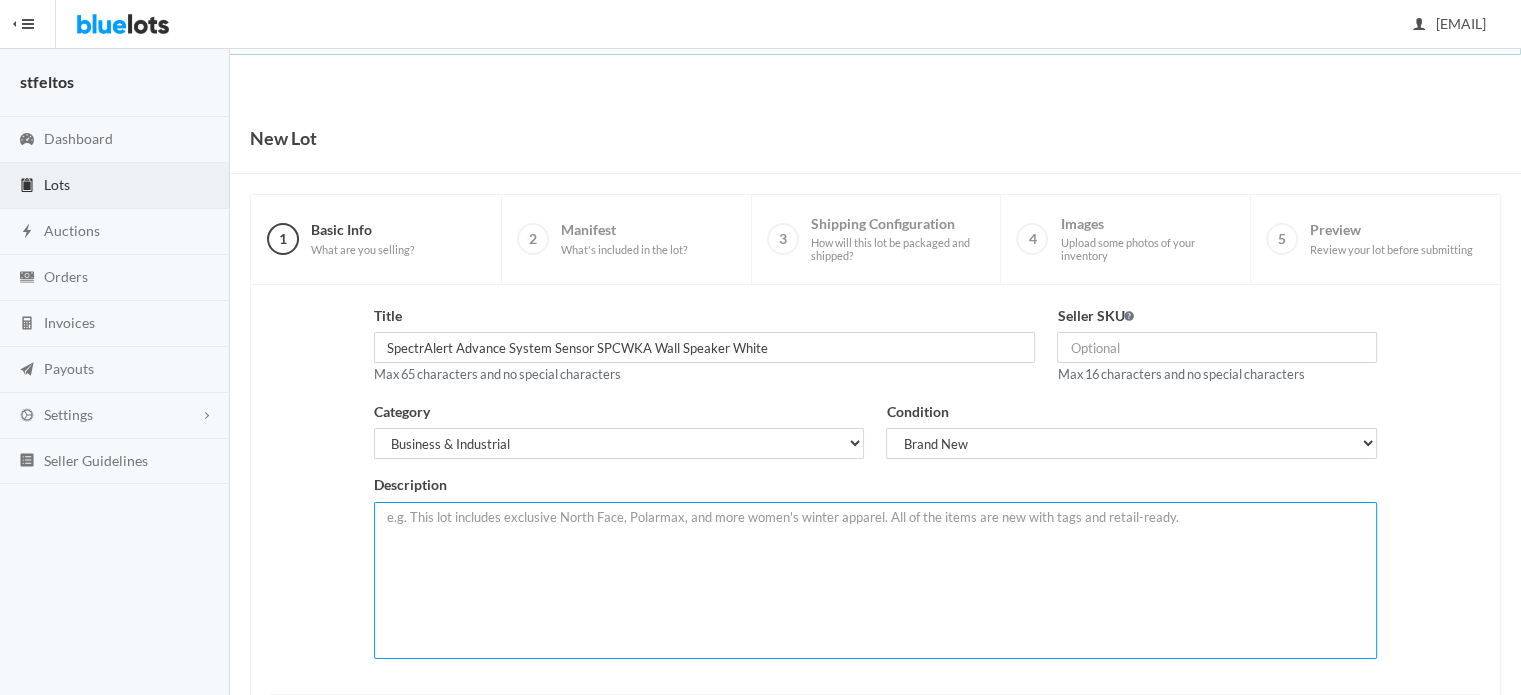 click at bounding box center [876, 580] 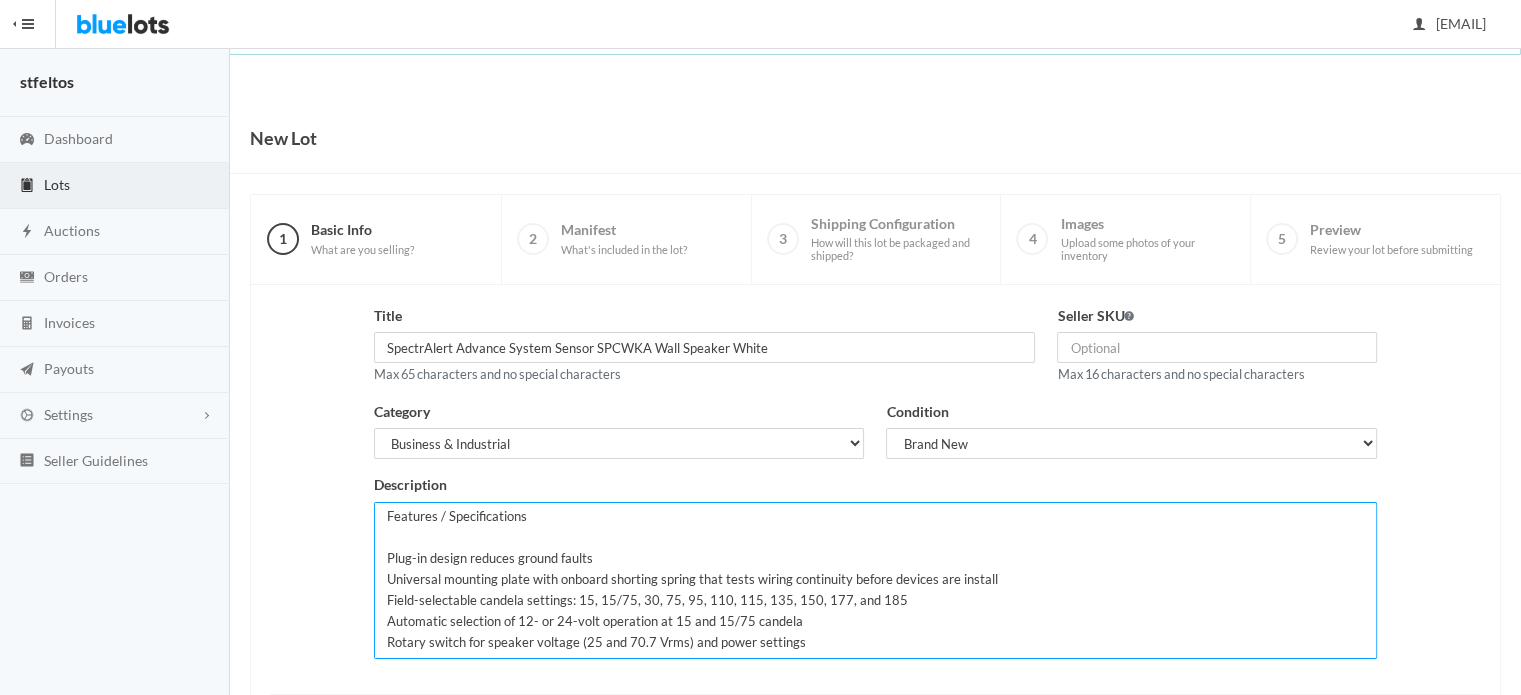 scroll, scrollTop: 63, scrollLeft: 0, axis: vertical 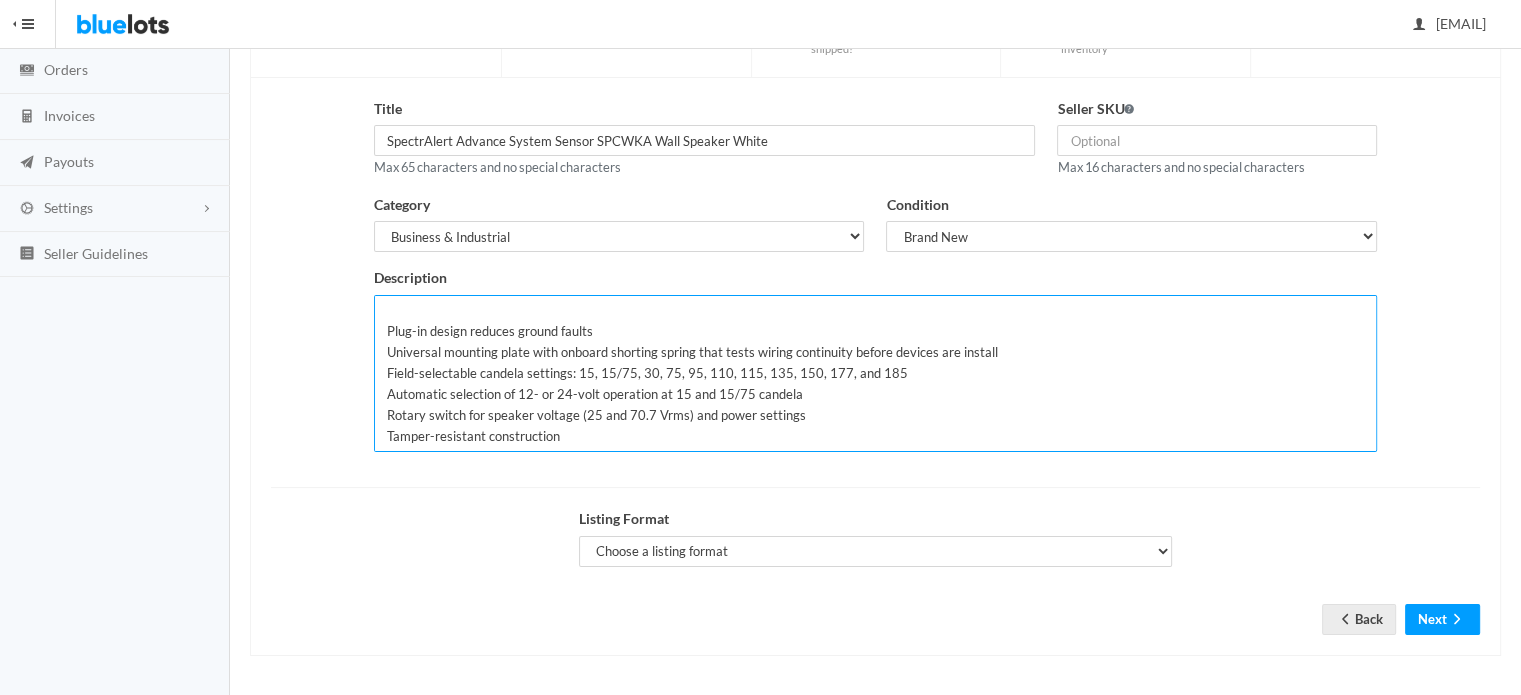 type on "system Sensor SPCWKA SPECTRALERT ADVANCE White Outdoor Ceiling Mount Speaker.
Features / Specifications
Plug-in design reduces ground faults
Universal mounting plate with onboard shorting spring that tests wiring continuity before devices are install
Field-selectable candela settings: 15, 15/75, 30, 75, 95, 110, 115, 135, 150, 177, and 185
Automatic selection of 12- or 24-volt operation at 15 and 15/75 candela
Rotary switch for speaker voltage (25 and 70.7 Vrms) and power settings
Tamper-resistant construction" 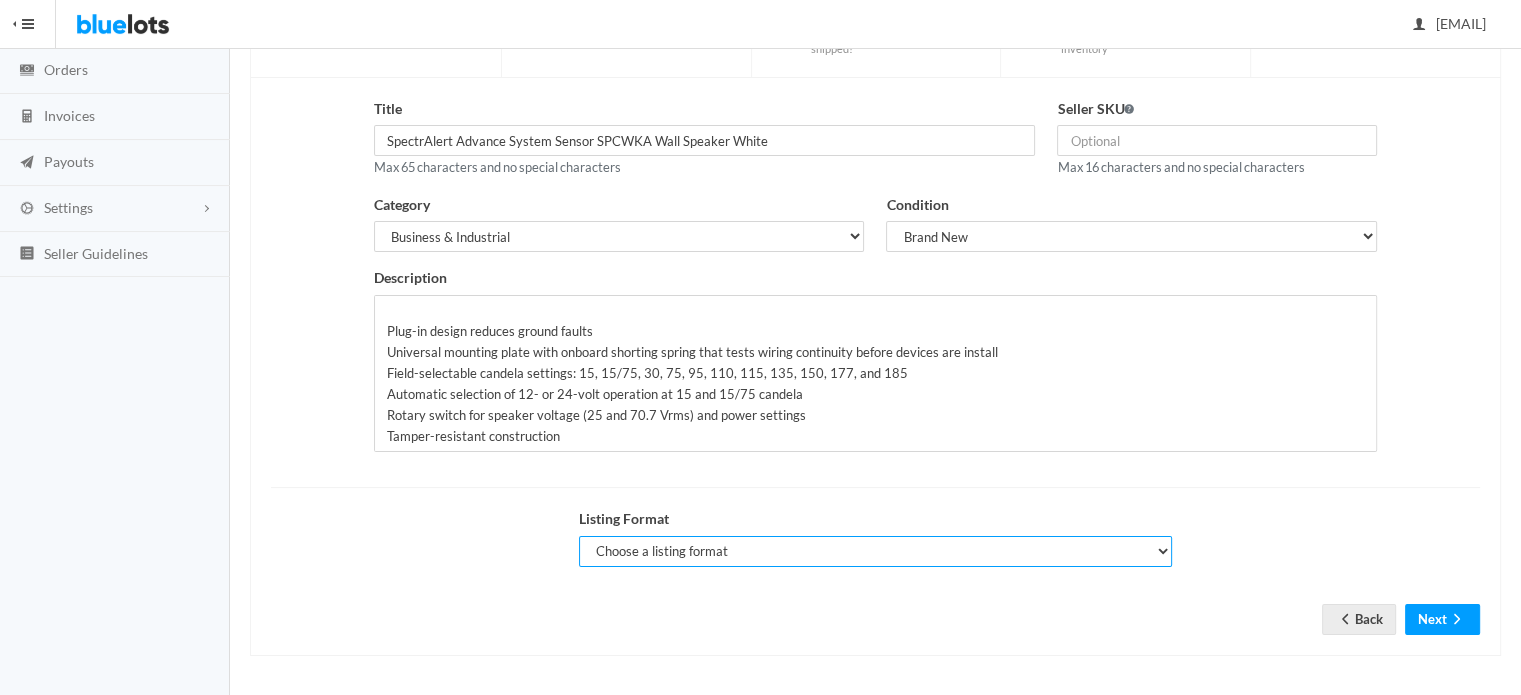click on "Choose a listing format
Auction
Buy Now" at bounding box center [876, 551] 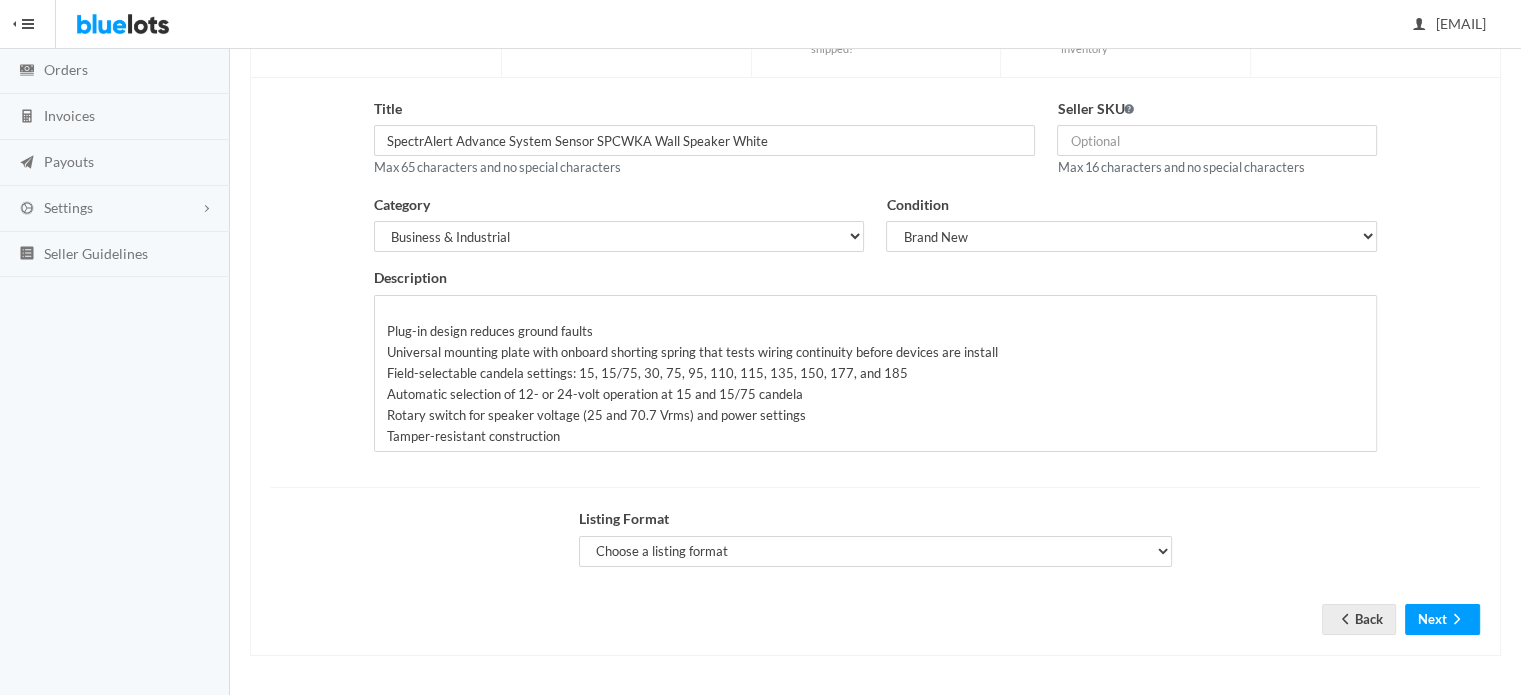 click on "Title
SpectrAlert Advance System Sensor SPCWKA Wall Speaker White
Max 65 characters and no special characters
Seller SKU
Max 16 characters and no special characters
Category
Select a category
Electronics
Clothing, Shoes & Accessories
Appliances
Home & Garden
Sporting Goods
Toys & Baby
Health & Beauty
Business & Industrial
General Merchandise
Condition
Select the condition that best describes your inventory
Brand New
Shelf Pulls
Customer Returns
Used
Mixed
Description" at bounding box center (875, 351) 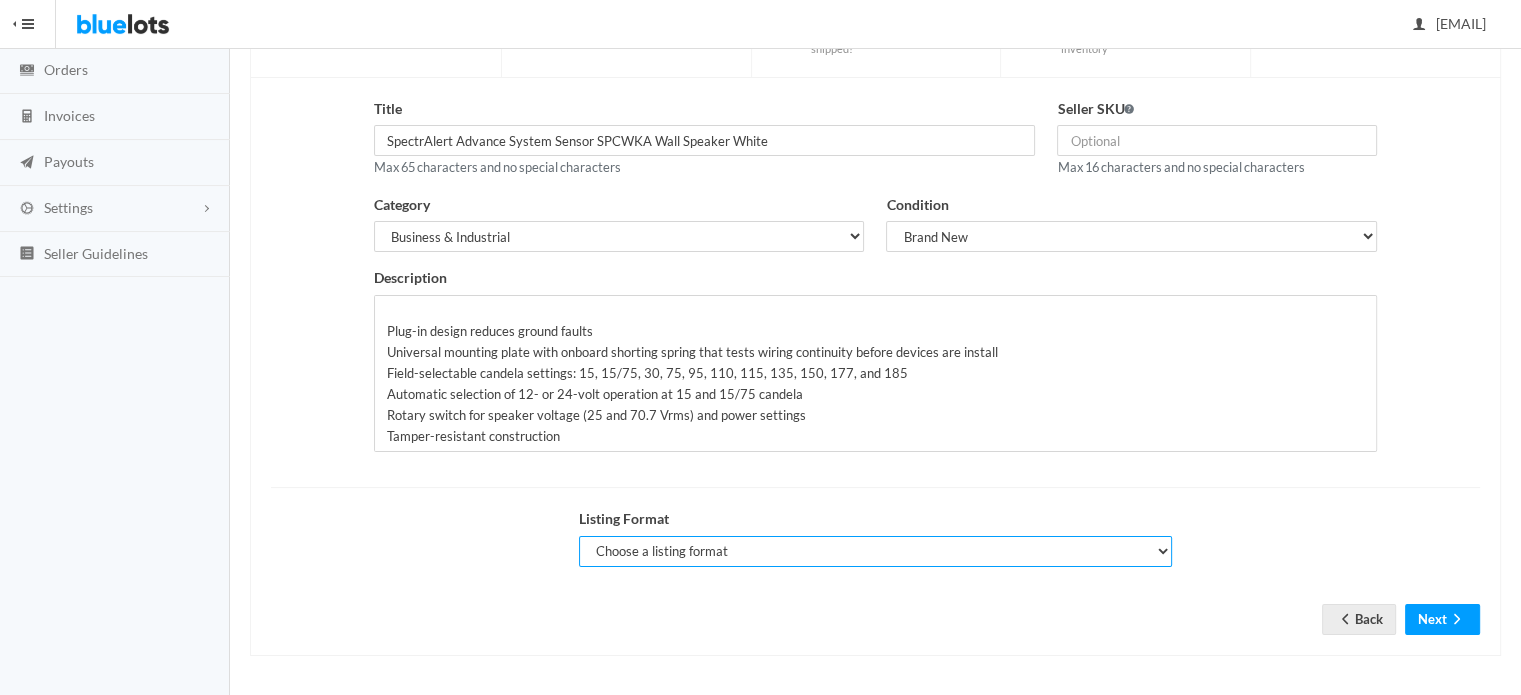 click on "Choose a listing format
Auction
Buy Now" at bounding box center (876, 551) 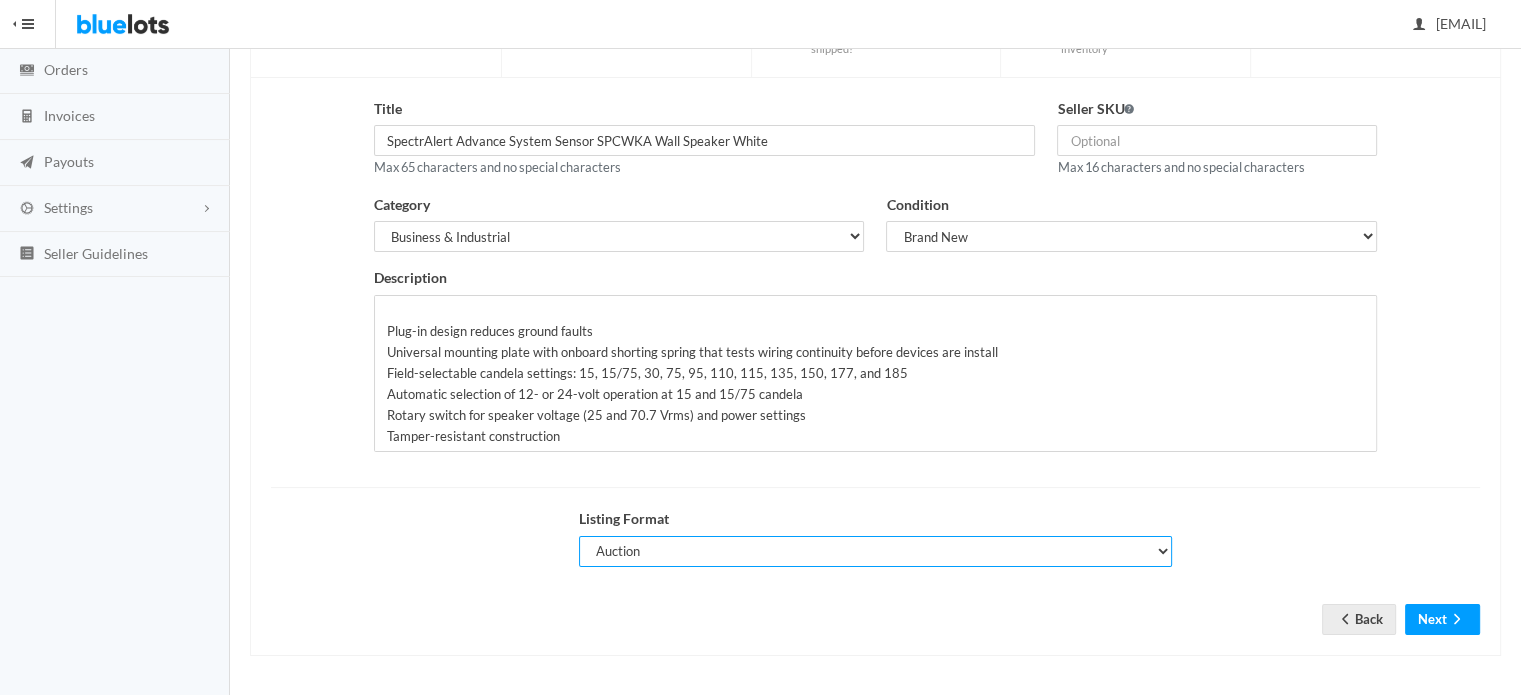 click on "Choose a listing format
Auction
Buy Now" at bounding box center (876, 551) 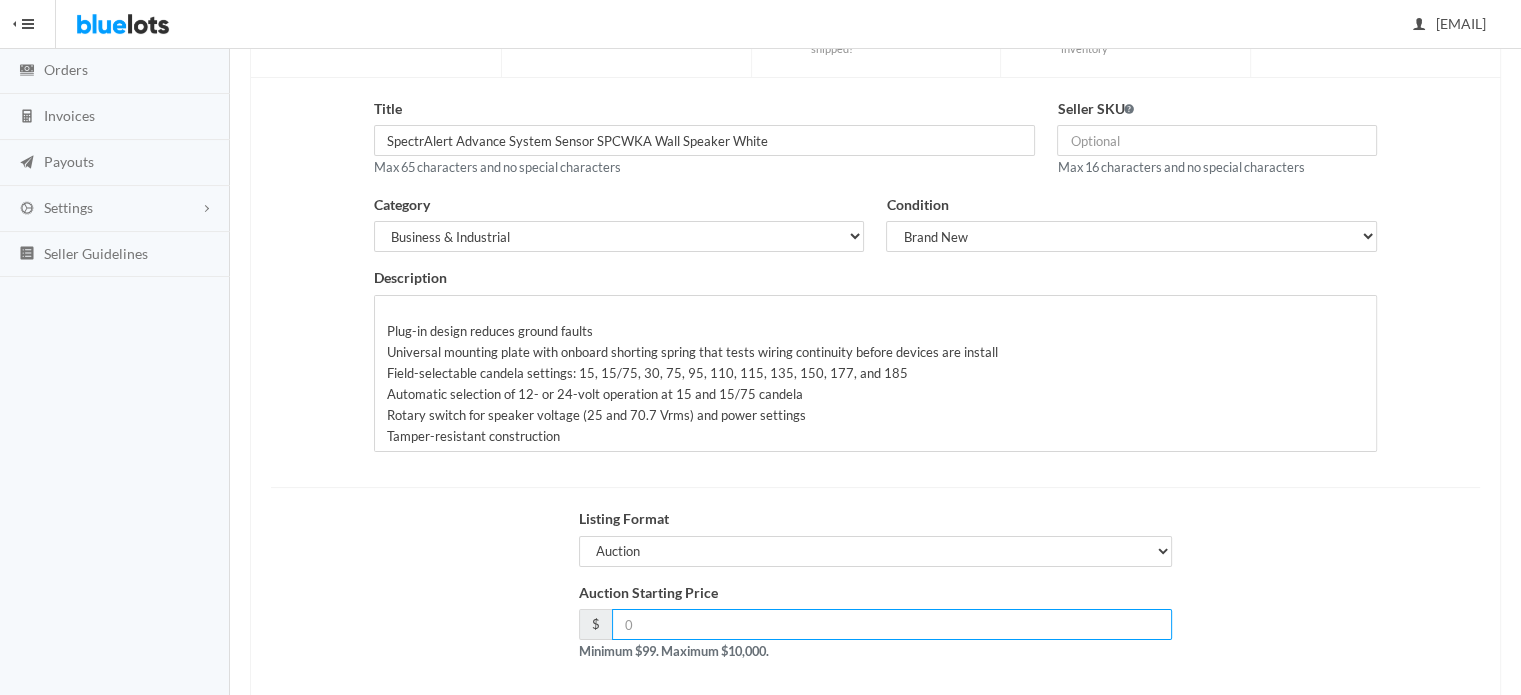 click at bounding box center [892, 624] 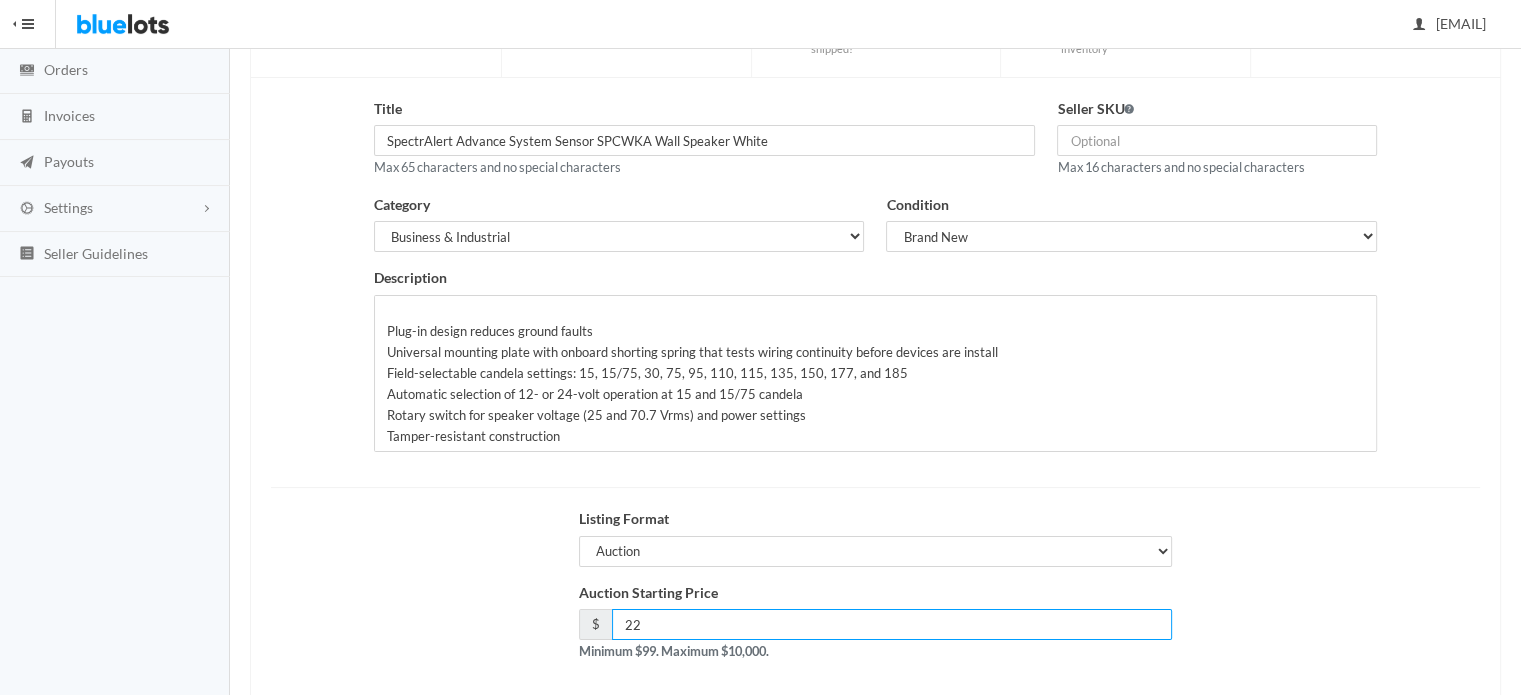 type on "2" 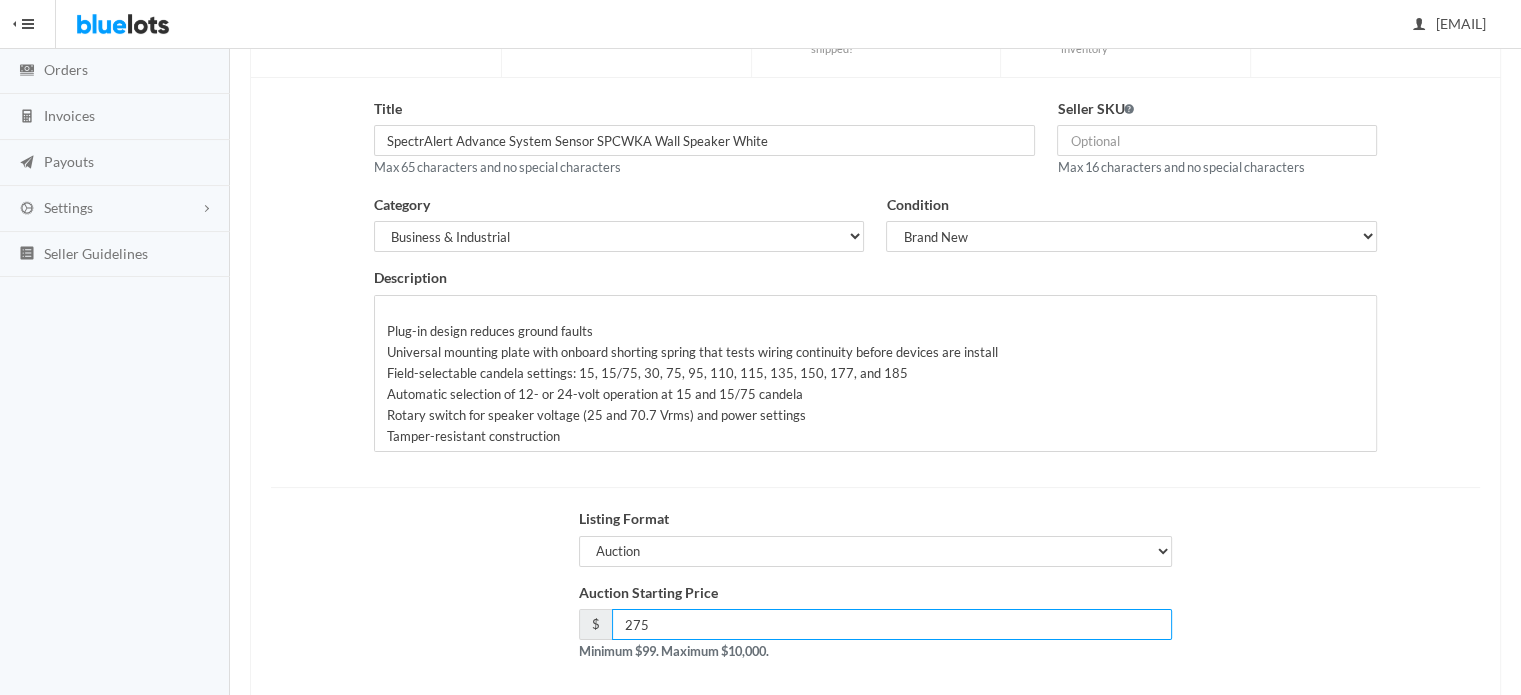 type on "275" 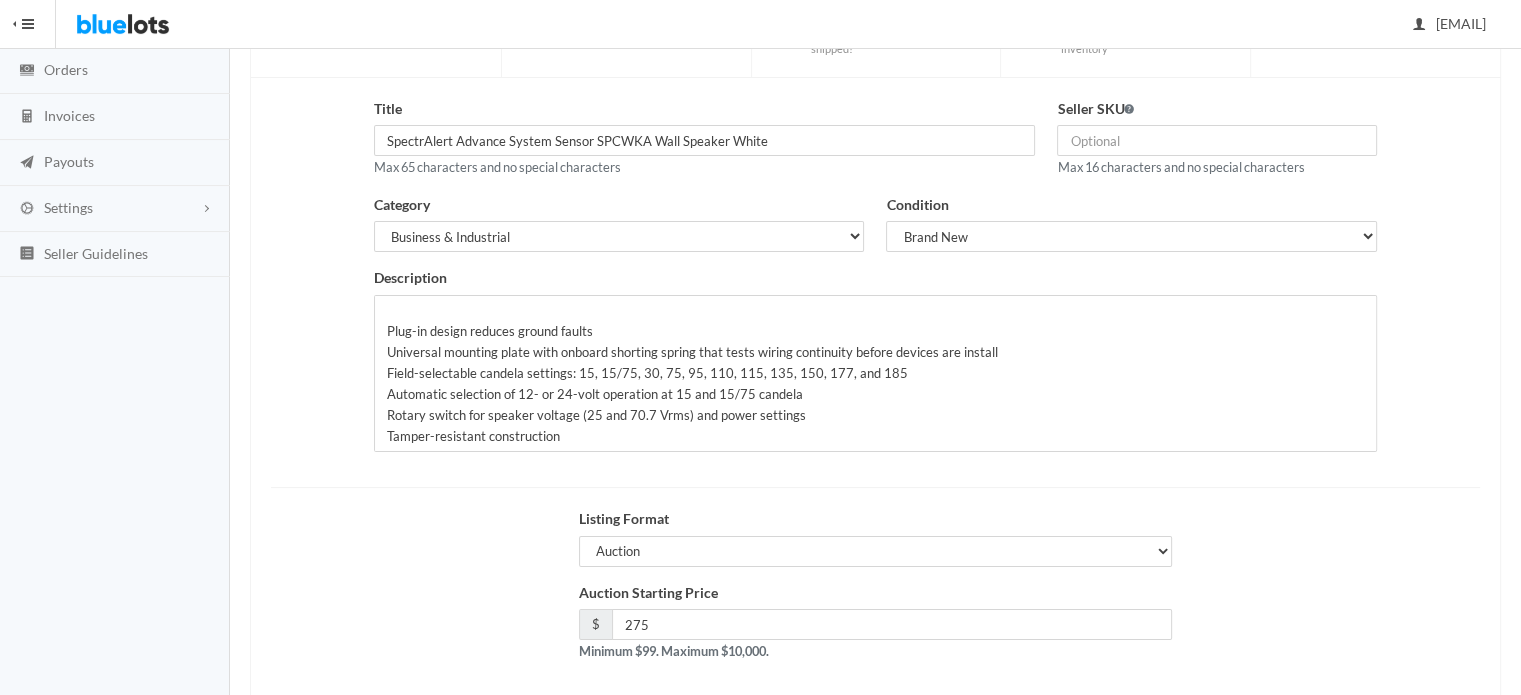 click on "Listing Format
Choose a listing format
Auction
Buy Now" at bounding box center [875, 545] 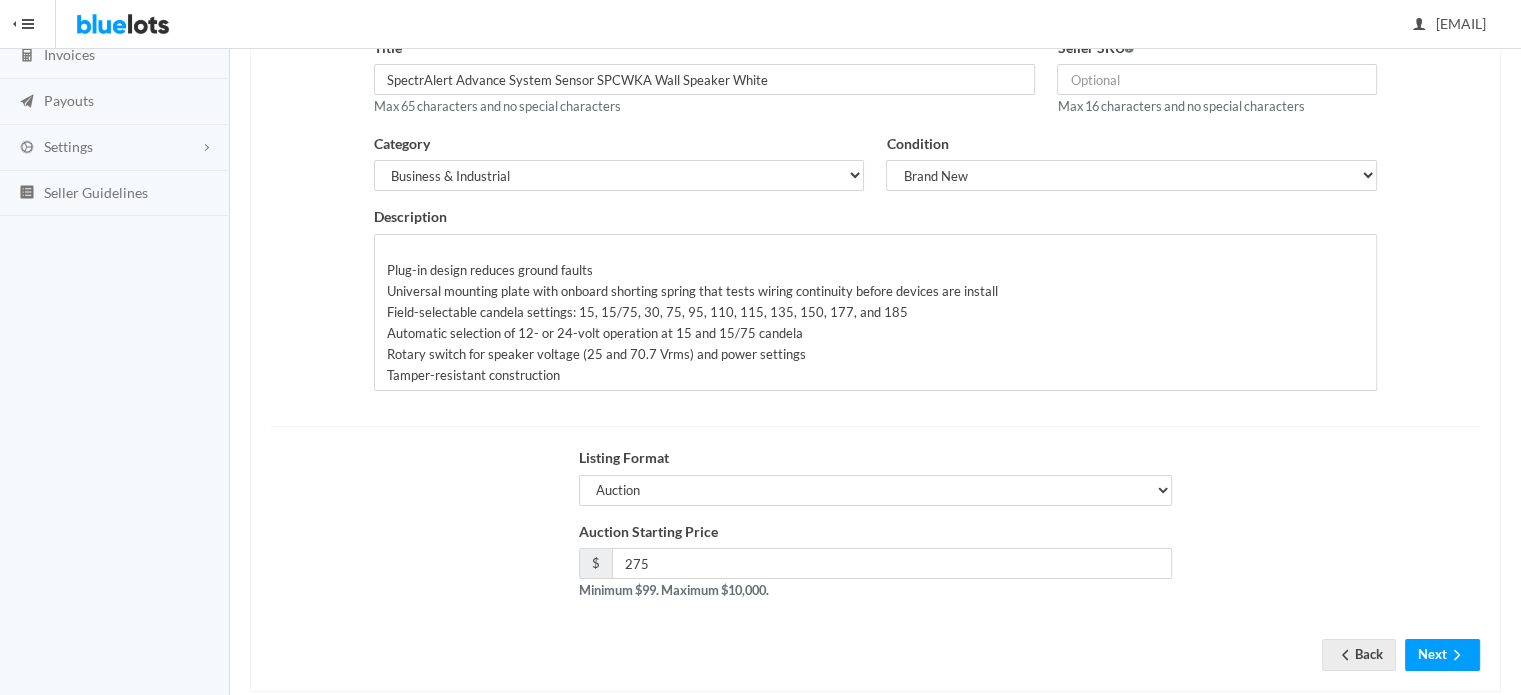 scroll, scrollTop: 303, scrollLeft: 0, axis: vertical 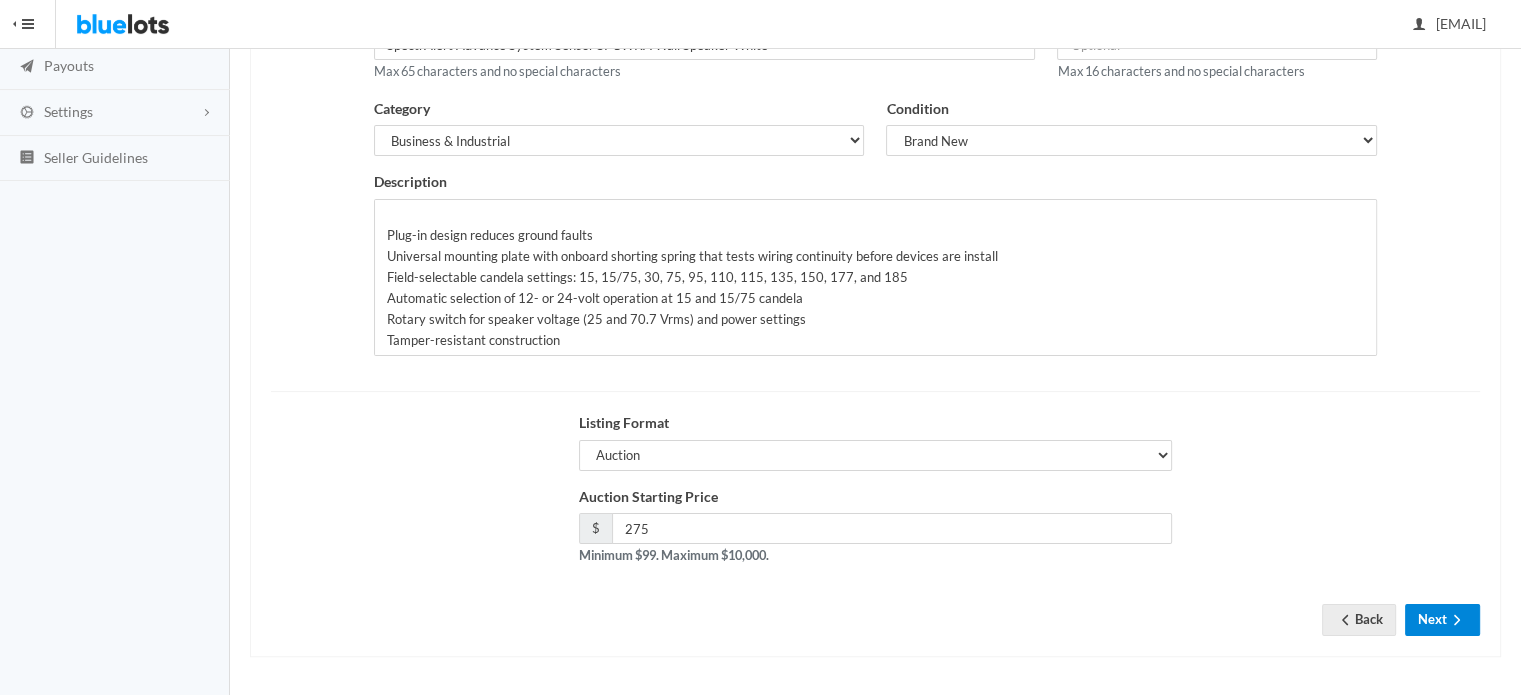 click on "Next" at bounding box center (1442, 619) 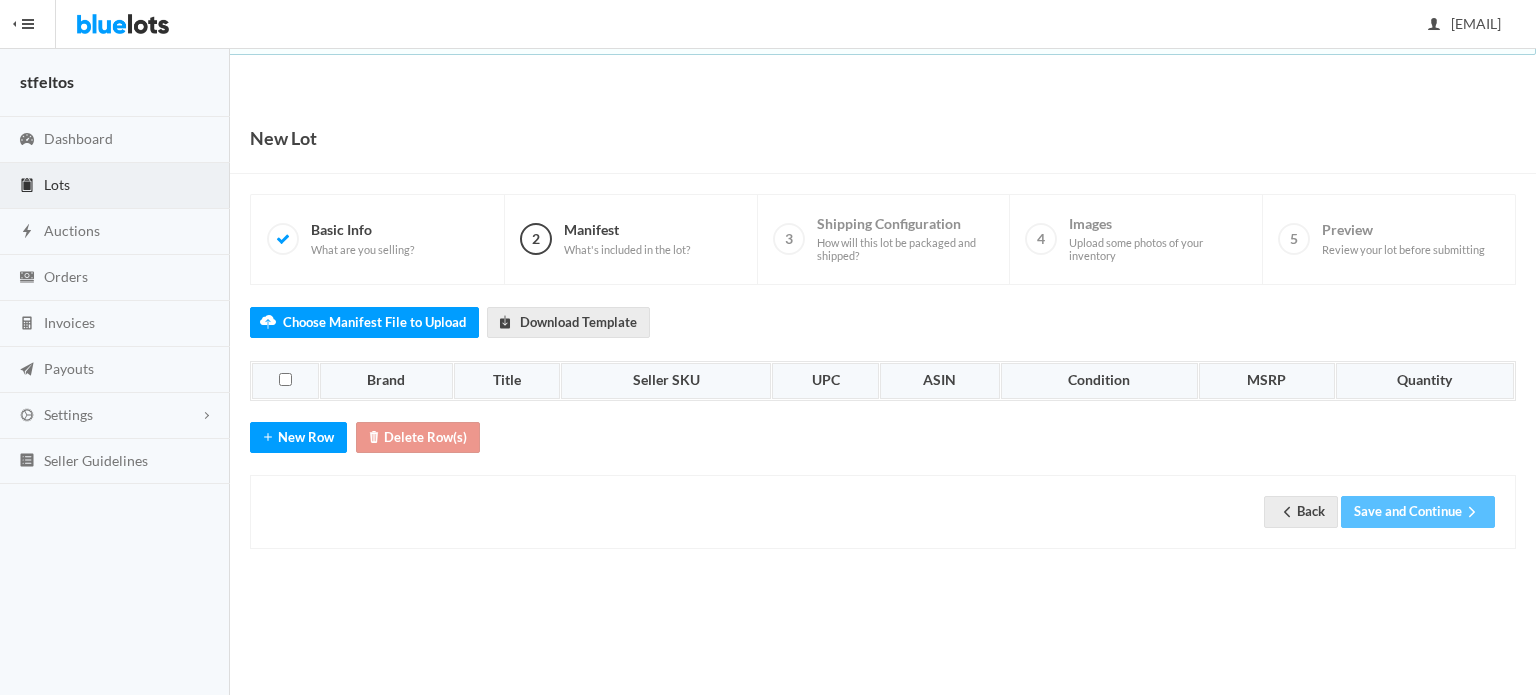 scroll, scrollTop: 0, scrollLeft: 0, axis: both 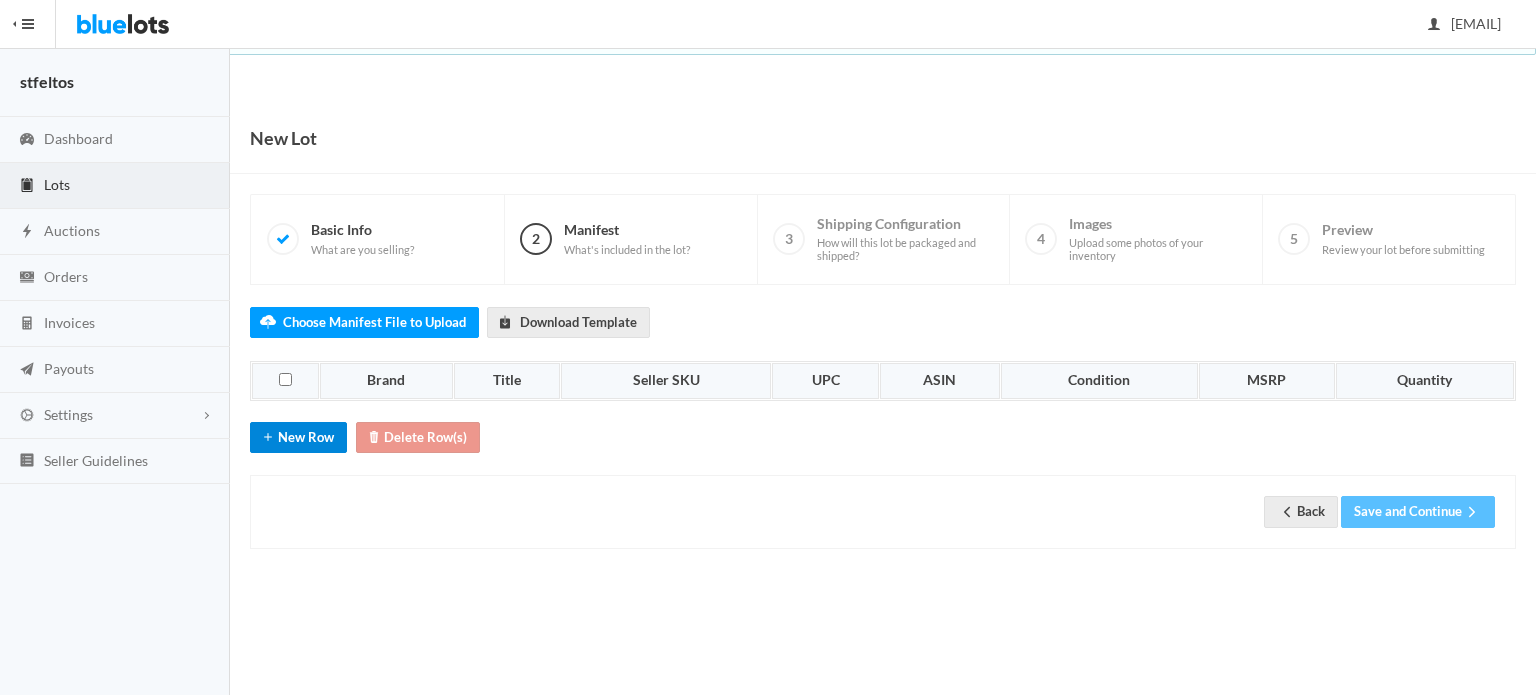 click on "New Row" at bounding box center (298, 437) 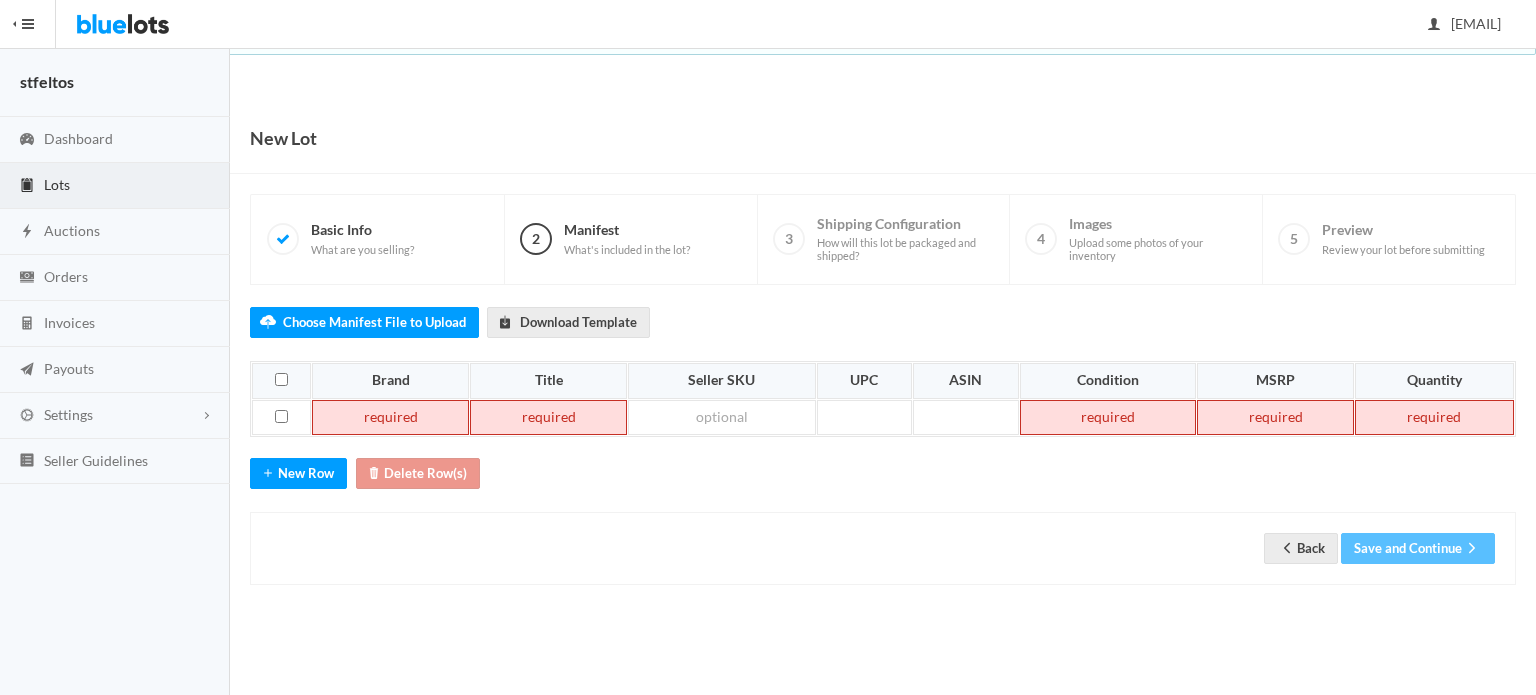 click at bounding box center [390, 418] 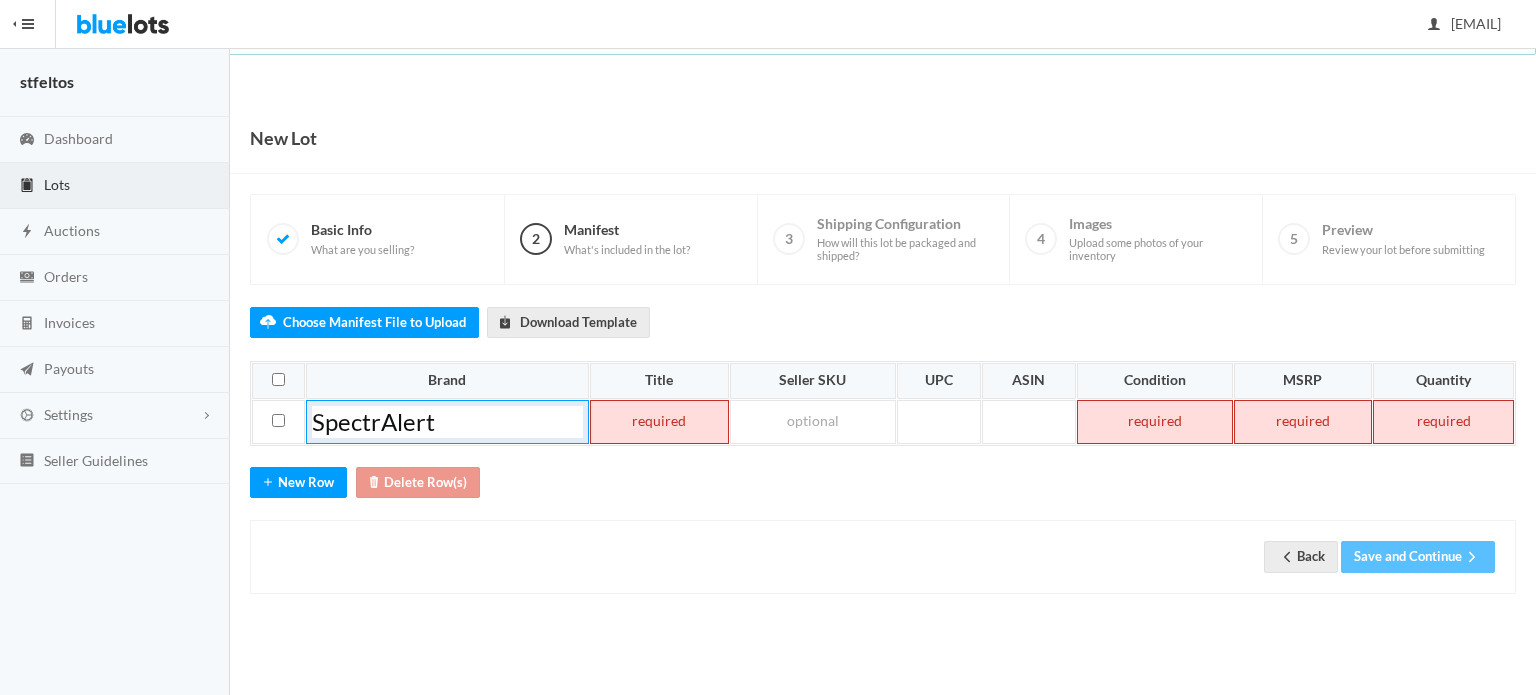 type 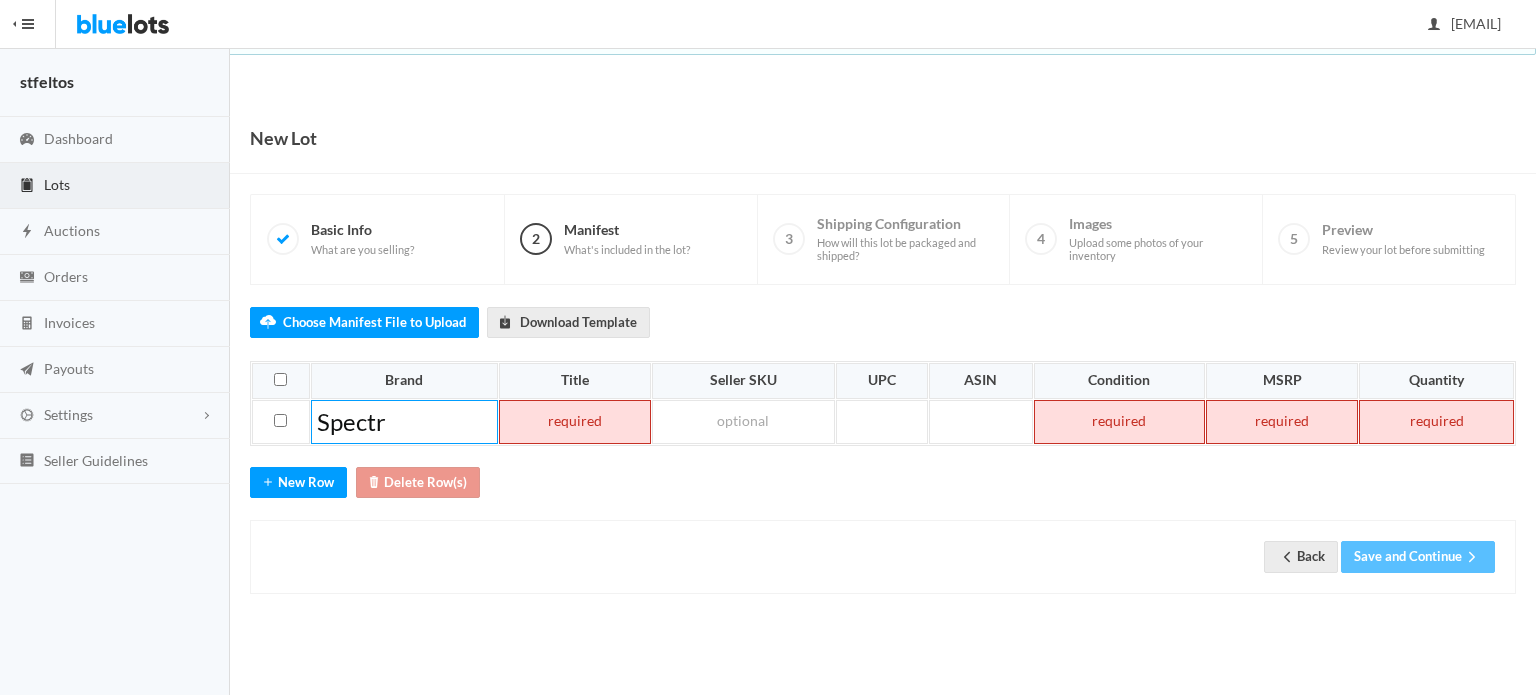 click at bounding box center (575, 422) 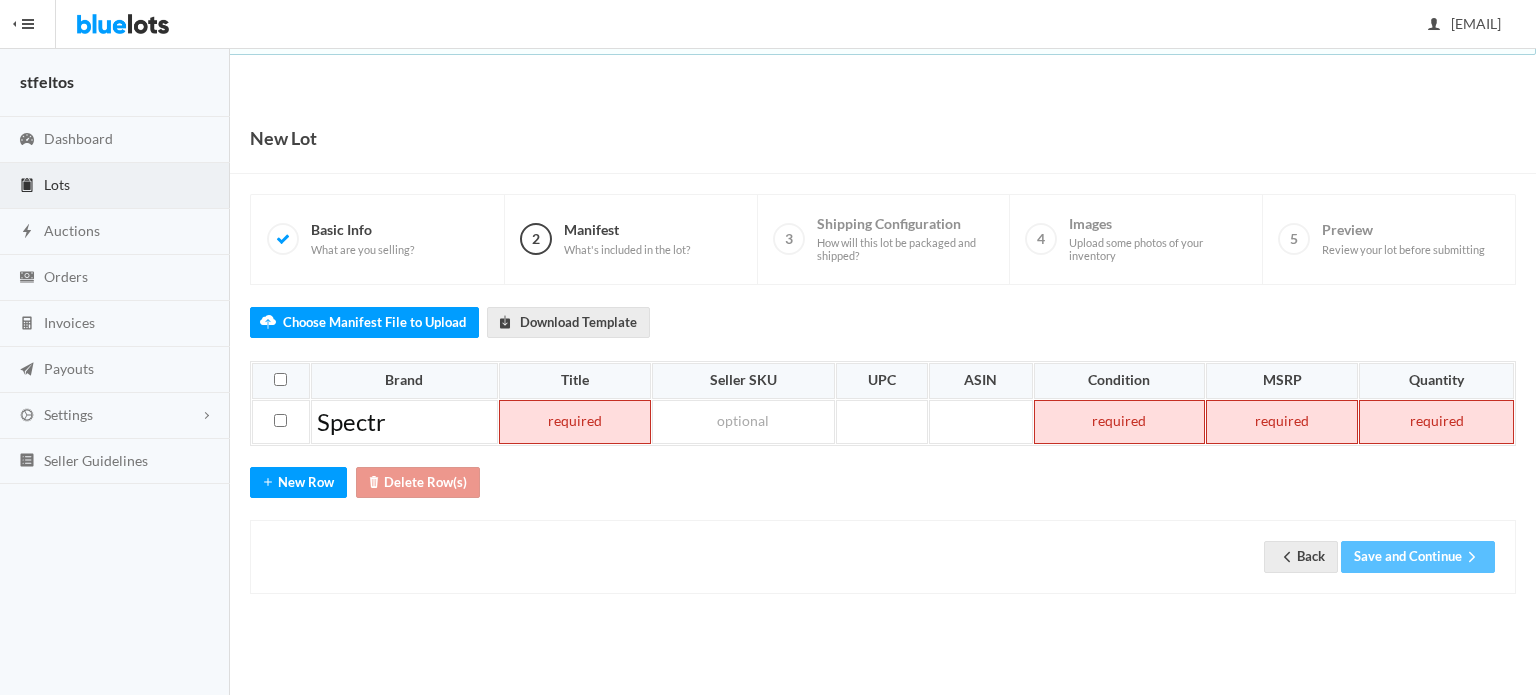 paste 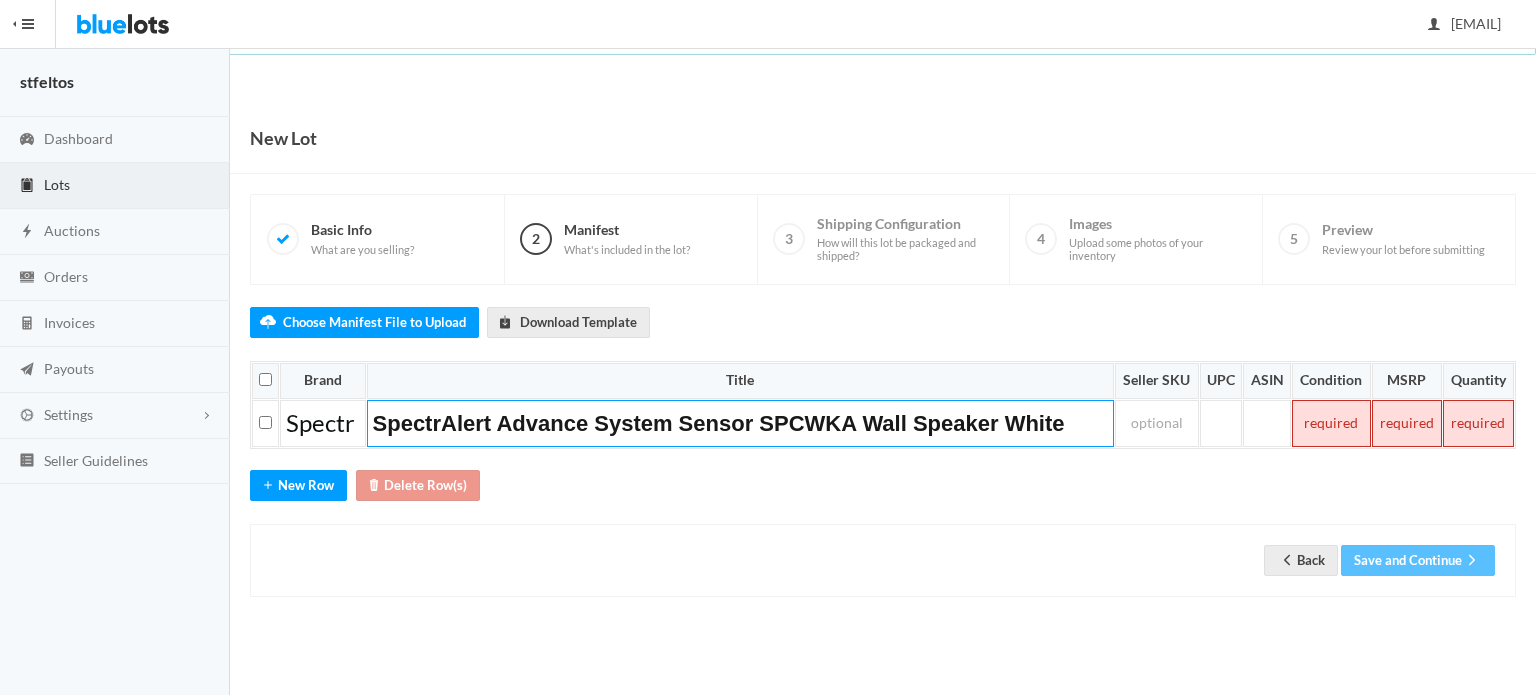 click at bounding box center (1331, 424) 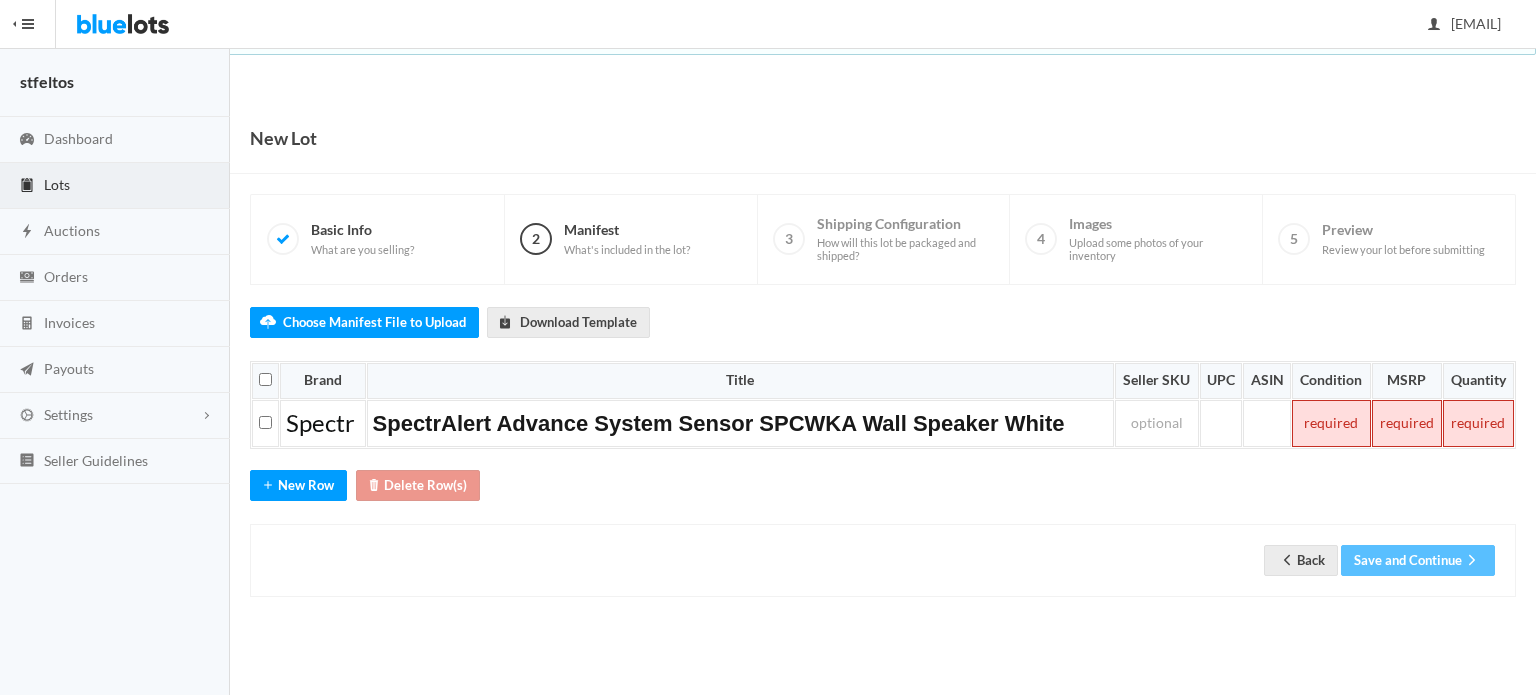 type 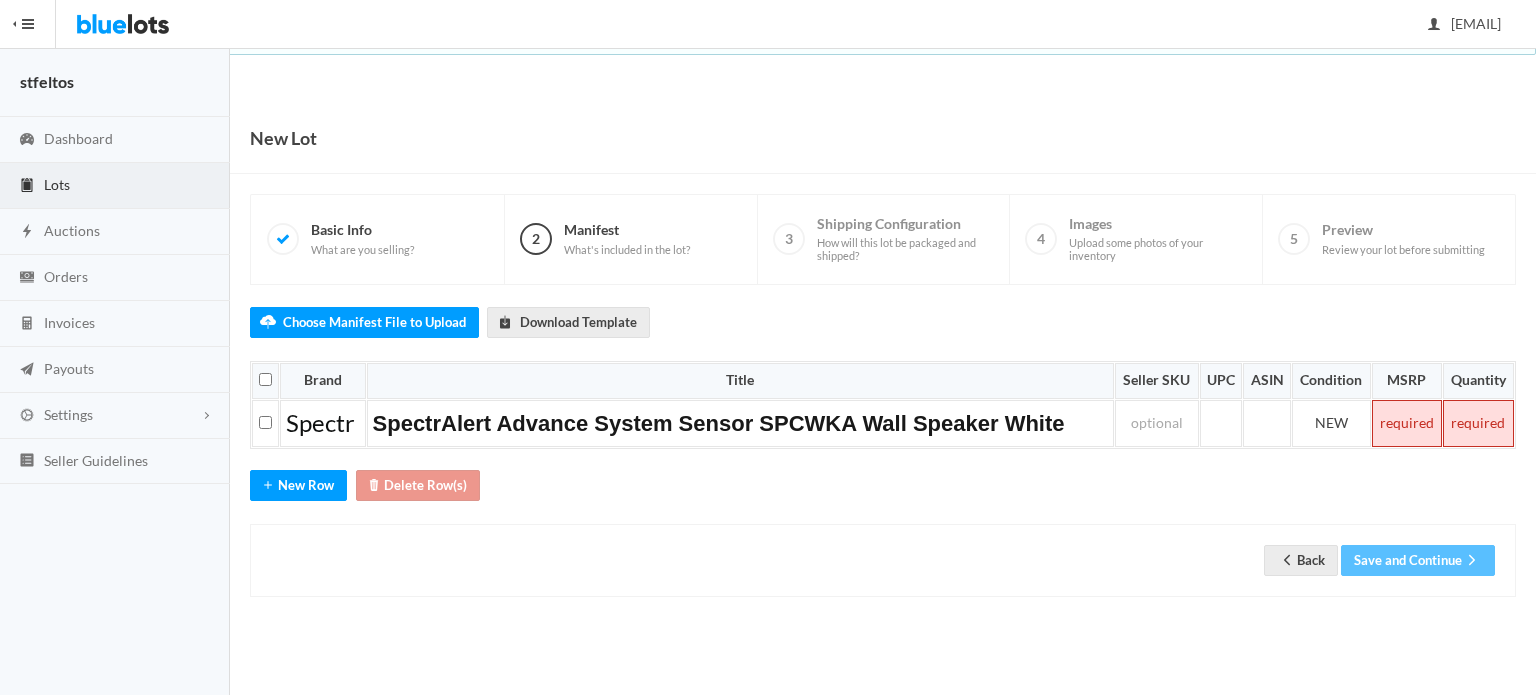 type 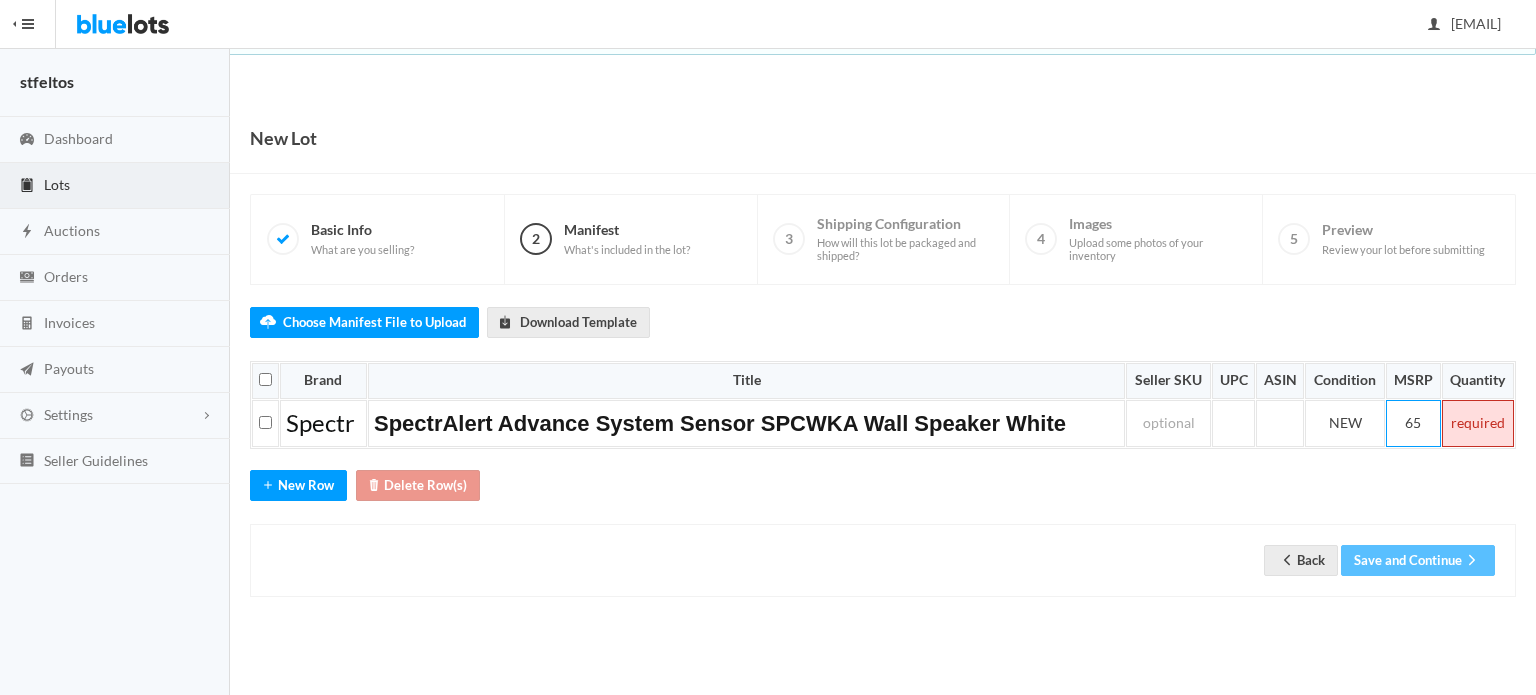 click at bounding box center [1478, 424] 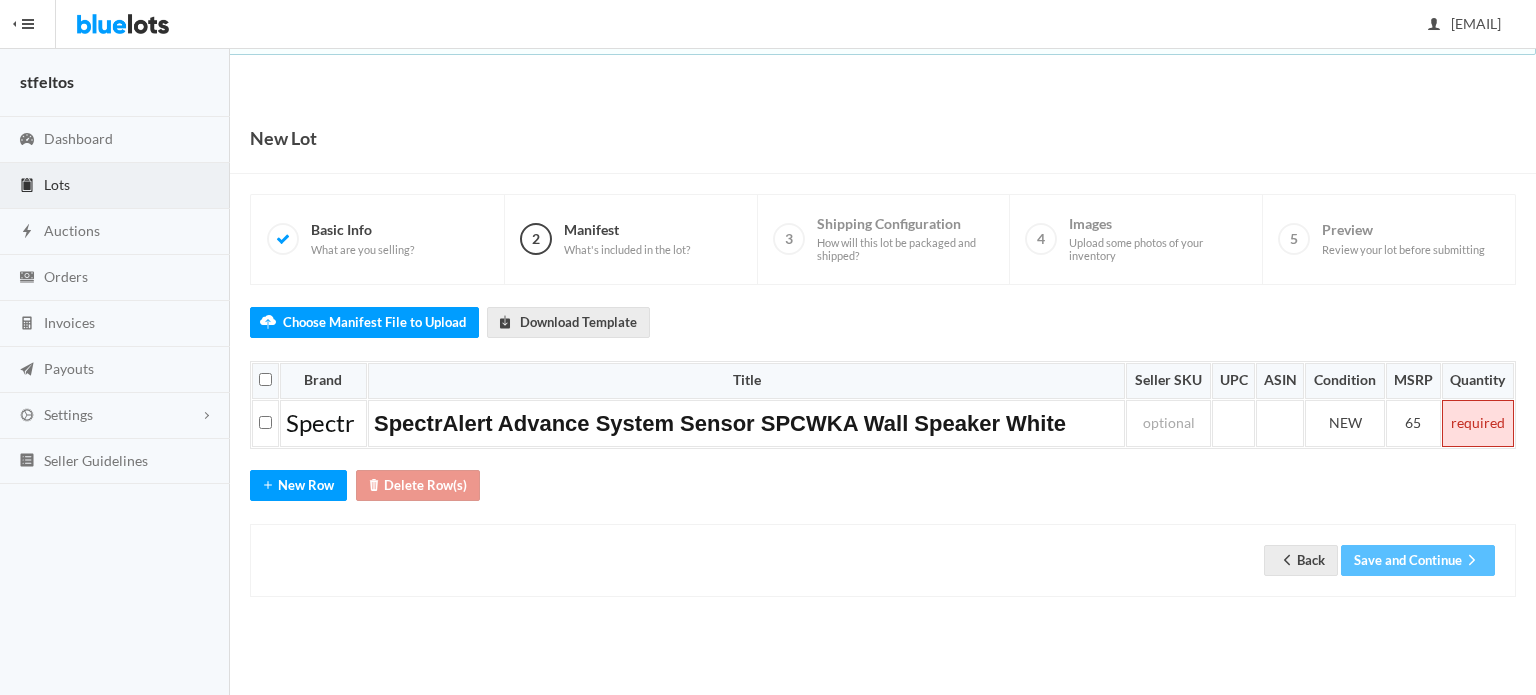 type 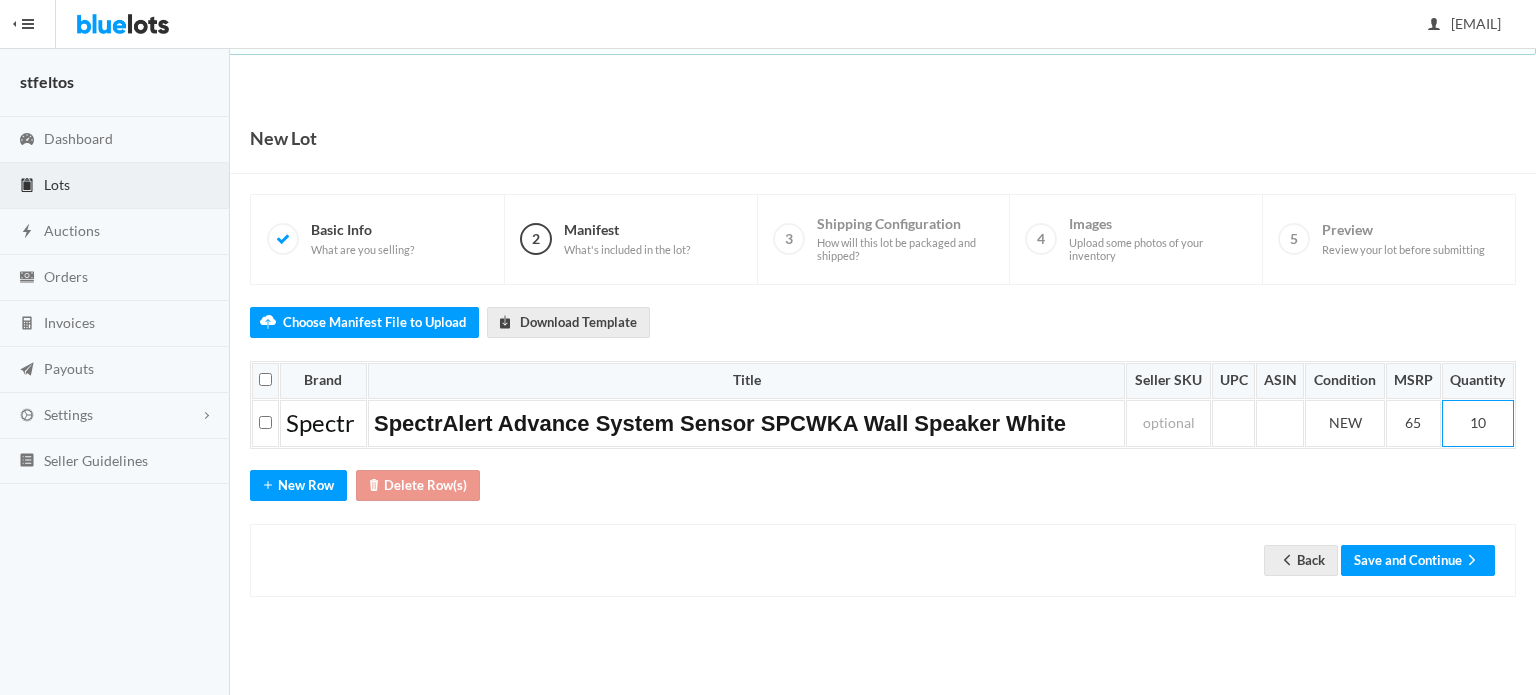 click on "Choose Manifest File to Upload
Download Template
Brand
Title
Seller SKU
UPC
ASIN
Condition
MSRP
Quantity
Spectr
SpectrAlert Advance System Sensor SPCWKA Wall Speaker White
NEW
65
10
Start by uploading a manifest file or manually adding some manifest line items.
Click here to download our manifest template
New Row
Delete Row(s)
Back
Save and Continue" at bounding box center (883, 441) 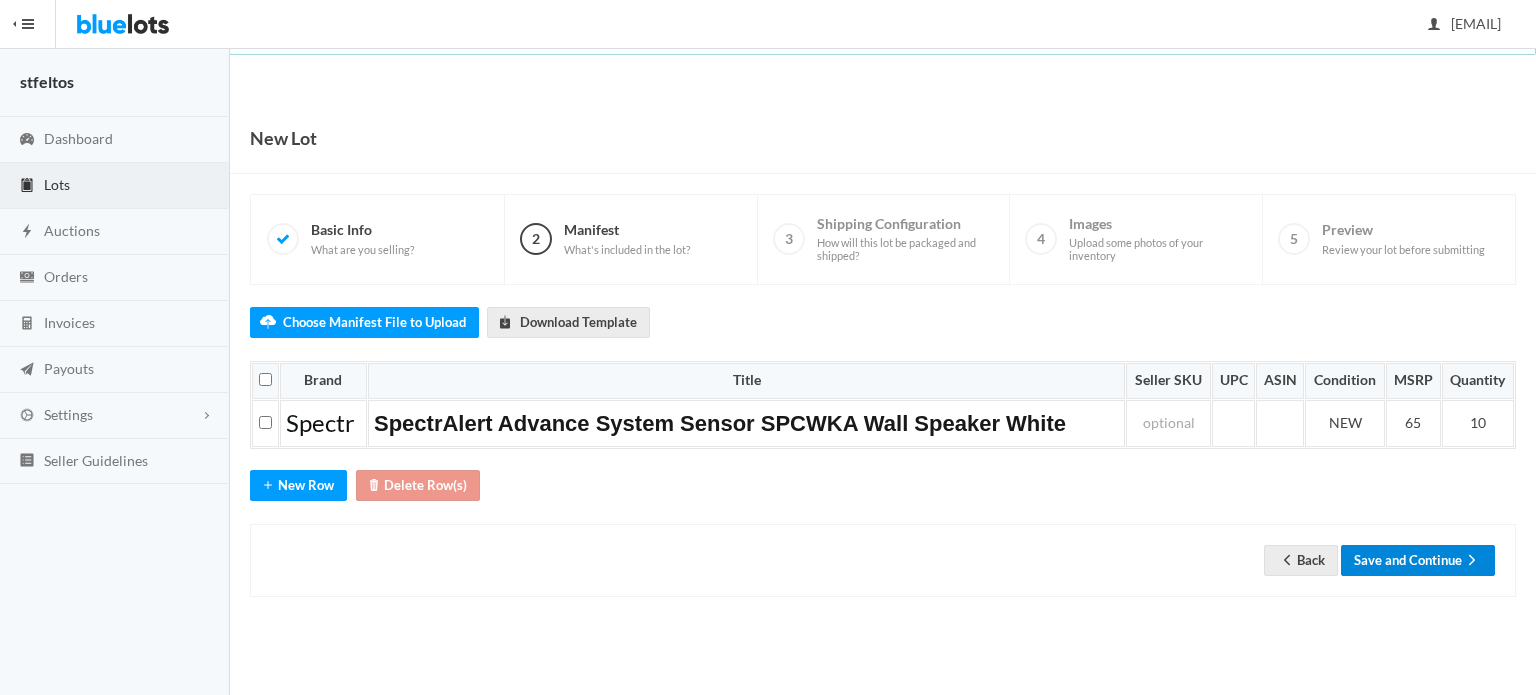 click 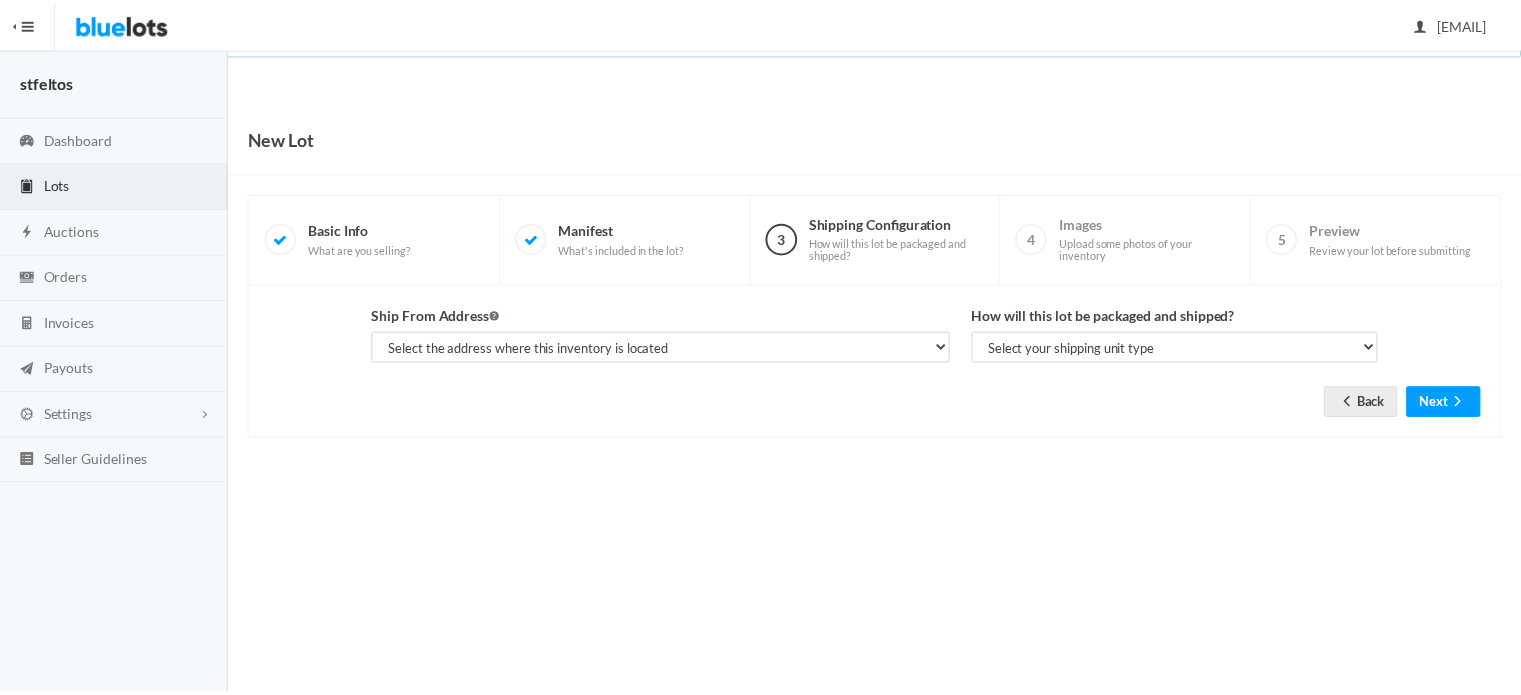 scroll, scrollTop: 0, scrollLeft: 0, axis: both 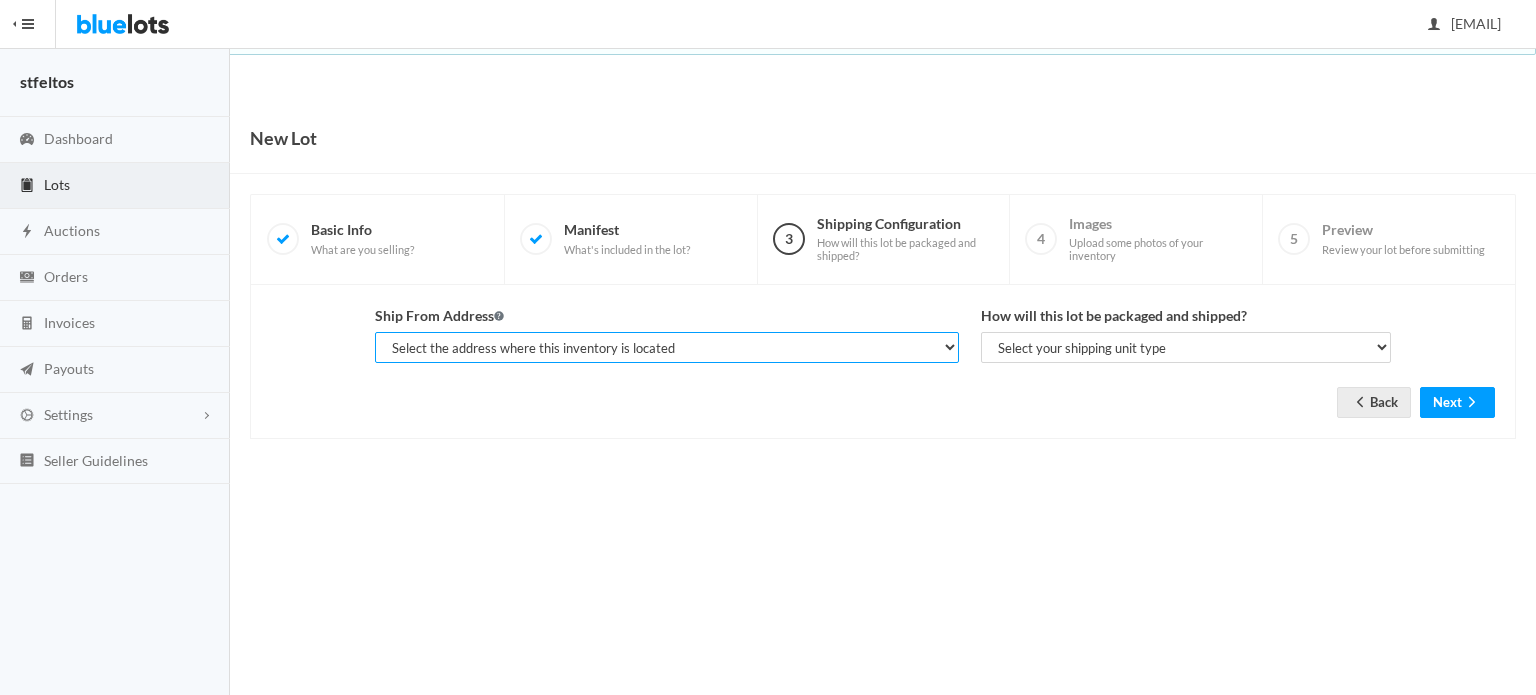 click on "Select the address where this inventory is located
[FIRST] [LAST], [LAST_NAME], [NUMBER] [STREET], [CITY], [STATE], [POSTAL_CODE]" at bounding box center [667, 347] 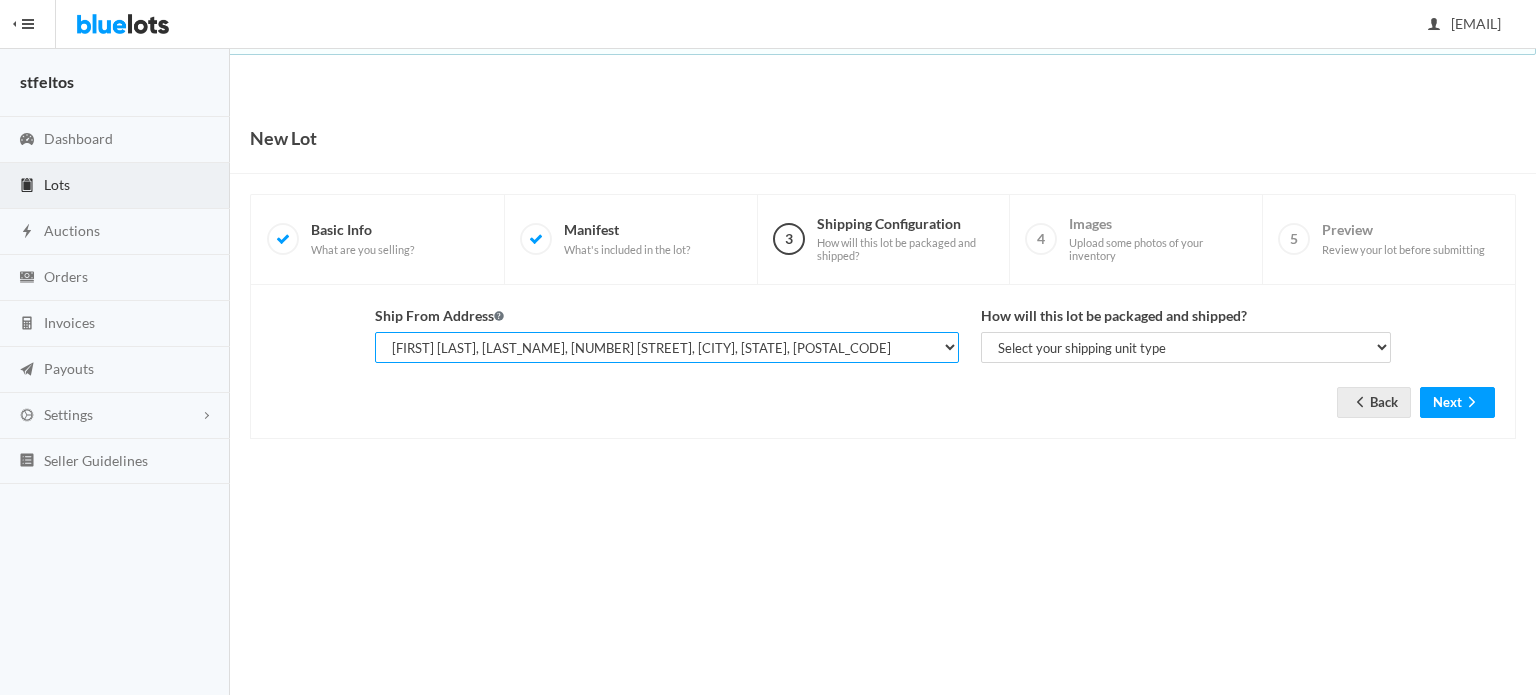 click on "Select the address where this inventory is located
[FIRST] [LAST], [LAST_NAME], [NUMBER] [STREET], [CITY], [STATE], [POSTAL_CODE]" at bounding box center (667, 347) 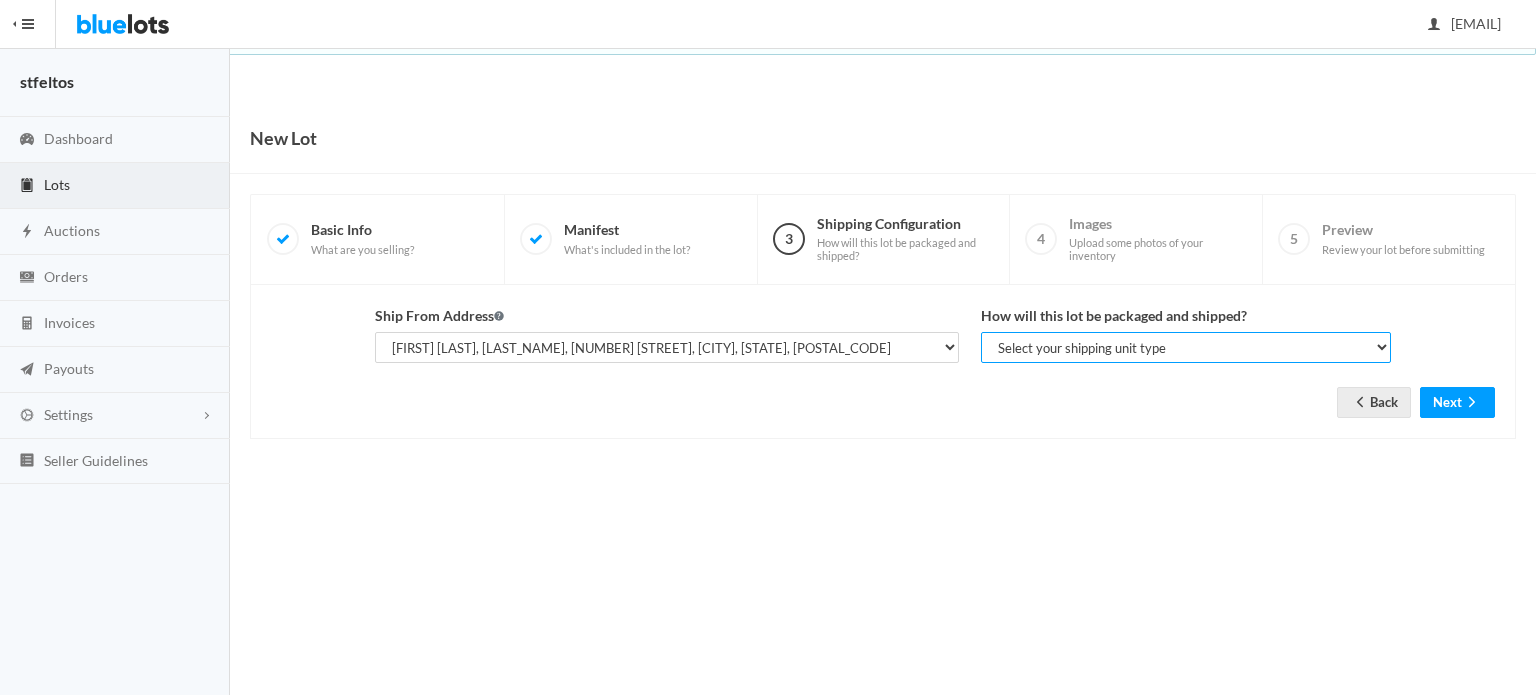 click on "Select your shipping unit type
Parcel
Pallet
Truckload" at bounding box center (1186, 347) 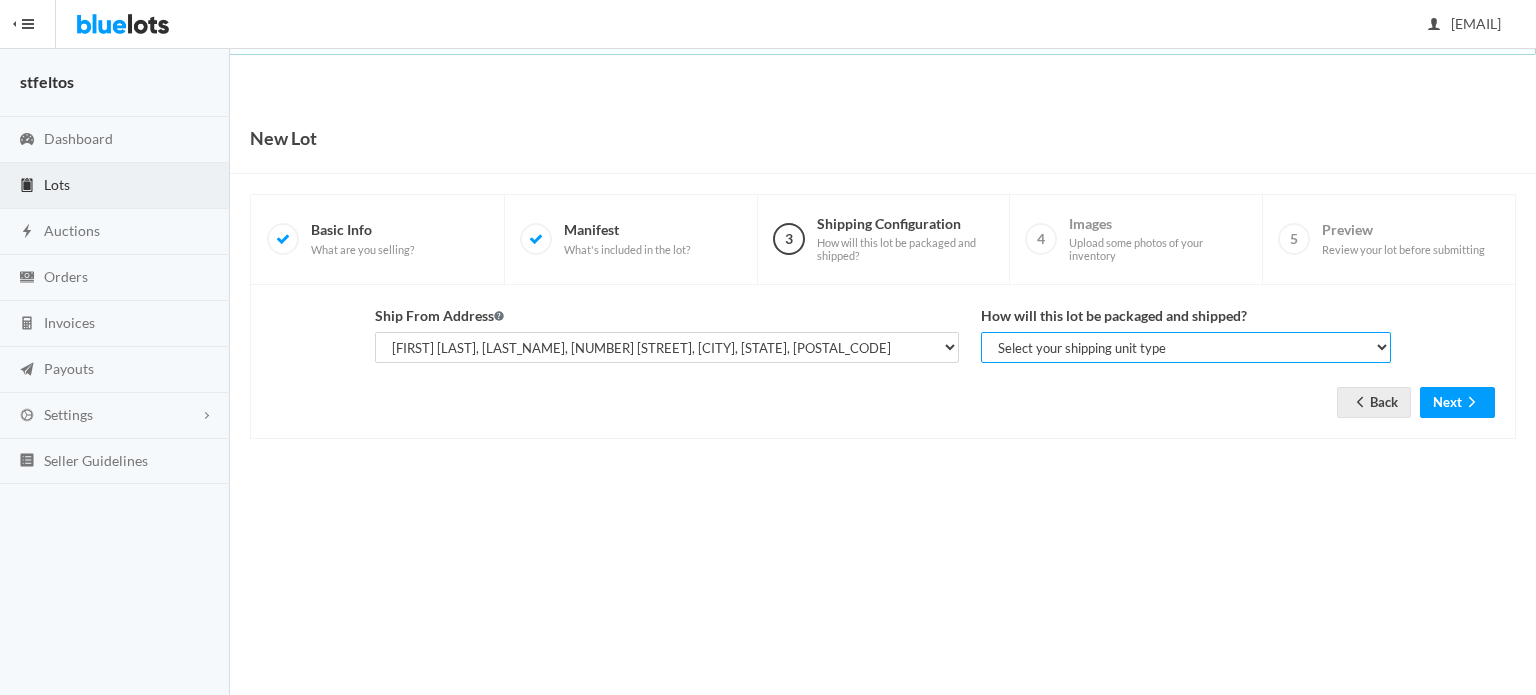 select on "parcel" 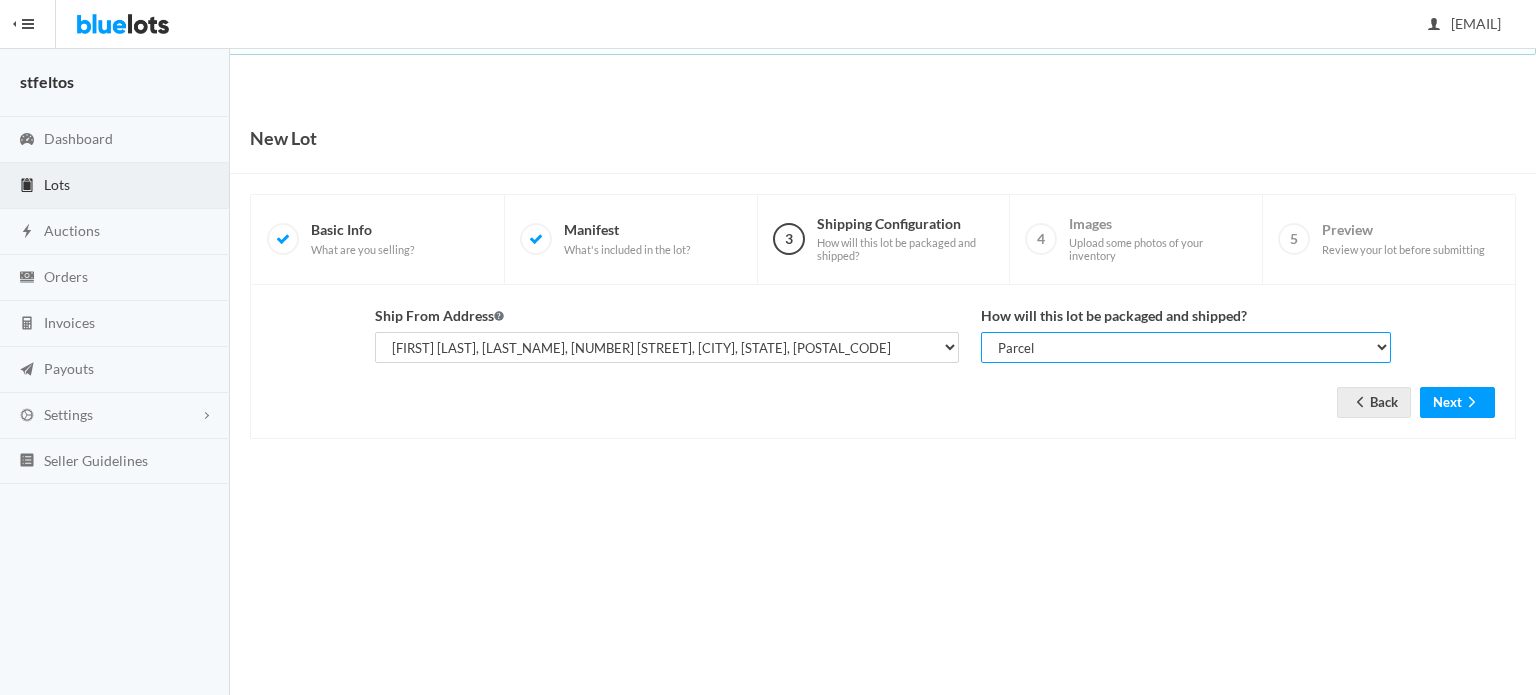 click on "Select your shipping unit type
Parcel
Pallet
Truckload" at bounding box center (1186, 347) 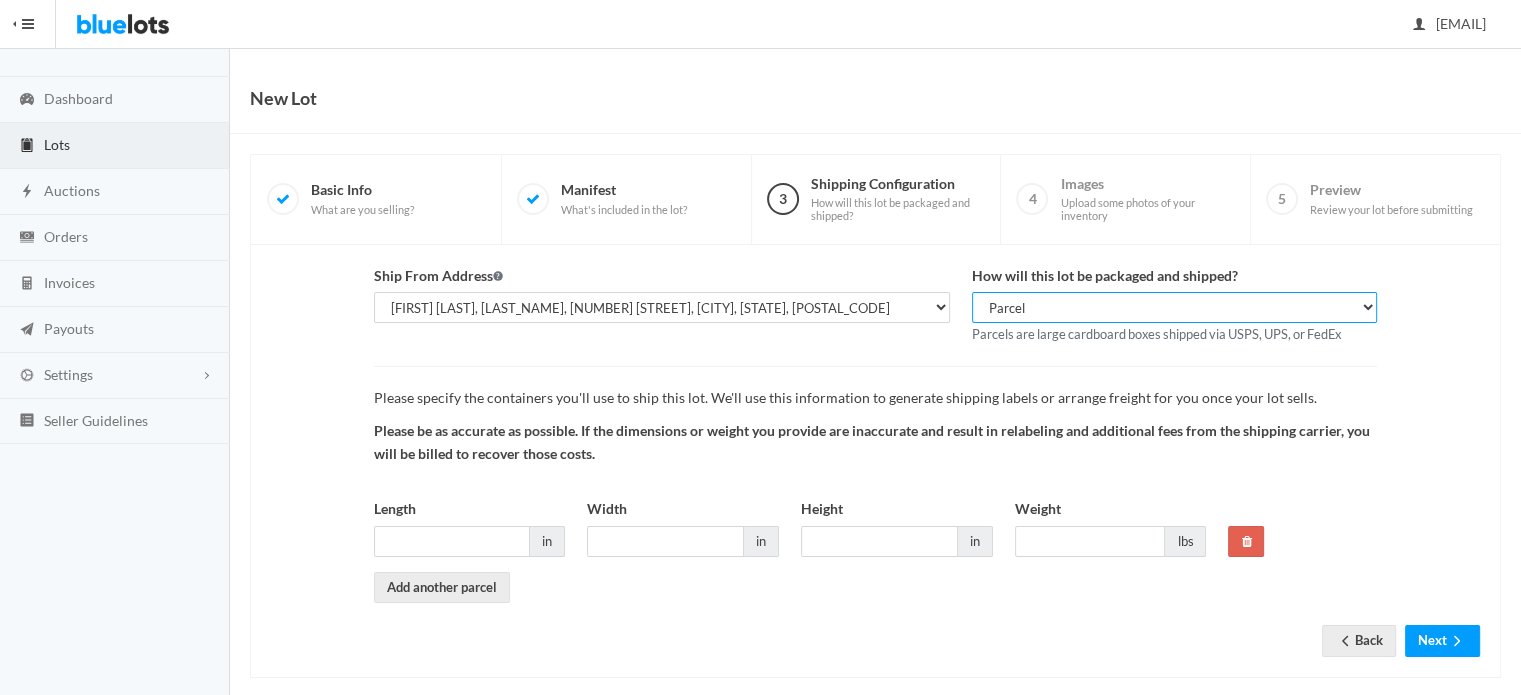 scroll, scrollTop: 61, scrollLeft: 0, axis: vertical 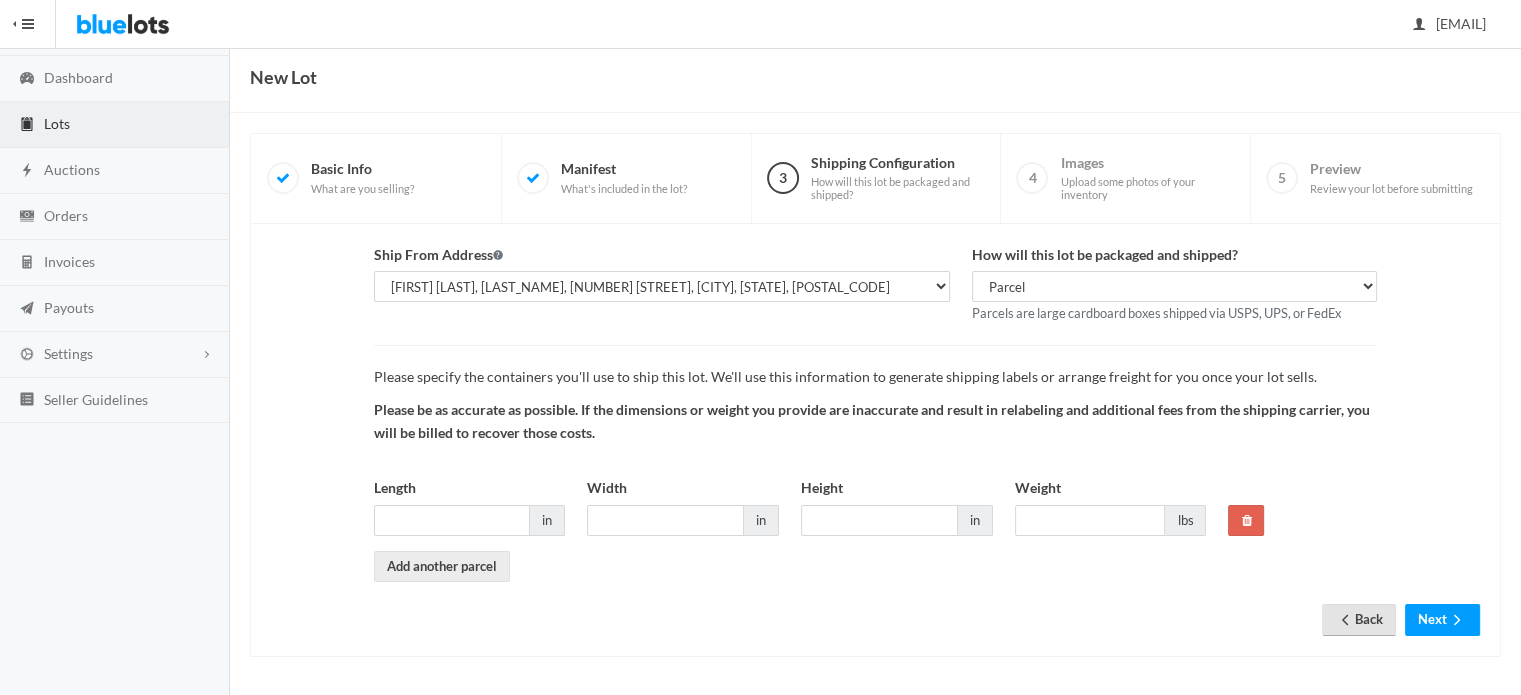 click on "Back" at bounding box center [1359, 619] 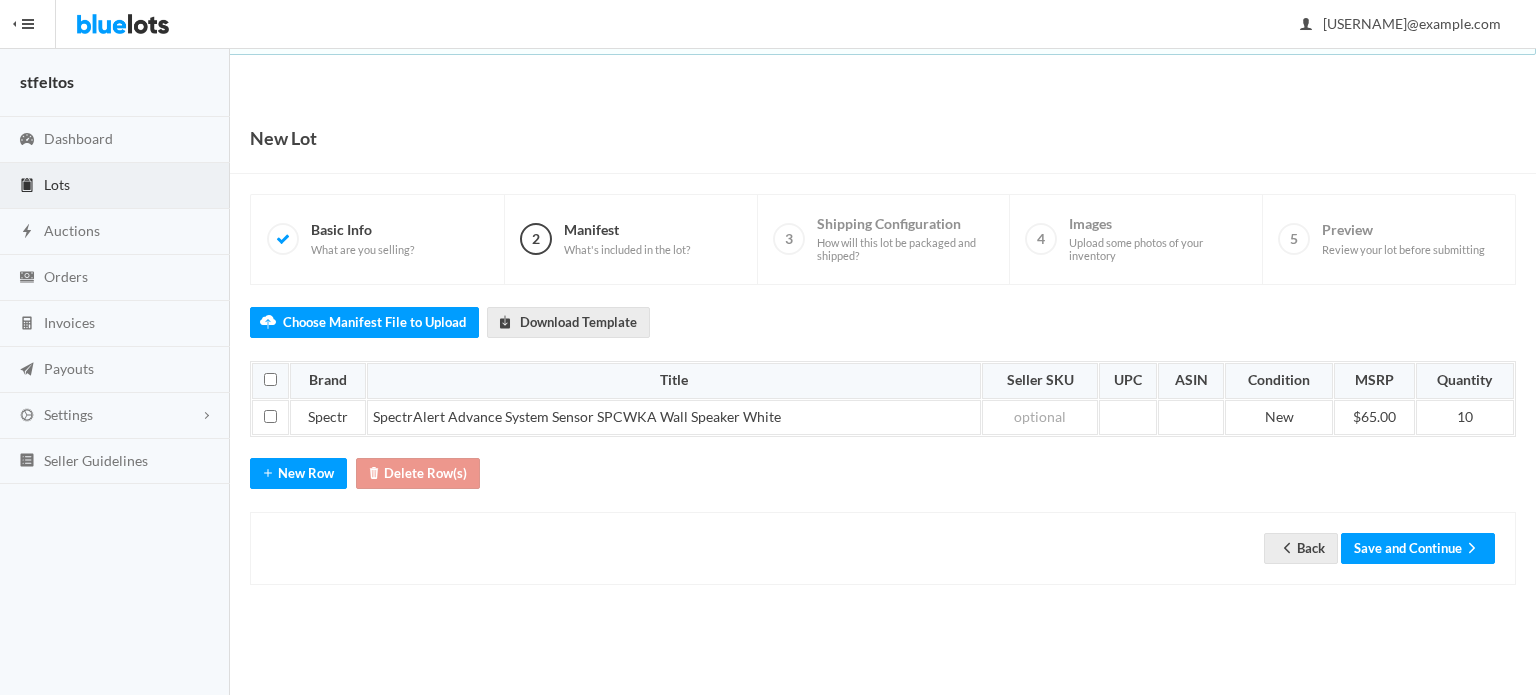 scroll, scrollTop: 0, scrollLeft: 0, axis: both 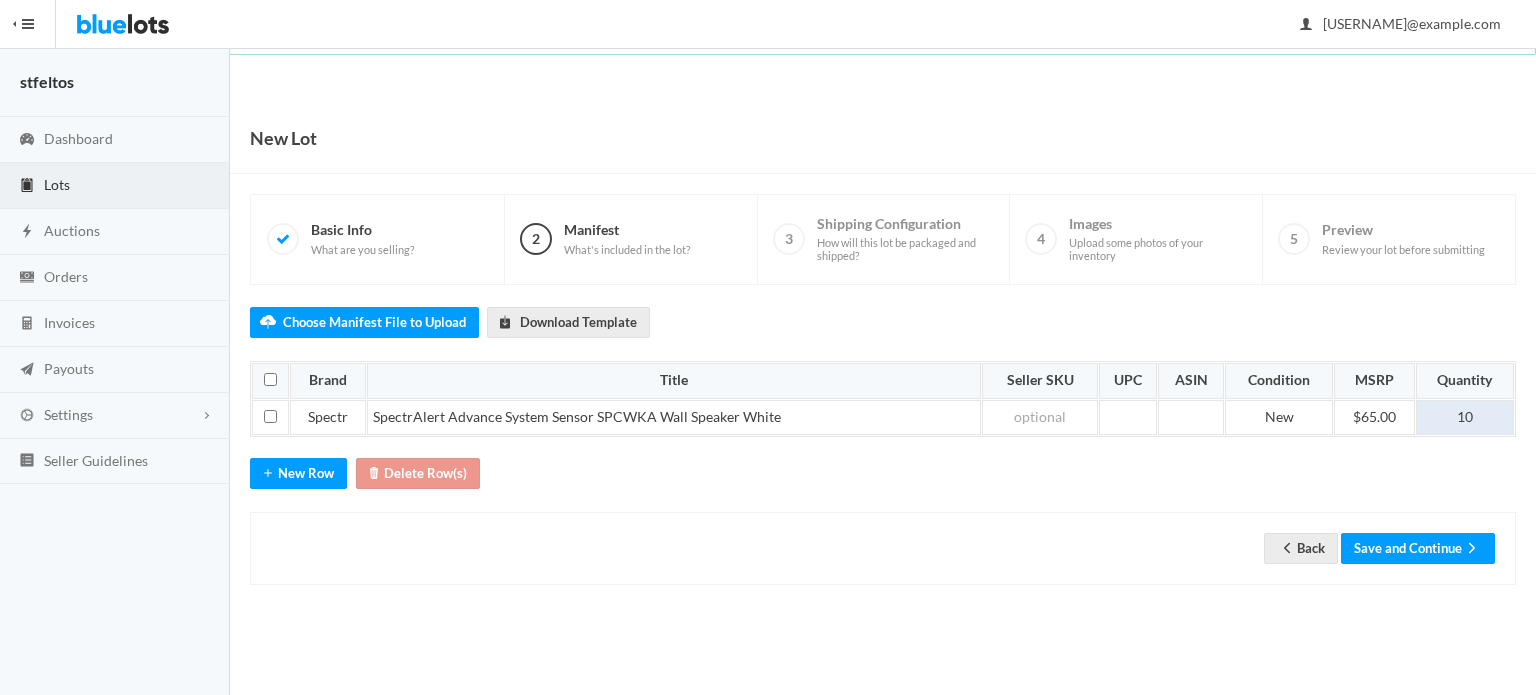 click on "10" at bounding box center (1465, 418) 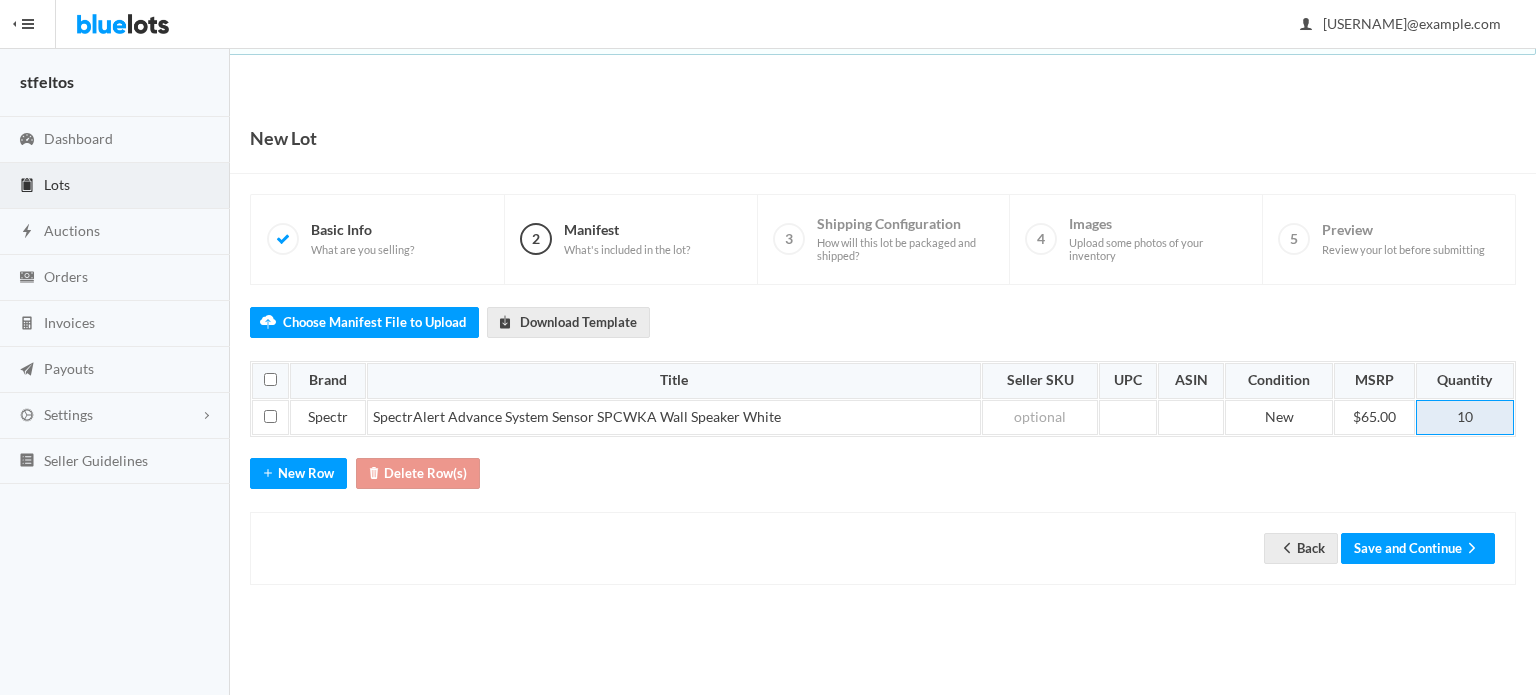 click on "10" at bounding box center [1465, 418] 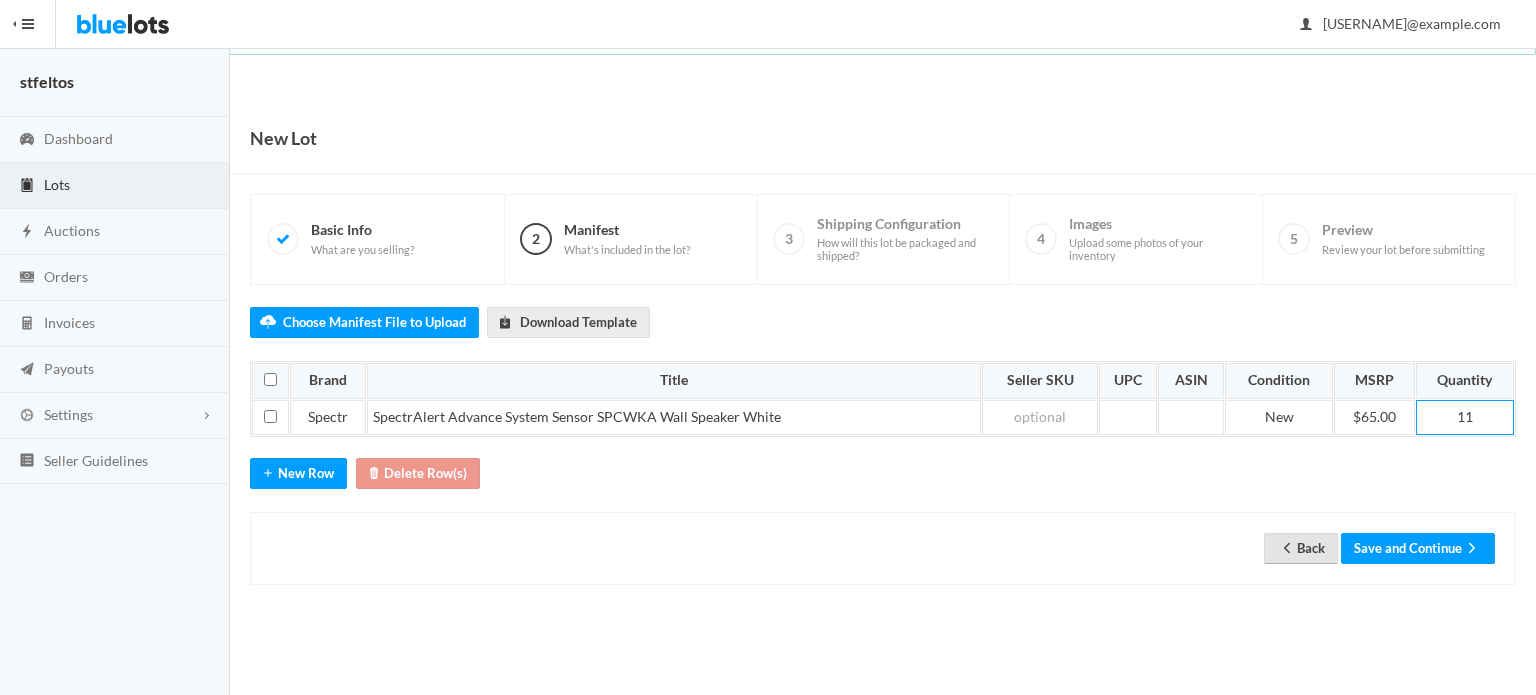click on "Back" at bounding box center (1301, 548) 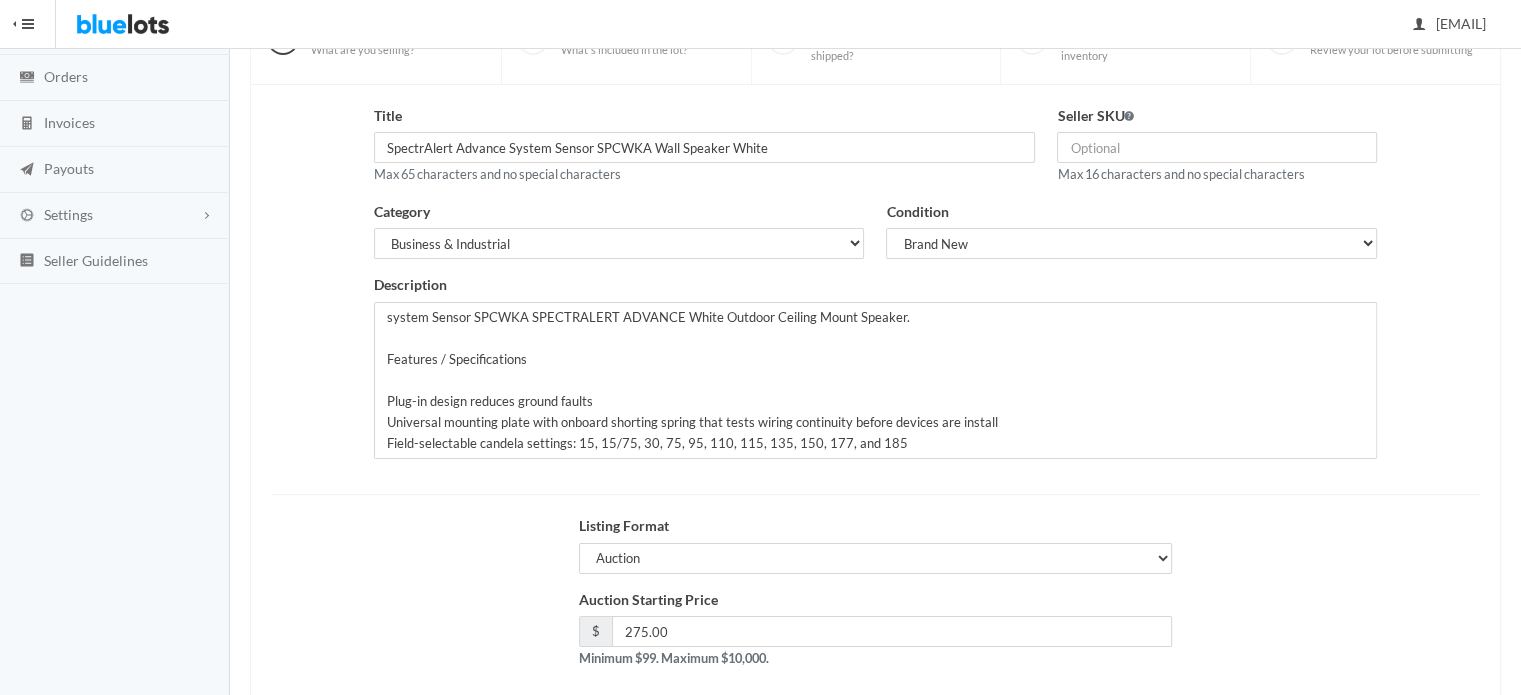 scroll, scrollTop: 300, scrollLeft: 0, axis: vertical 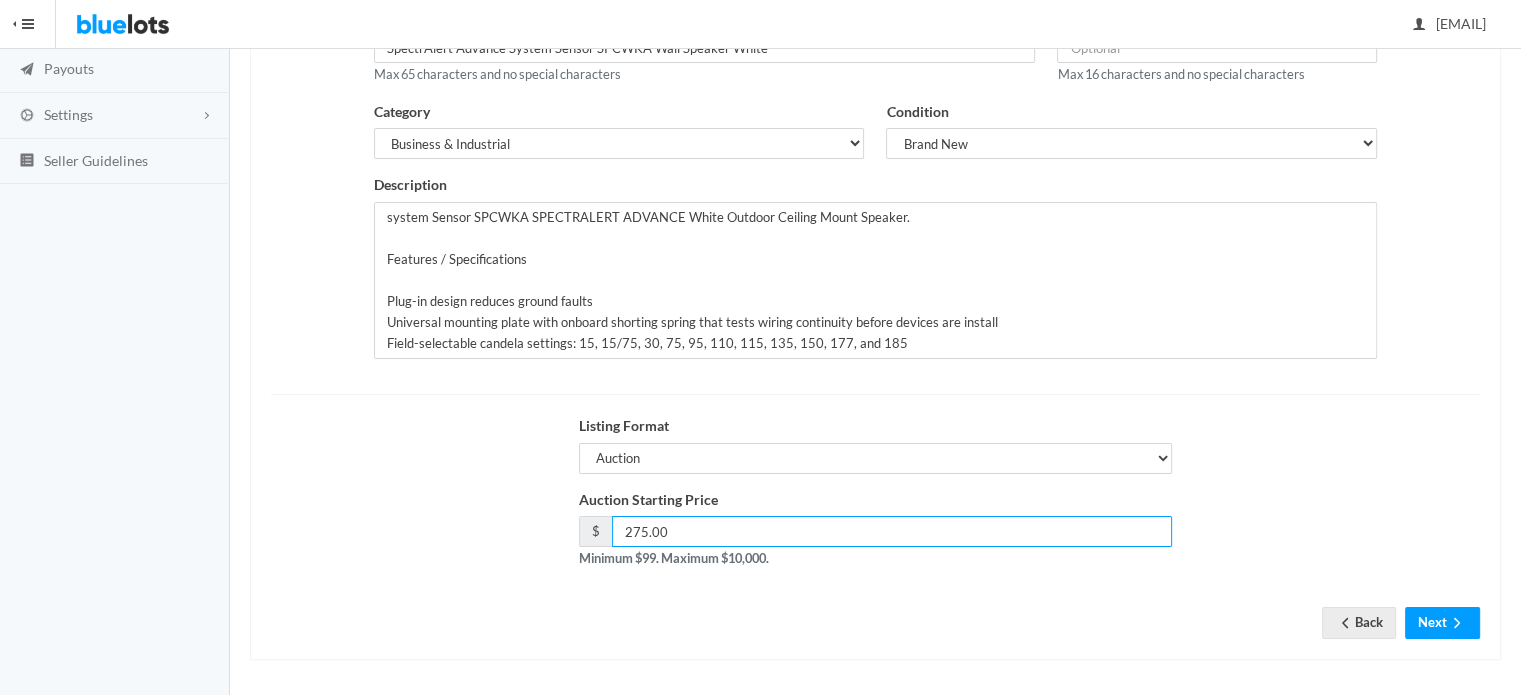 click on "275.00" at bounding box center (892, 531) 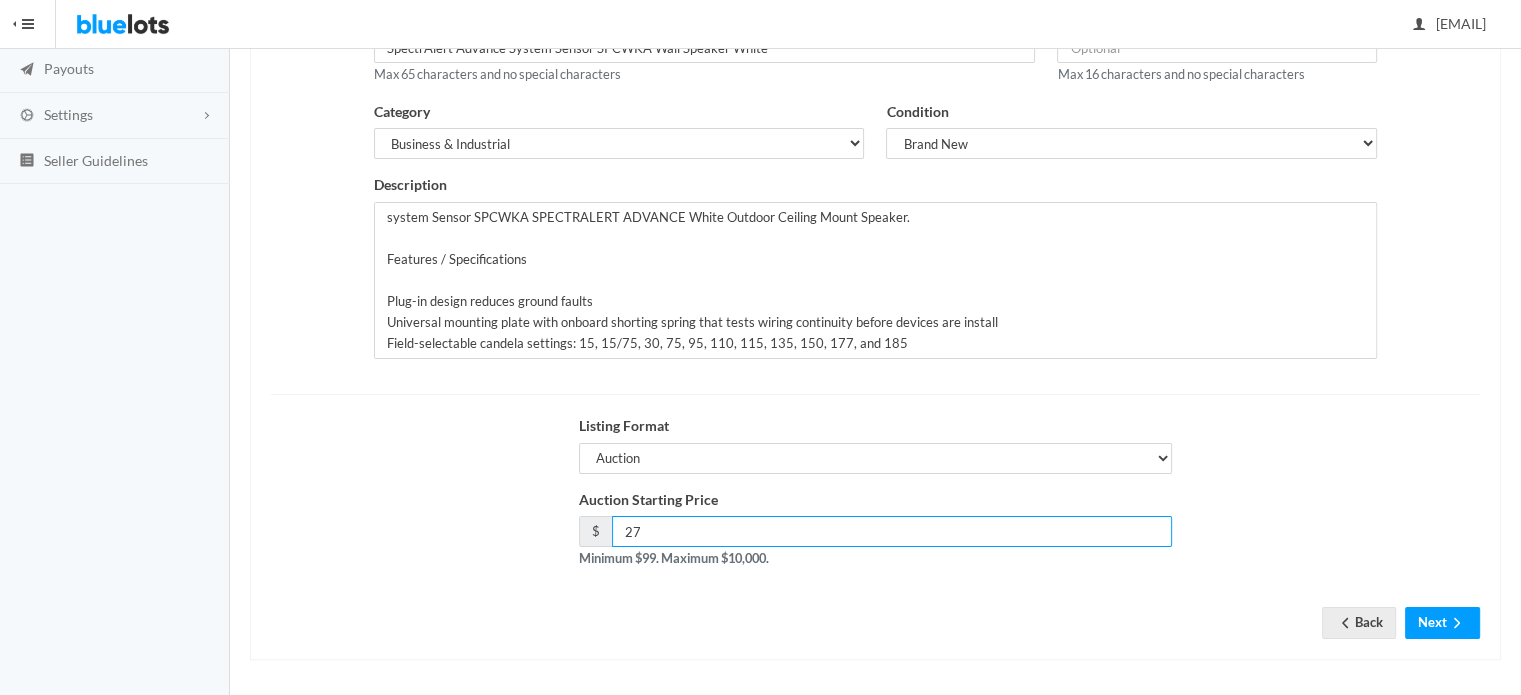 type on "2" 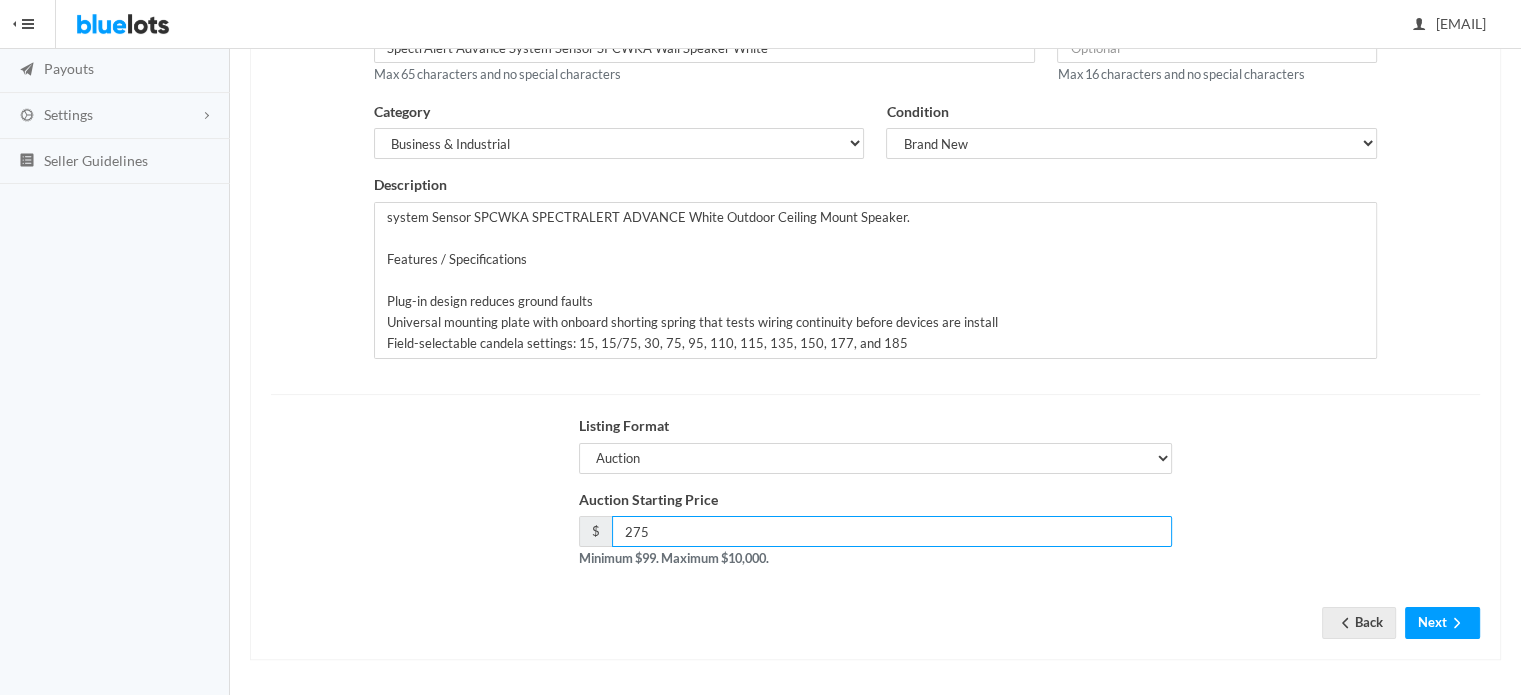 type on "275" 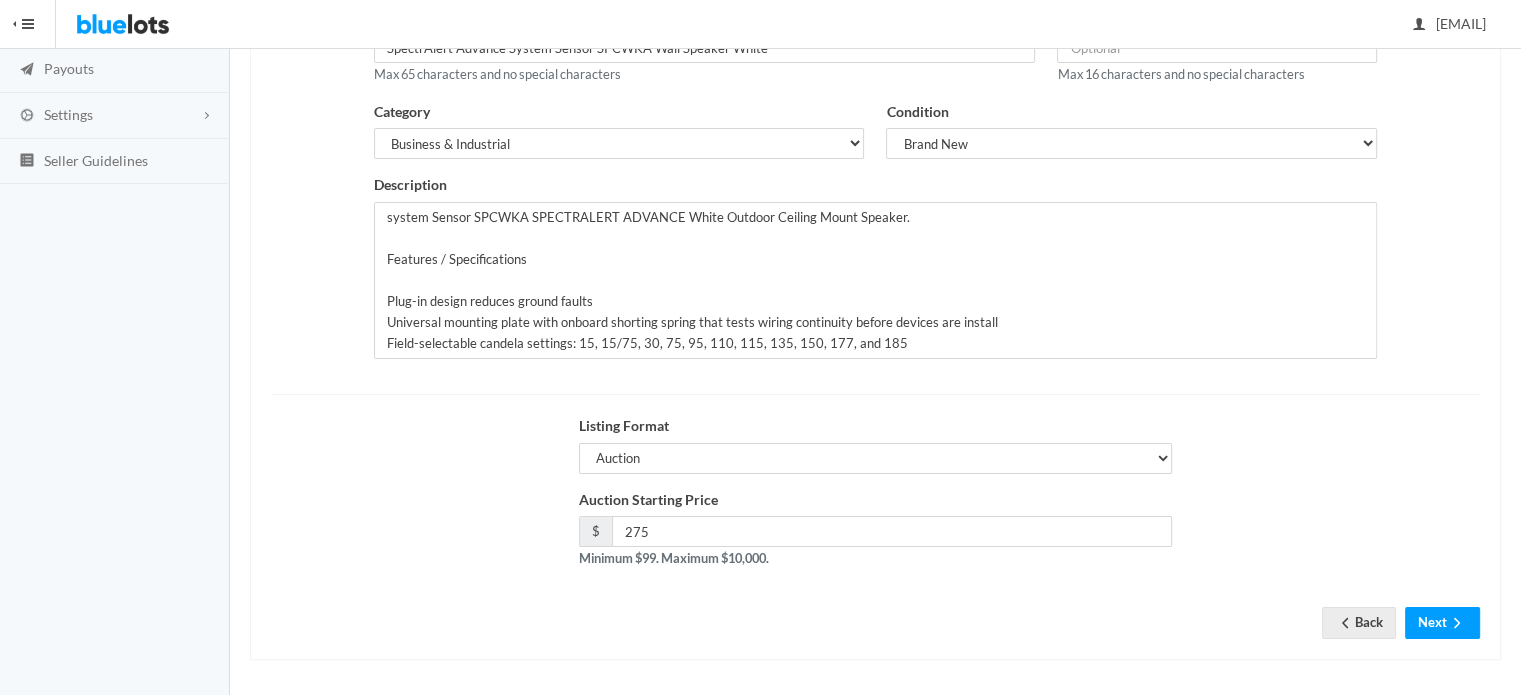 click on "Listing Format
Auction
Buy Now" at bounding box center (875, 452) 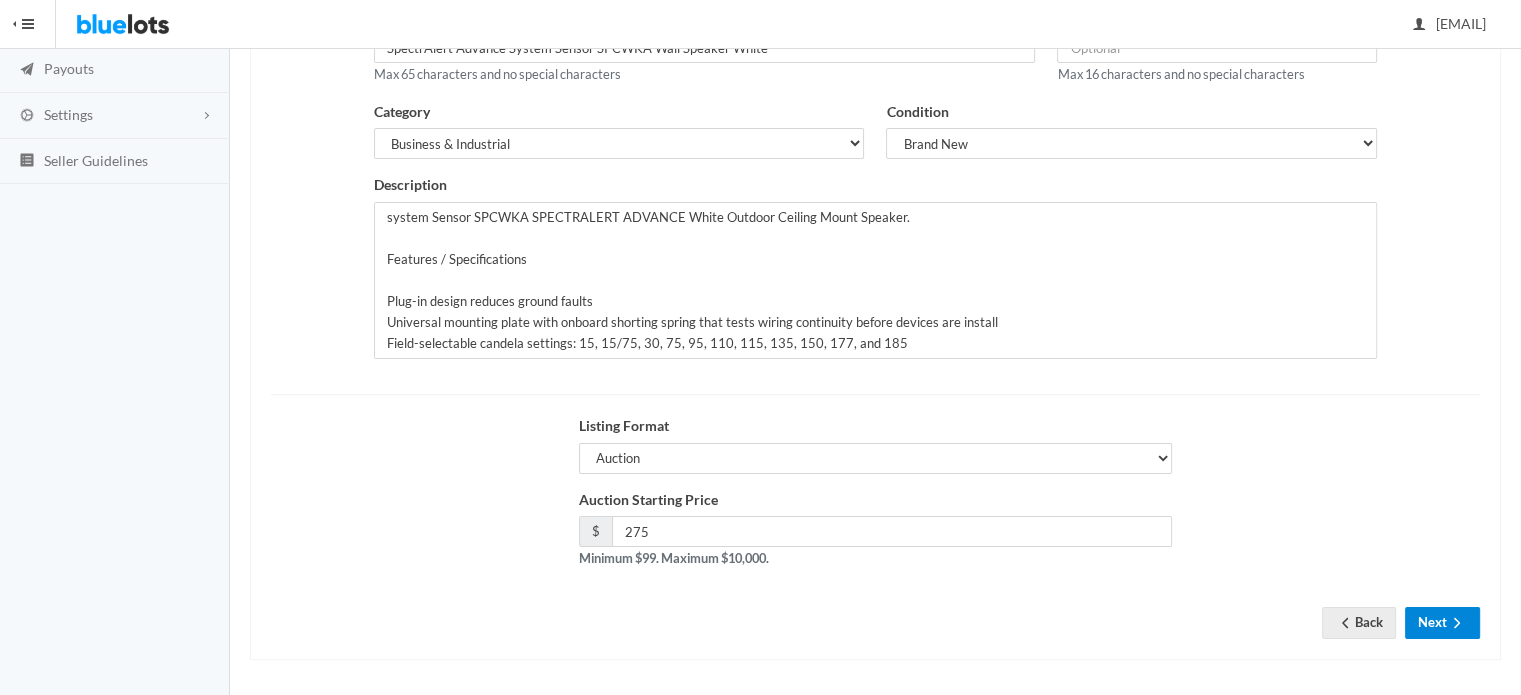 click on "Next" at bounding box center (1442, 622) 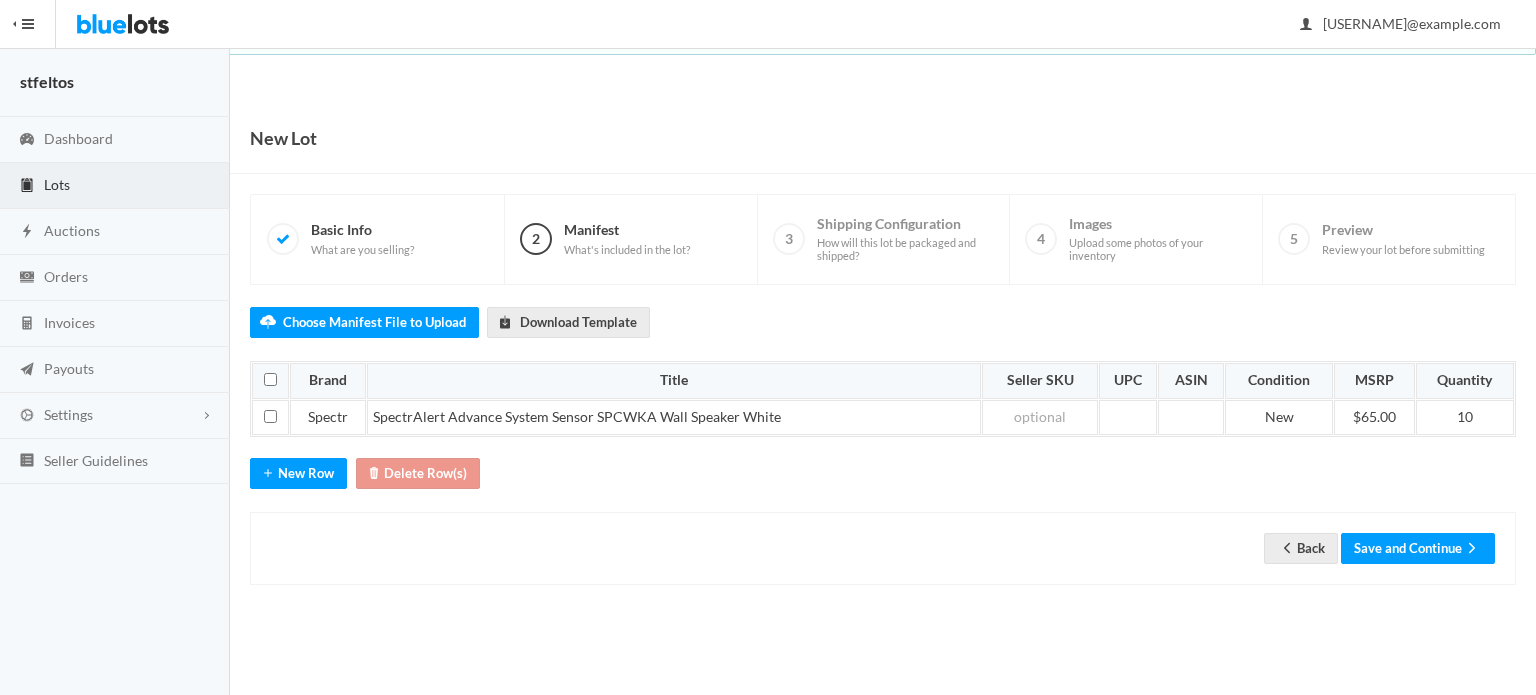 scroll, scrollTop: 0, scrollLeft: 0, axis: both 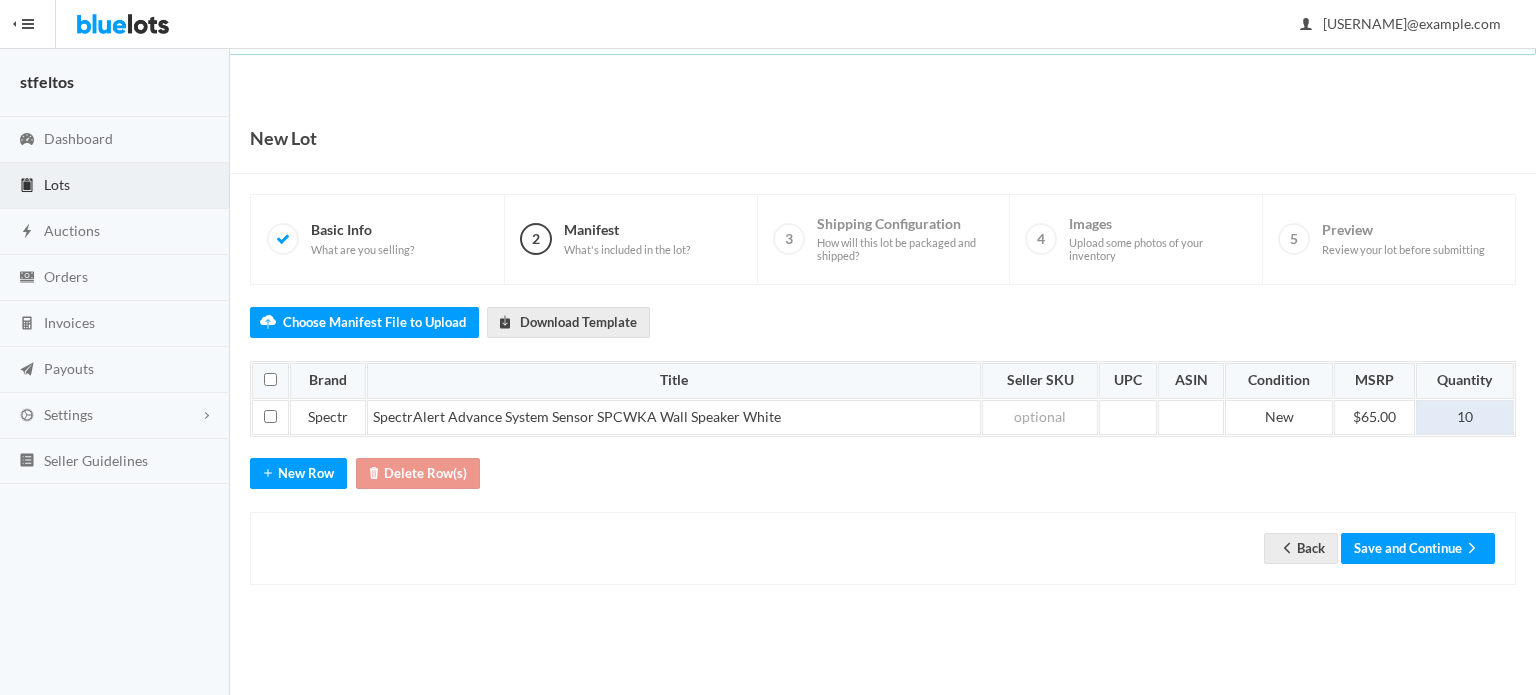 click on "10" at bounding box center [1465, 418] 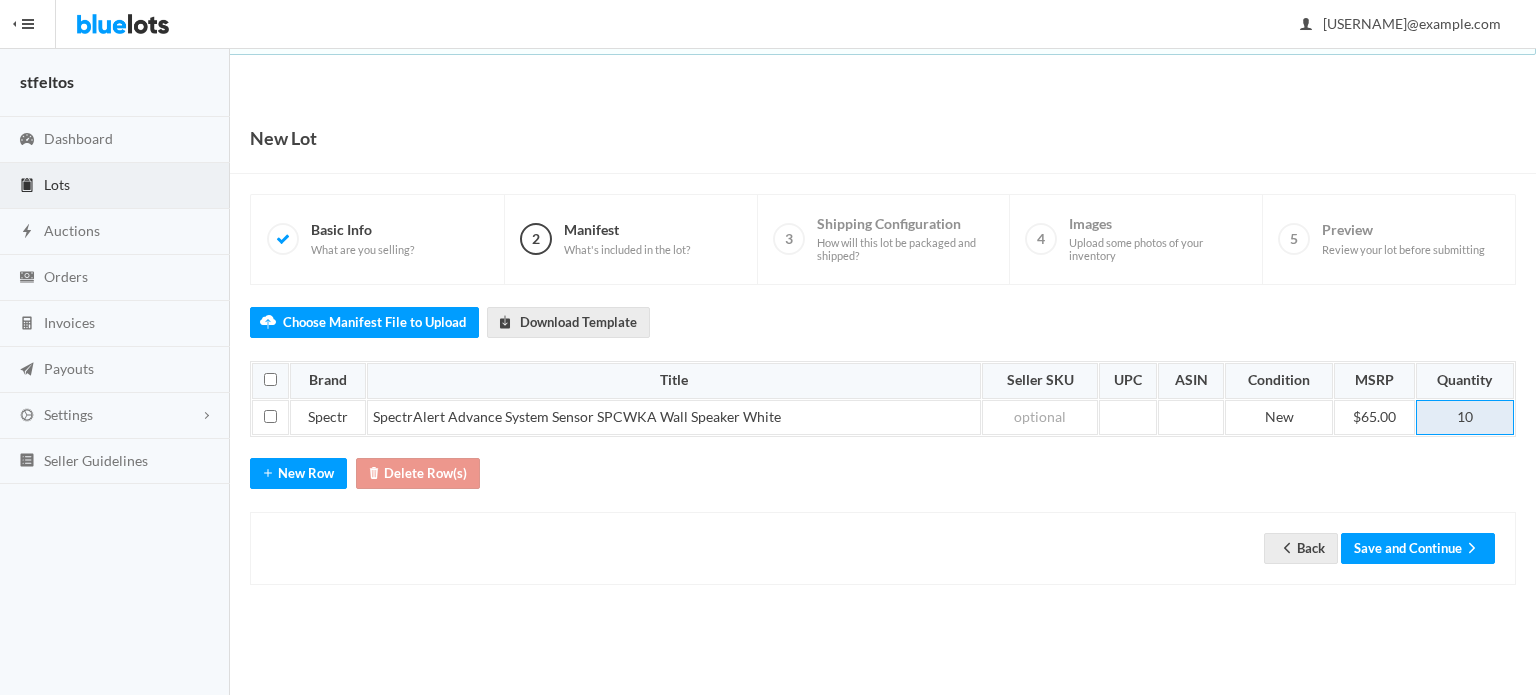 type 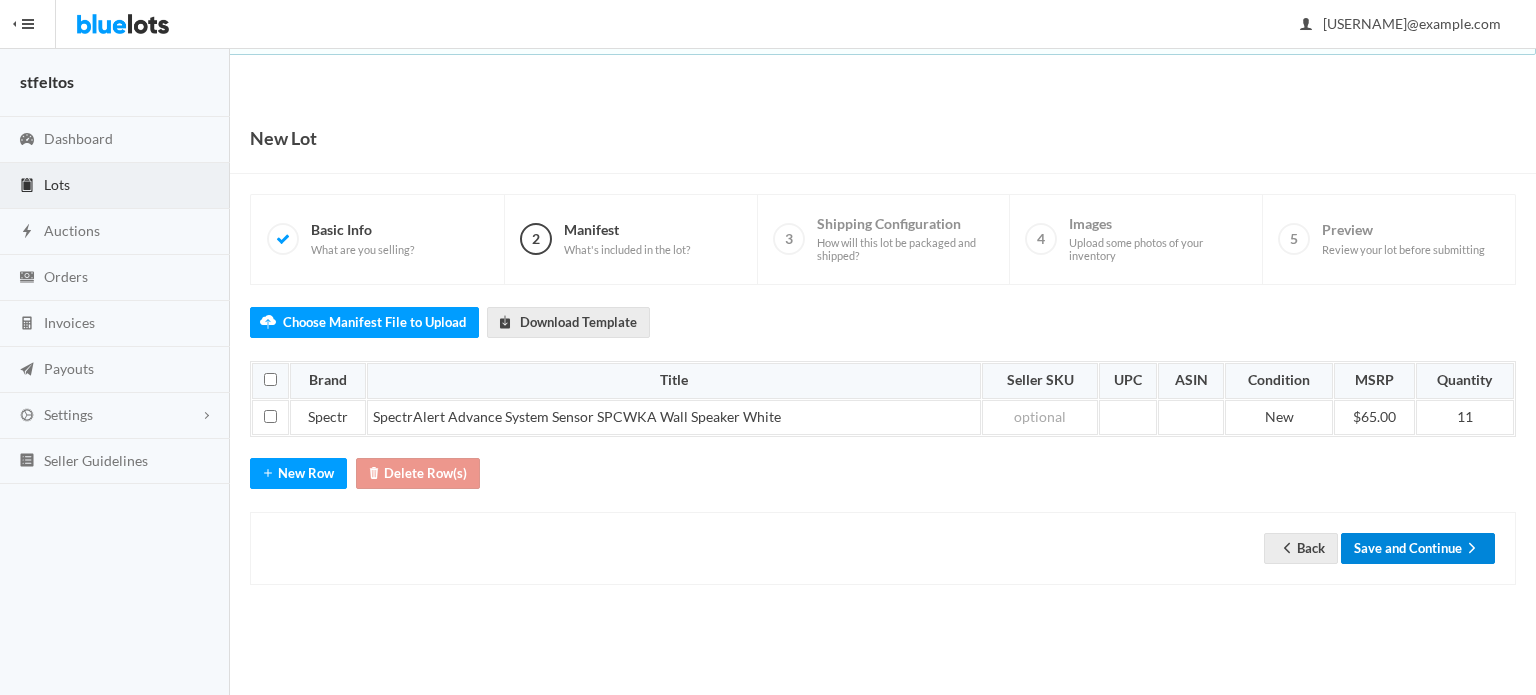 click on "Save and Continue" at bounding box center (1418, 548) 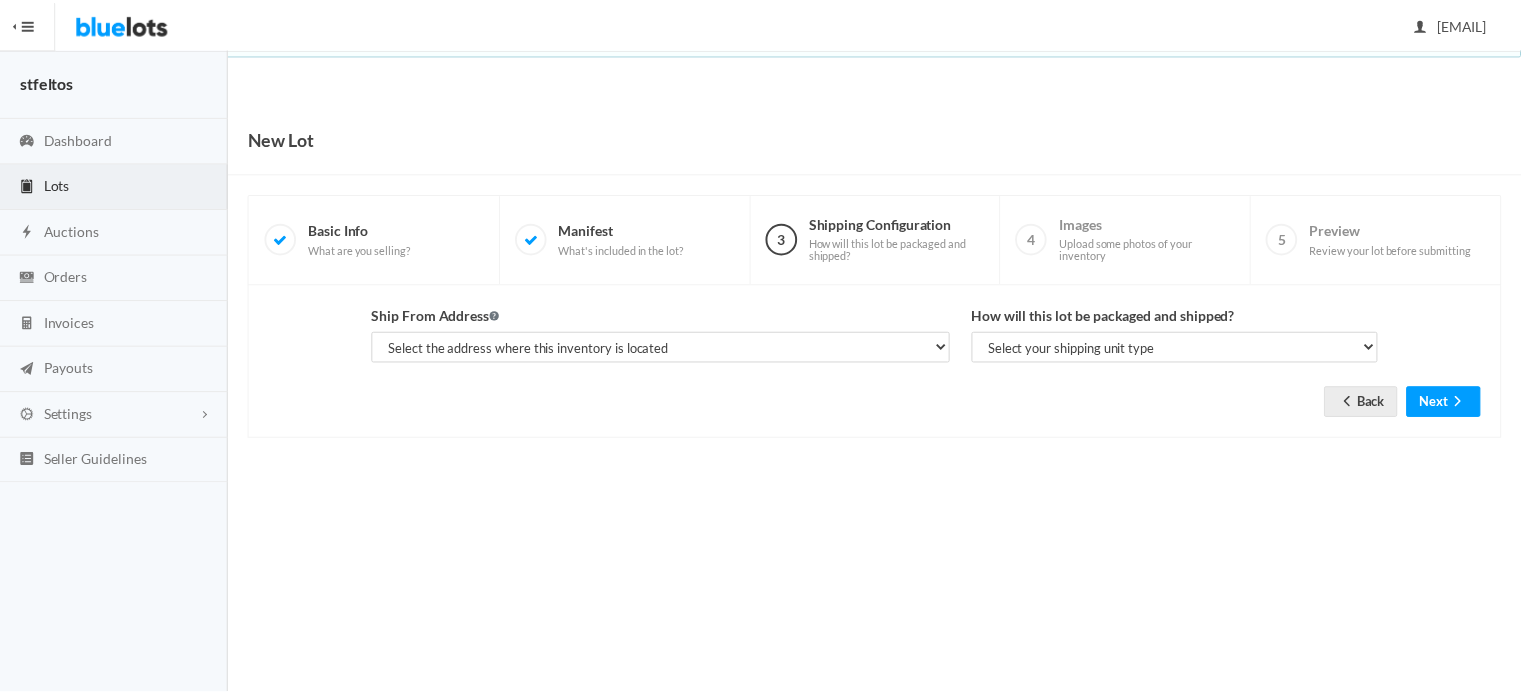 scroll, scrollTop: 0, scrollLeft: 0, axis: both 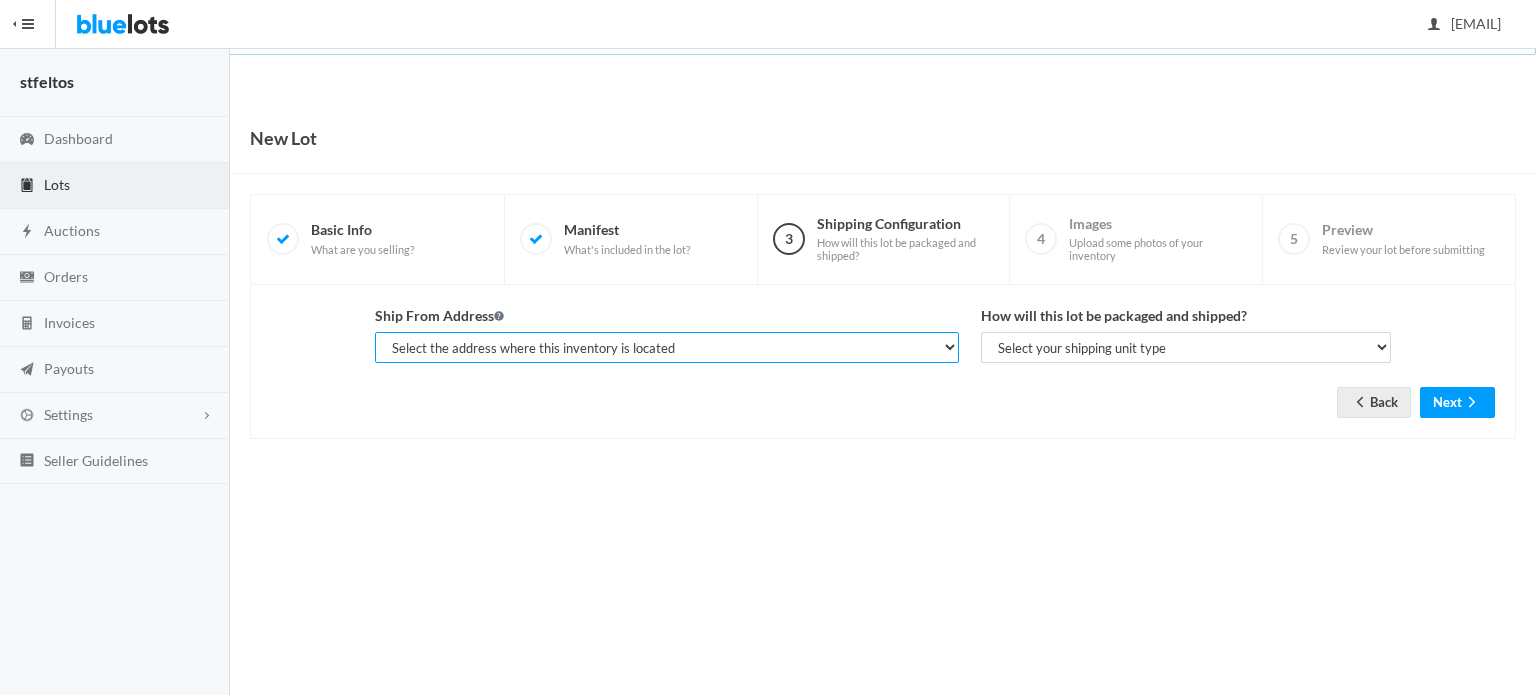 drag, startPoint x: 712, startPoint y: 350, endPoint x: 706, endPoint y: 359, distance: 10.816654 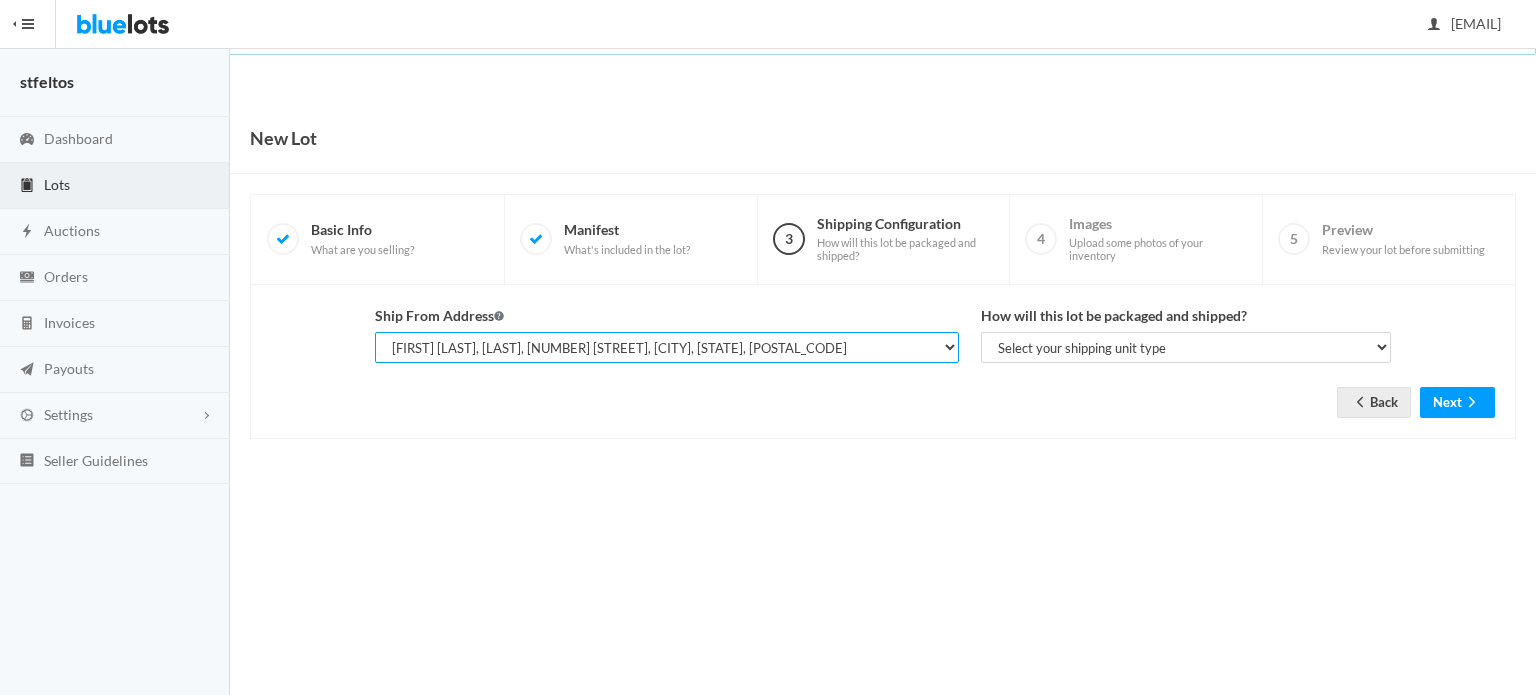 click on "Select the address where this inventory is located
Mesheal Eskander, Stfeltos, 15744 Avenida del Corazon, Moreno Valley, CA, 92555-4237" at bounding box center [667, 347] 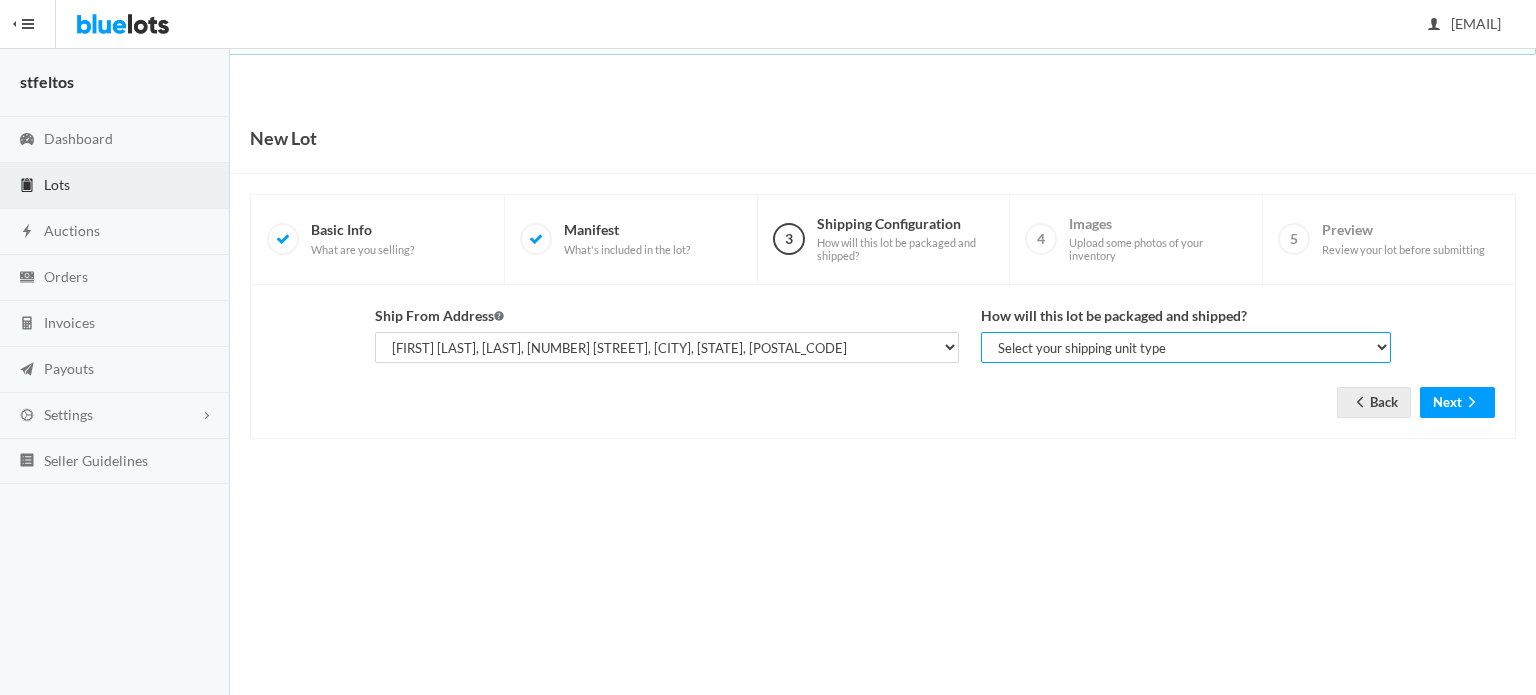 click on "Select your shipping unit type
Parcel
Pallet
Truckload" at bounding box center (1186, 347) 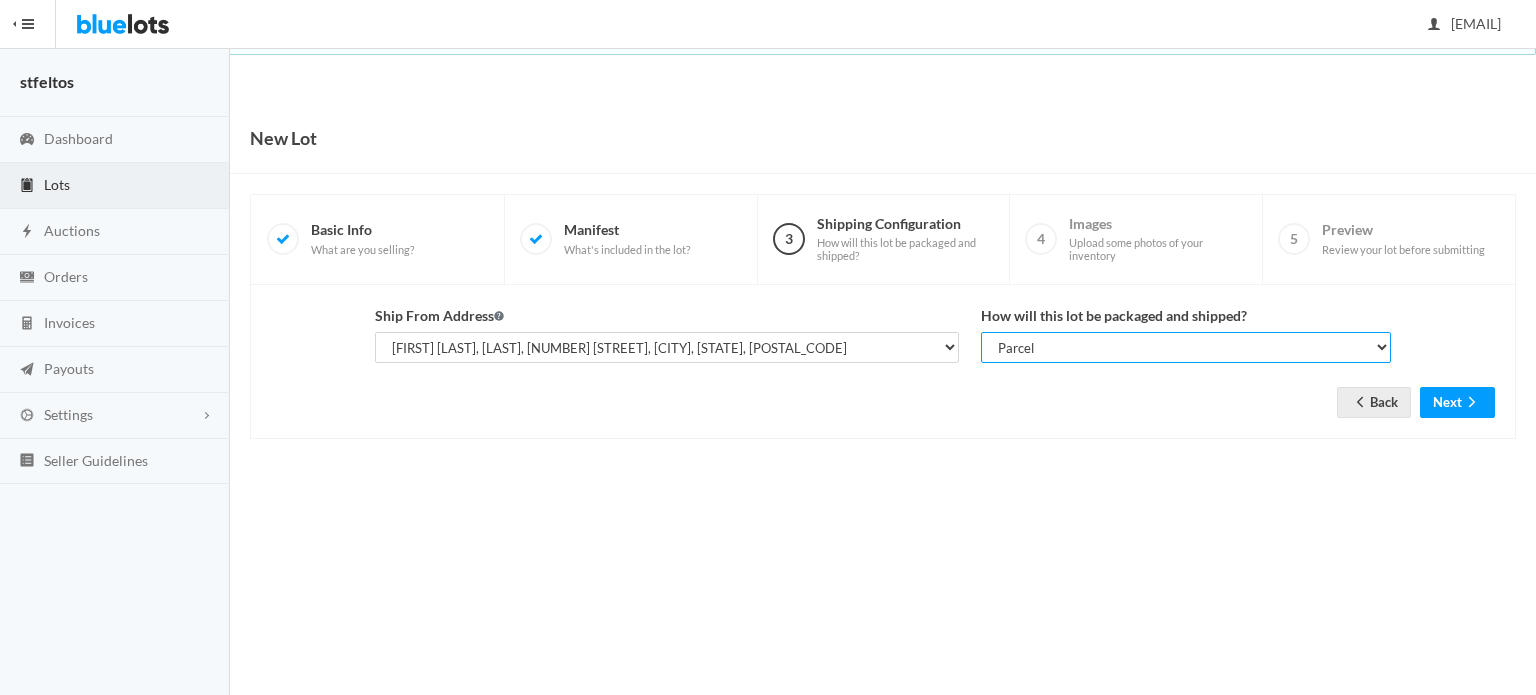 click on "Select your shipping unit type
Parcel
Pallet
Truckload" at bounding box center (1186, 347) 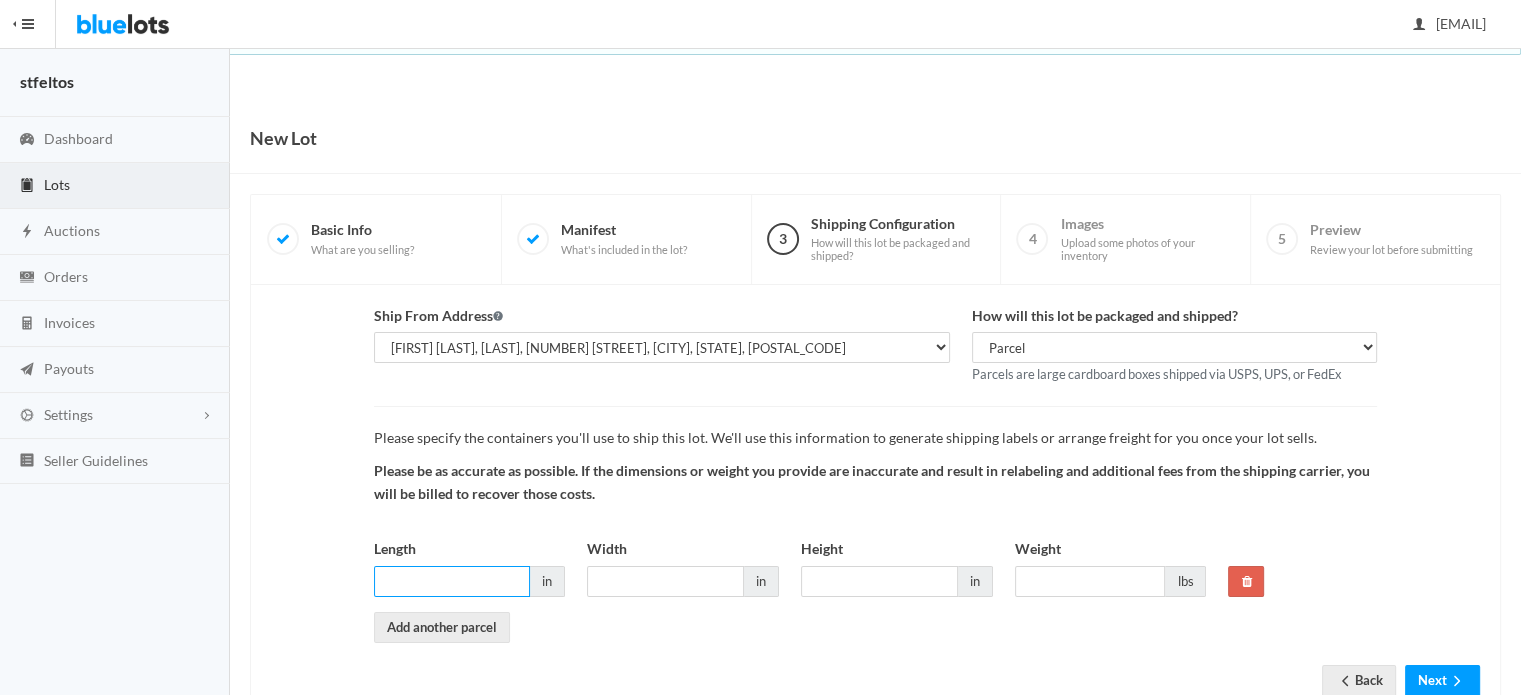 click on "Length" at bounding box center [452, 581] 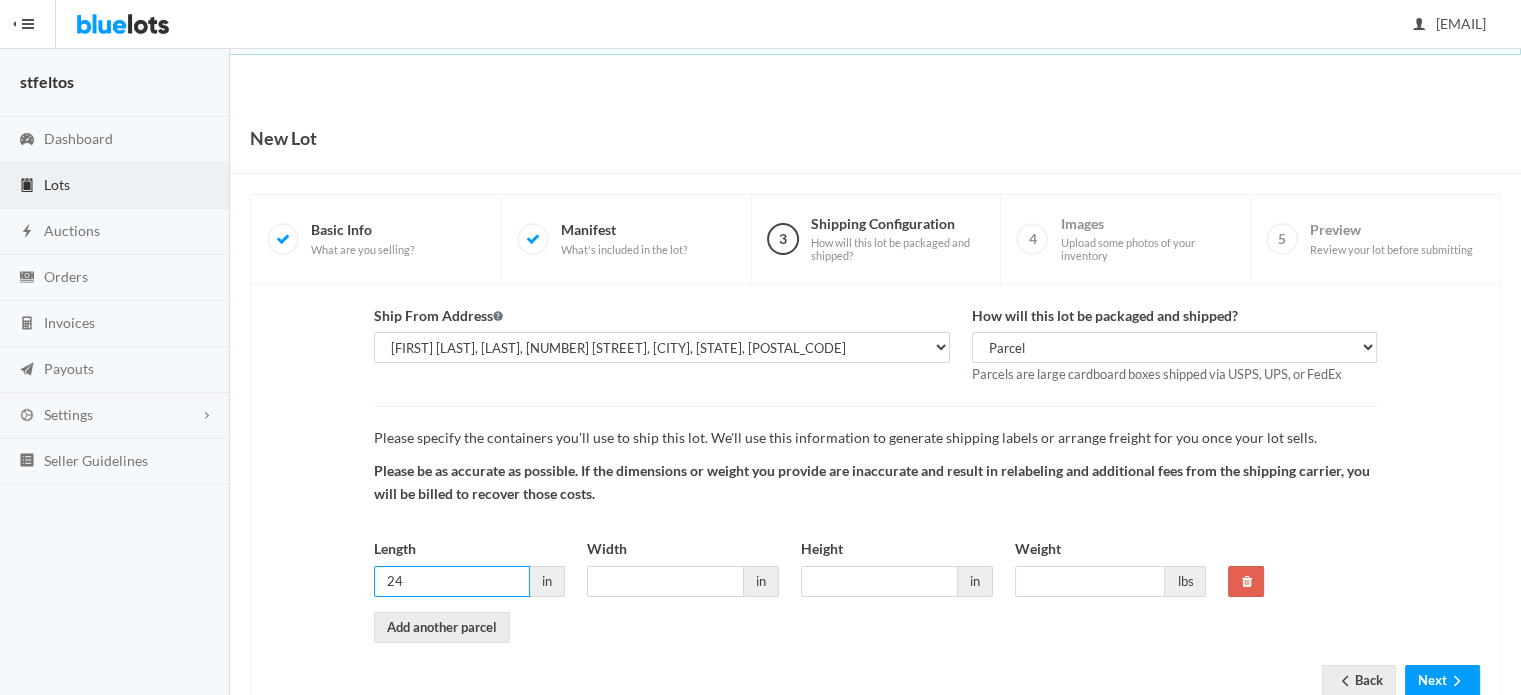 type on "24" 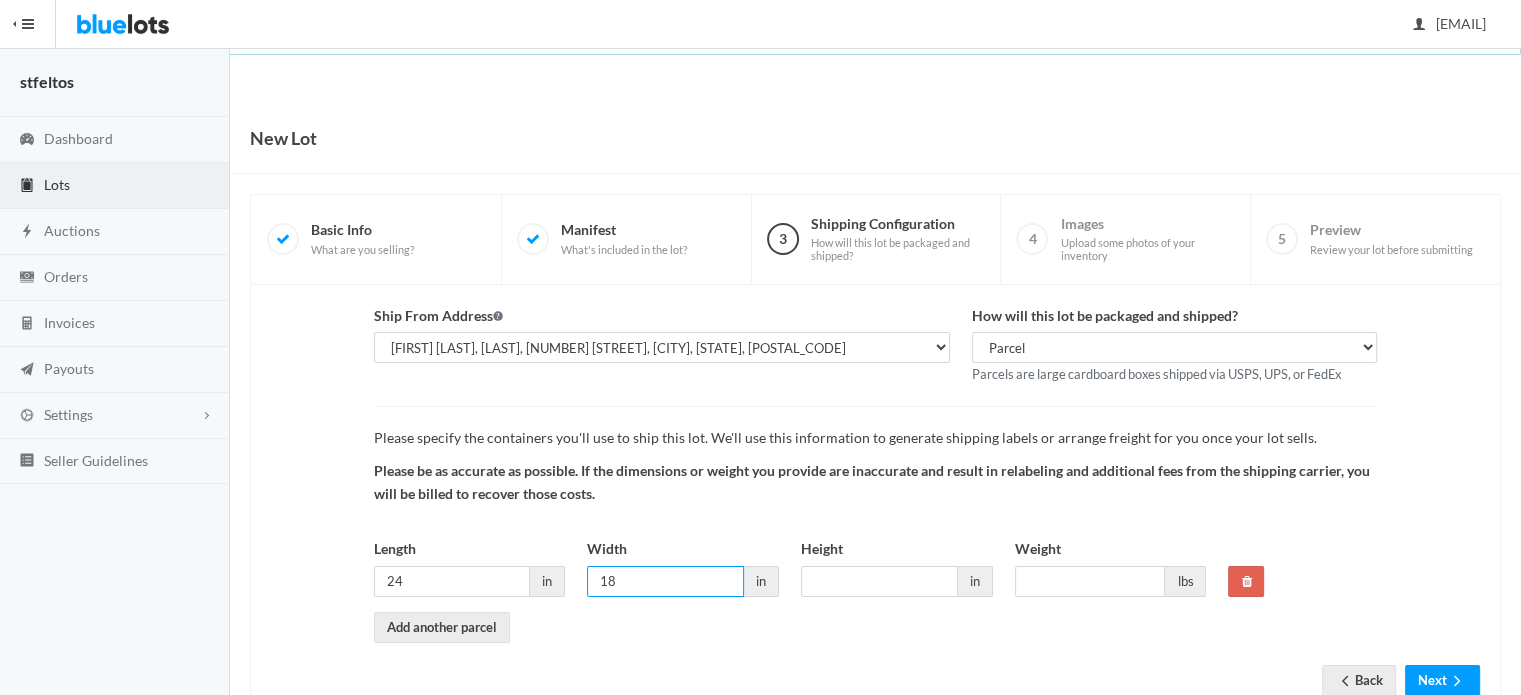 type on "18" 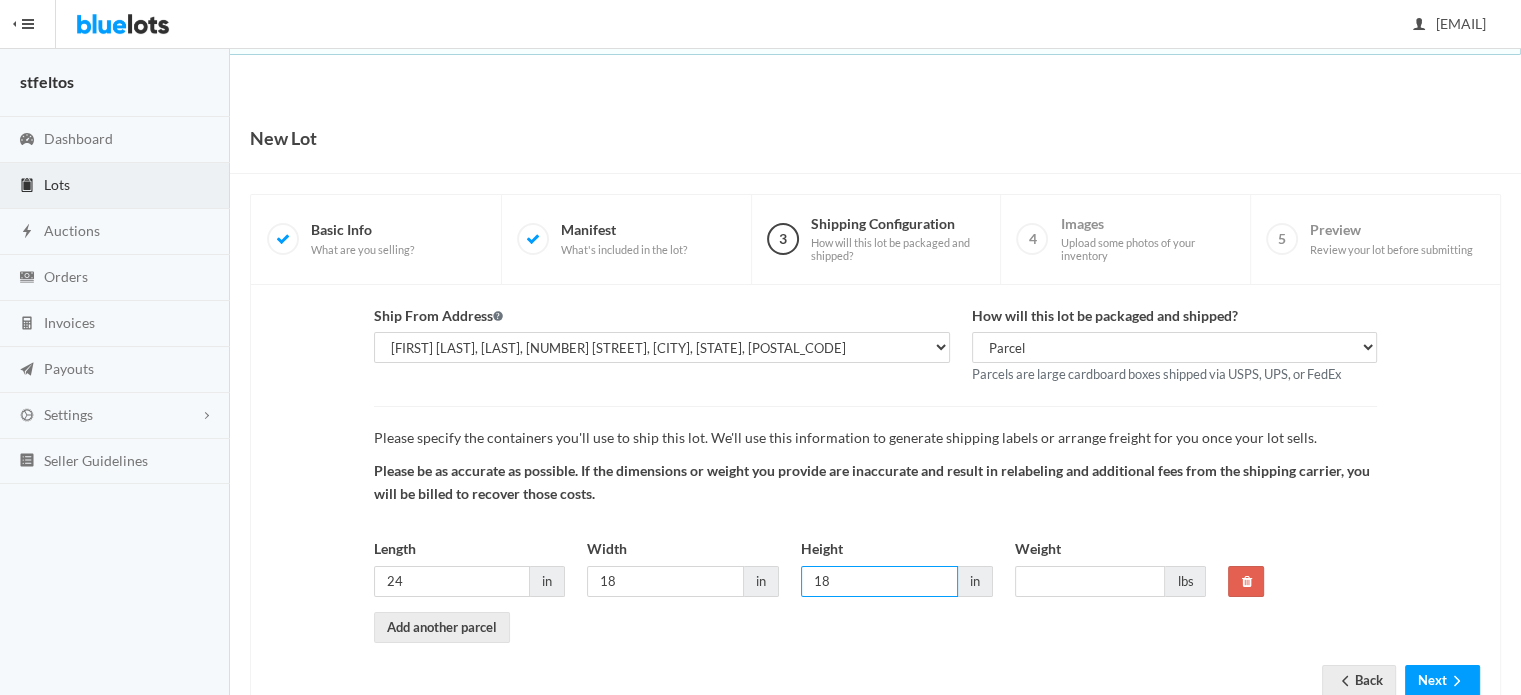 type on "18" 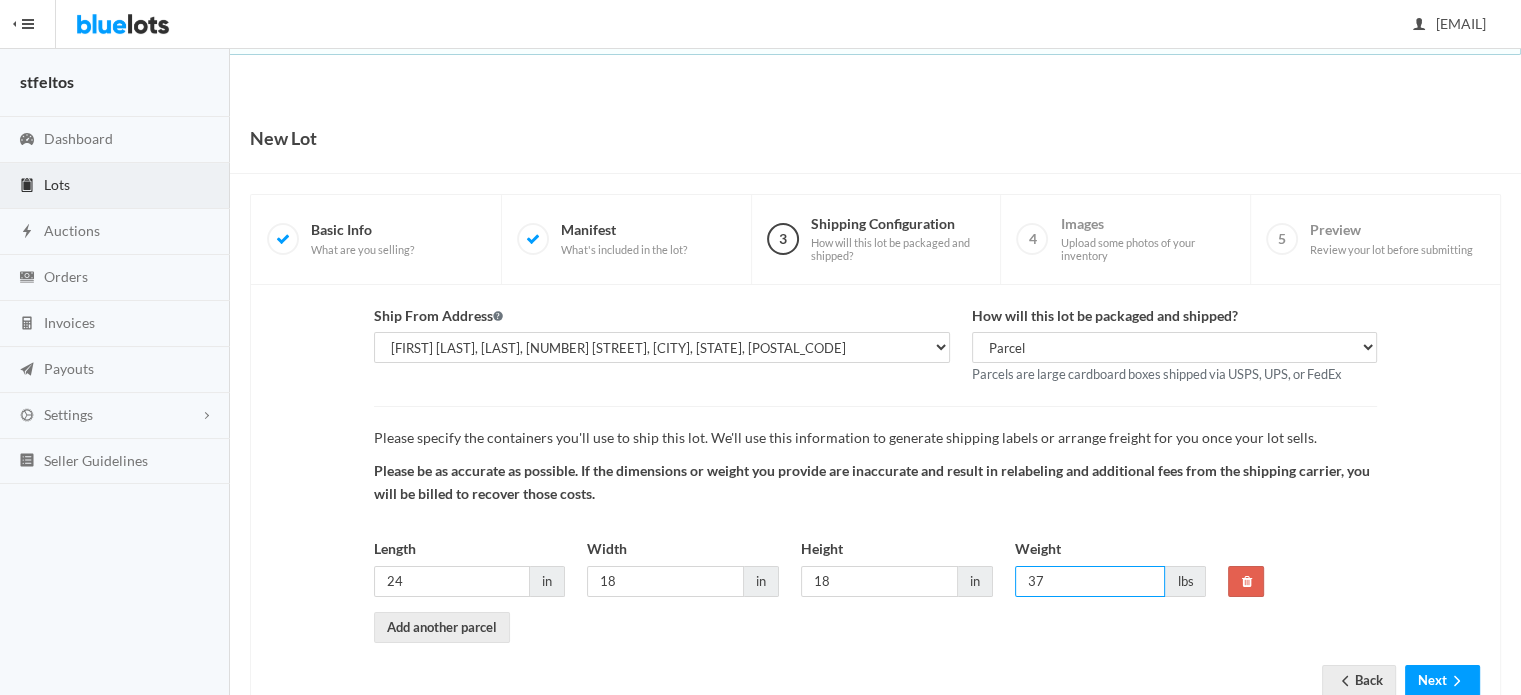 type on "37" 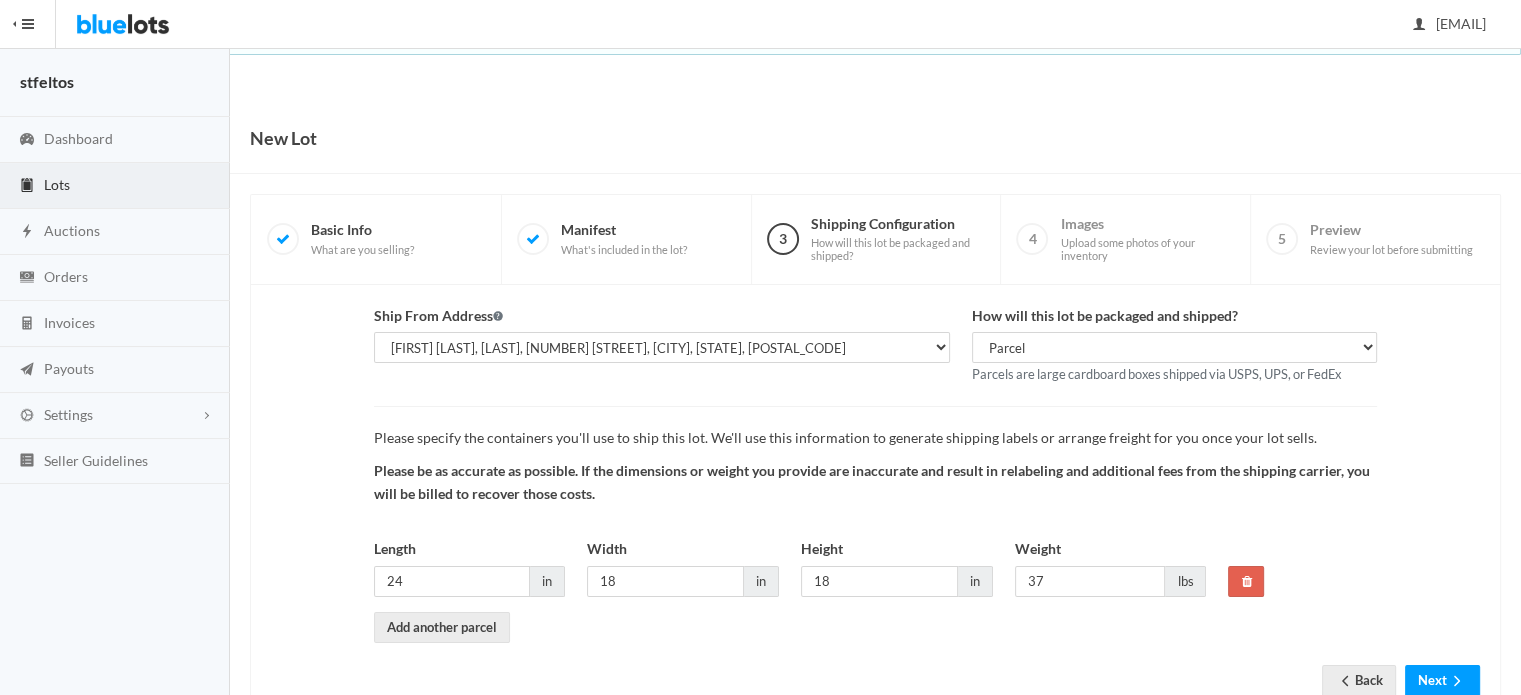 click on "Ship From Address
Select the address where this inventory is located
Mesheal Eskander, Stfeltos, 15744 Avenida del Corazon, Moreno Valley, CA, 92555-4237
How will this lot be packaged and shipped?
Select your shipping unit type
Parcel
Pallet
Truckload
Parcels are large cardboard boxes shipped via USPS, UPS, or FedEx
Please specify the containers you'll use to ship this lot. We'll use this information to generate shipping labels or arrange freight for you once your lot sells.
Please be as accurate as possible. If the dimensions or weight you provide are inaccurate and result in relabeling and additional fees from the shipping carrier, you will be billed to recover those costs." at bounding box center [875, 474] 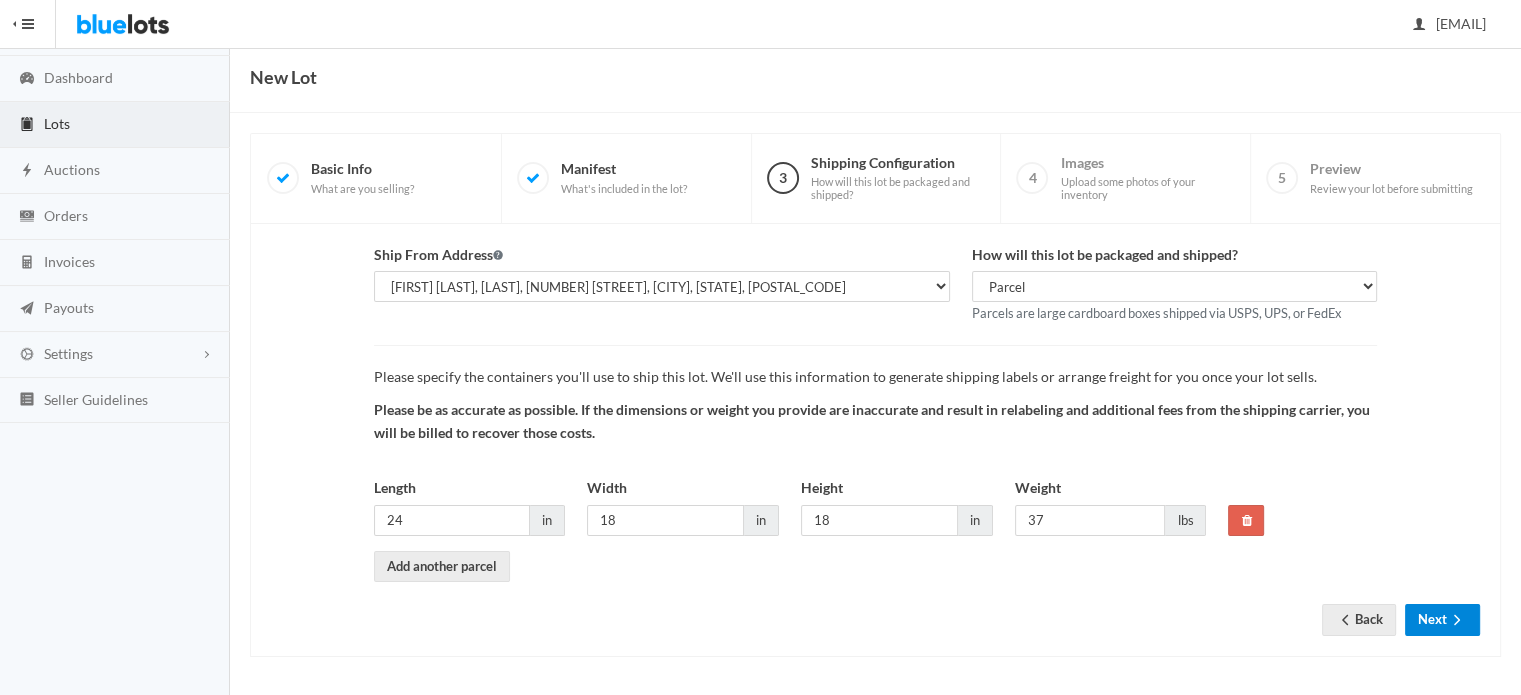 click on "Next" at bounding box center (1442, 619) 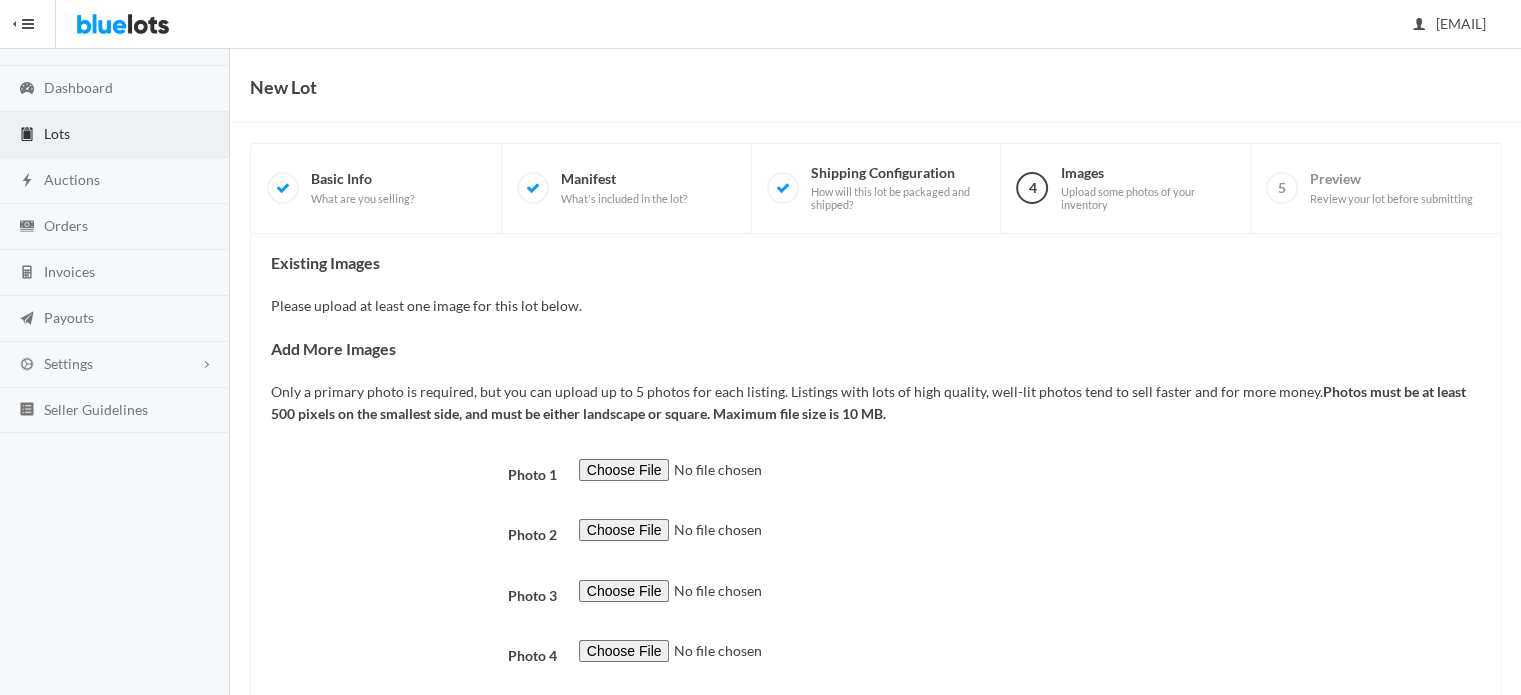 scroll, scrollTop: 100, scrollLeft: 0, axis: vertical 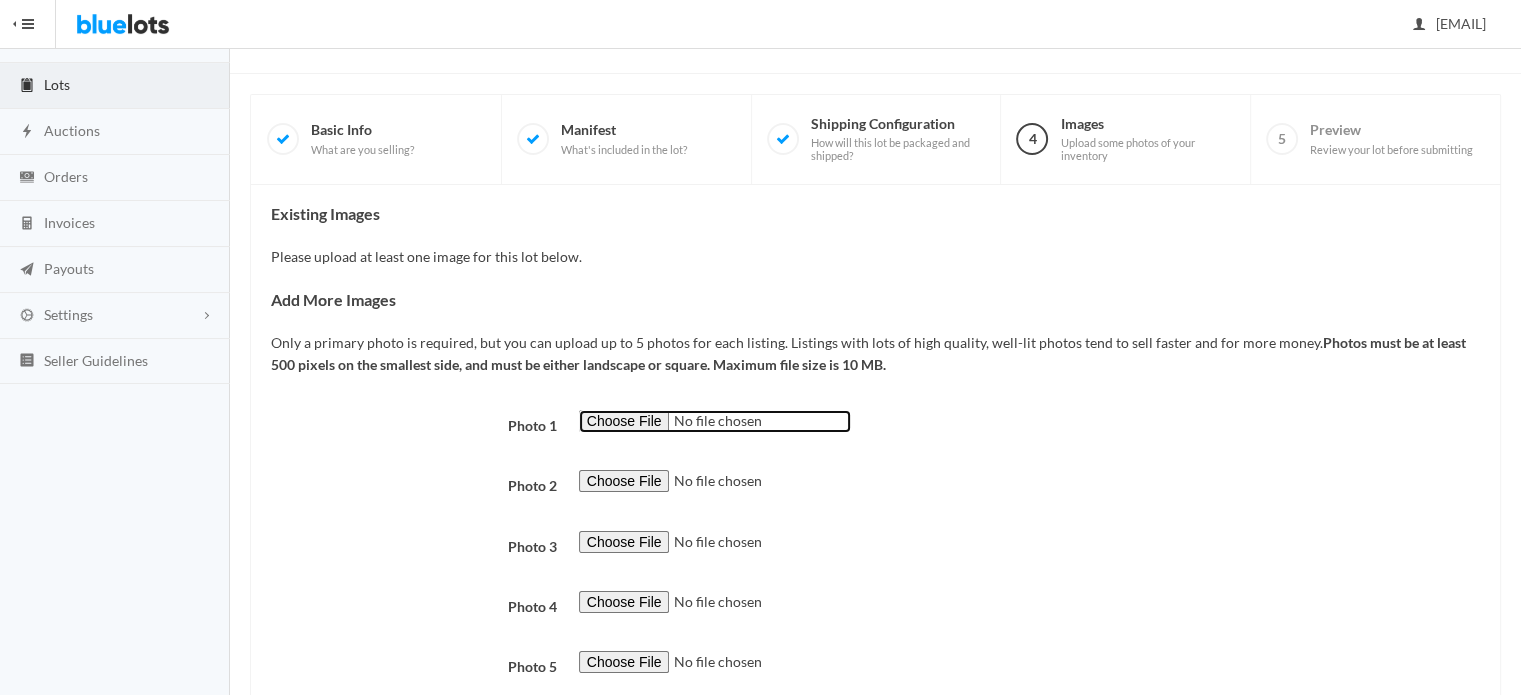 click at bounding box center (715, 421) 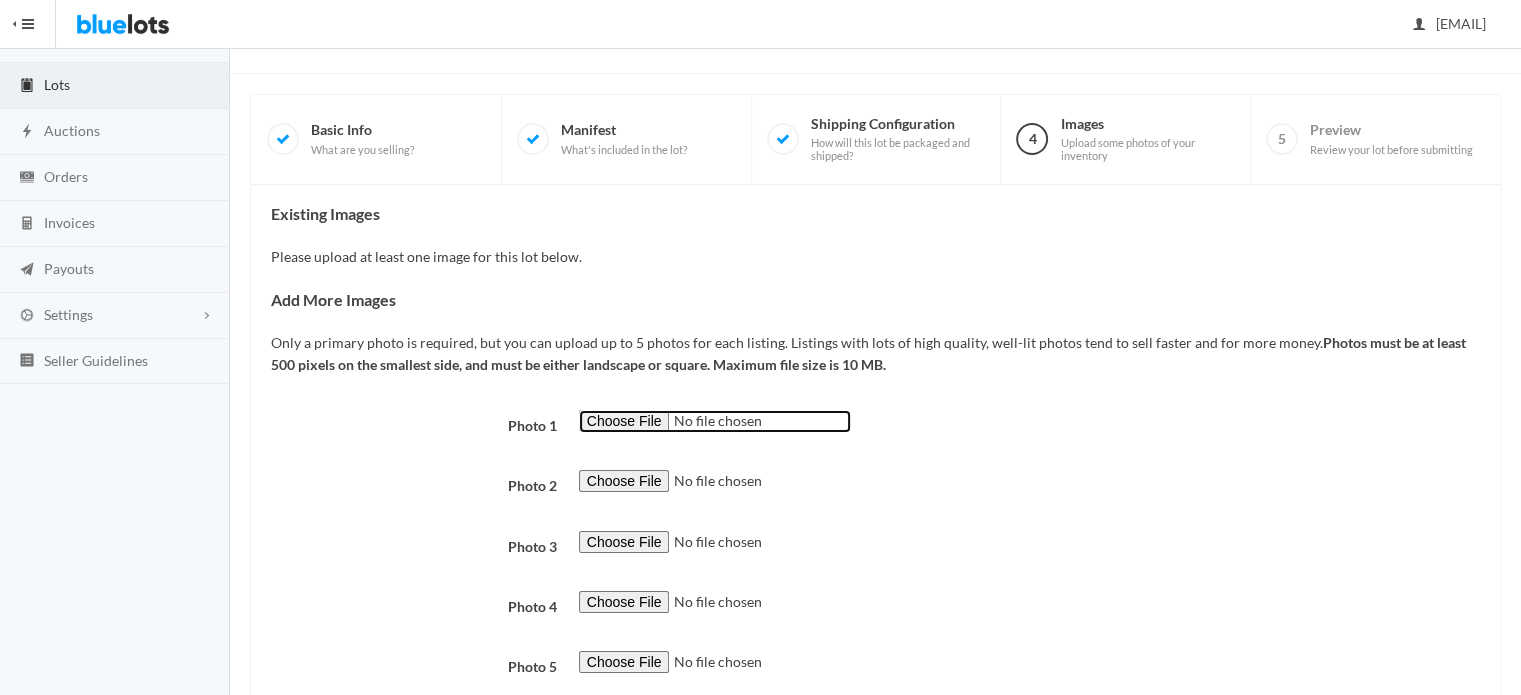 type on "C:\fakepath\71C2BdA+0tL._AC_SL1500_.jpg" 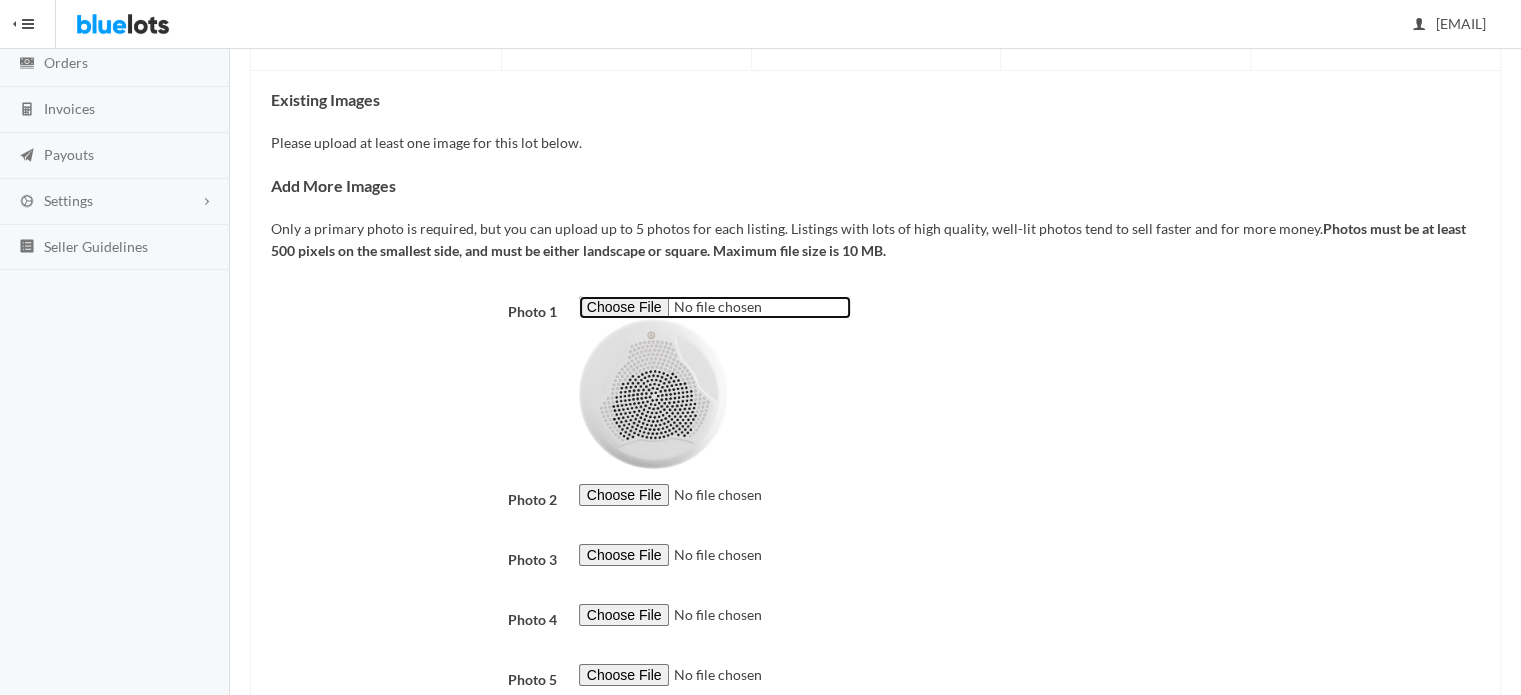scroll, scrollTop: 300, scrollLeft: 0, axis: vertical 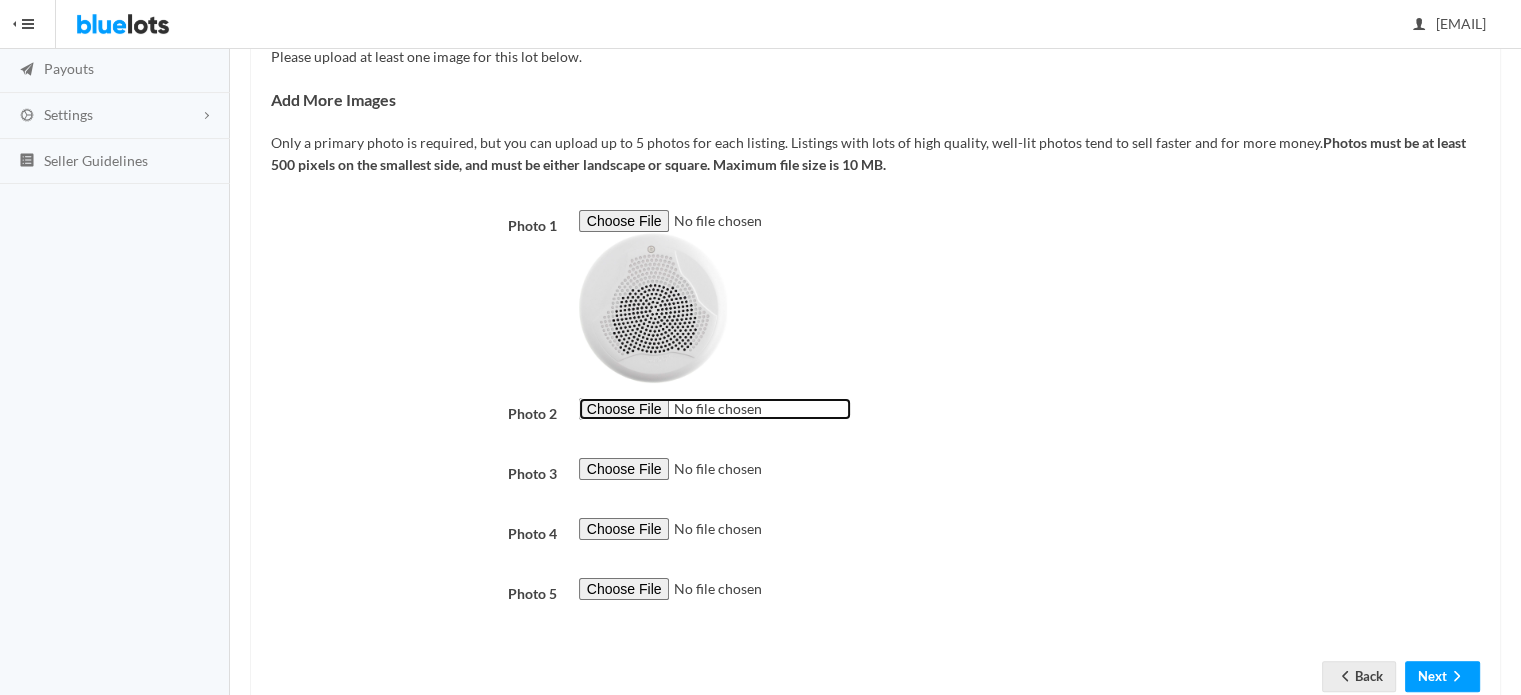 click at bounding box center [715, 409] 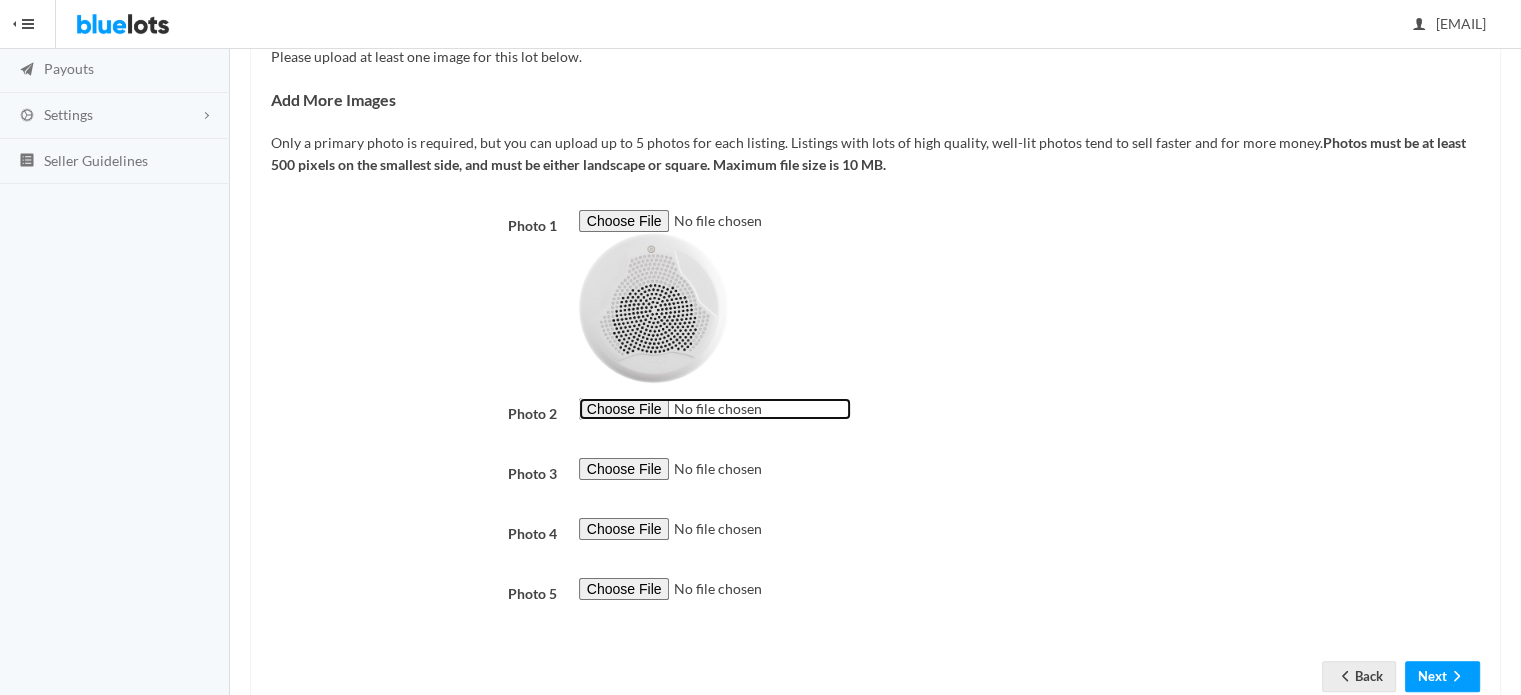 type on "C:\fakepath\71zF6LKDLiL._AC_SL1500_.jpg" 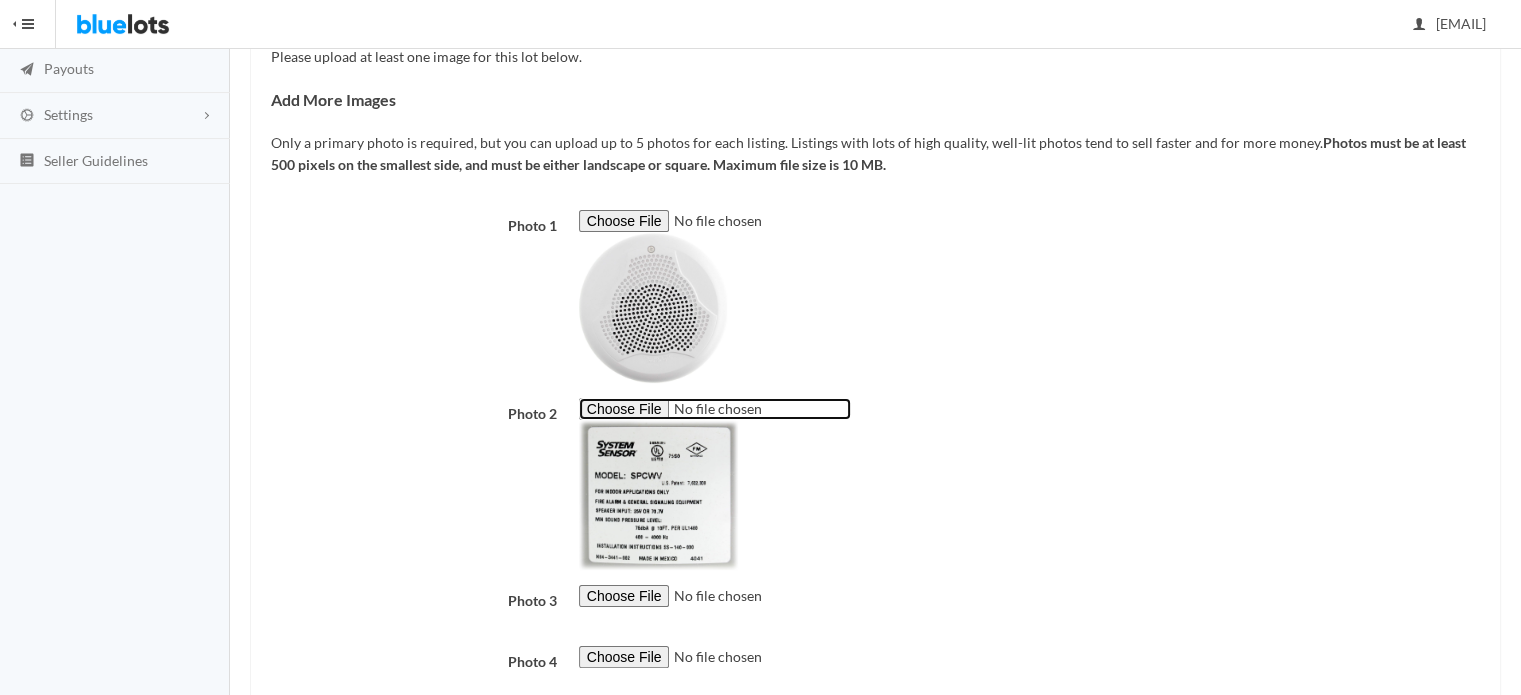 scroll, scrollTop: 400, scrollLeft: 0, axis: vertical 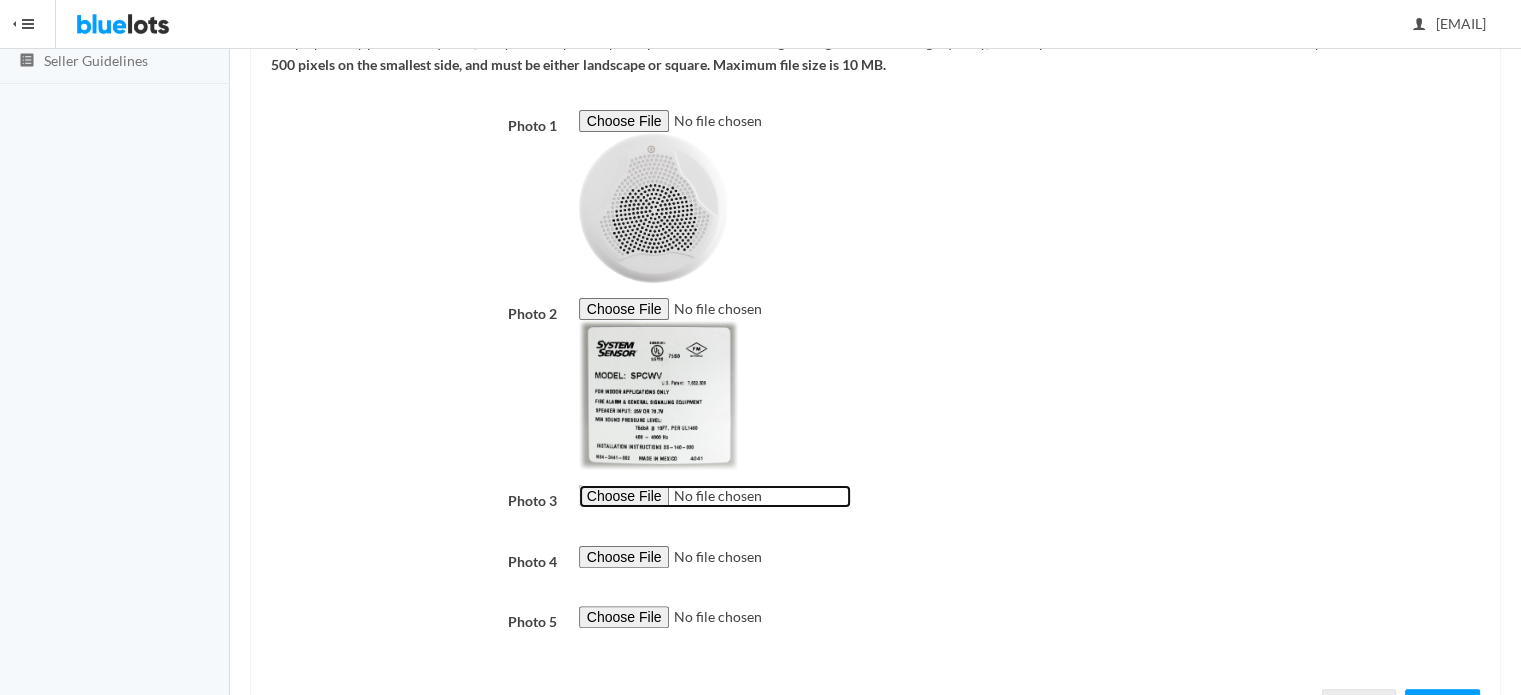 click at bounding box center [715, 496] 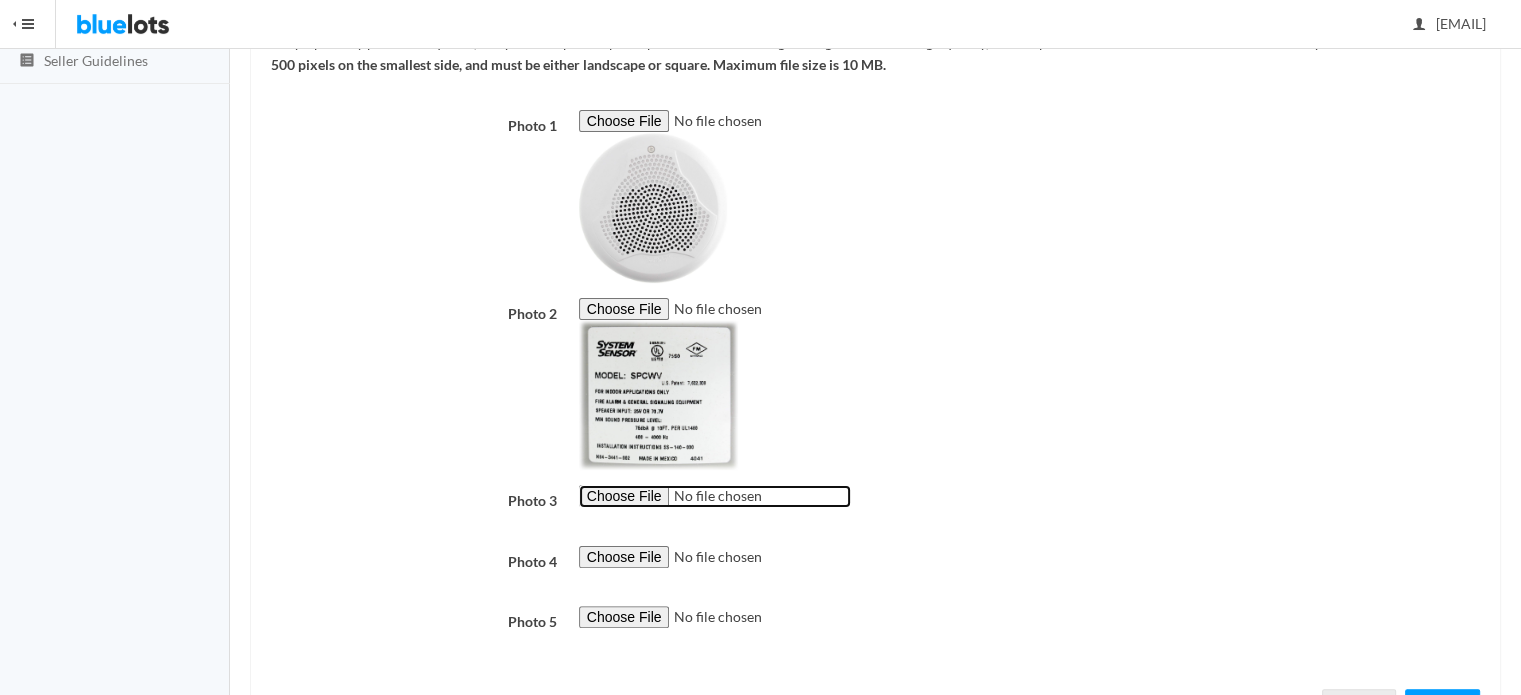 click at bounding box center (715, 496) 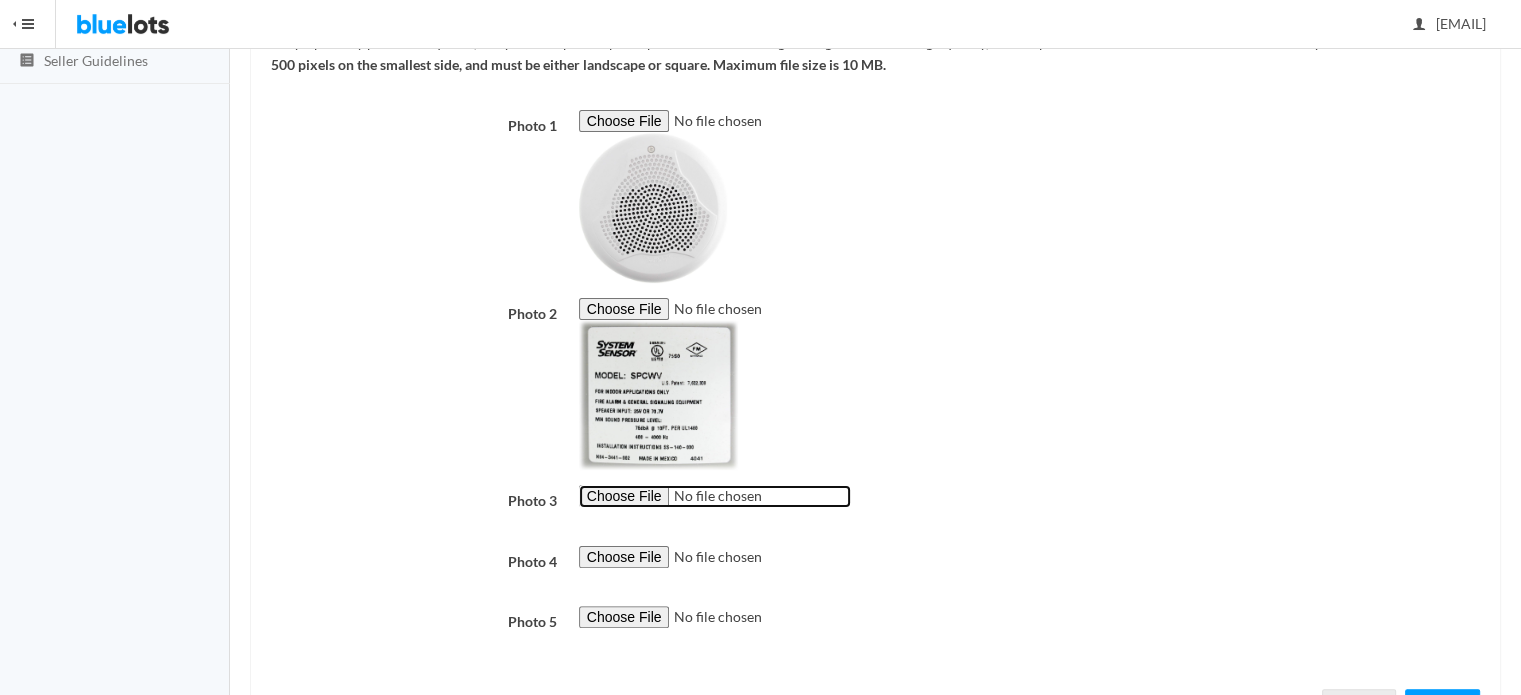 type on "C:\fakepath\s-l1600 - 2025-08-06T194104.393-converted-from-webp.jpeg" 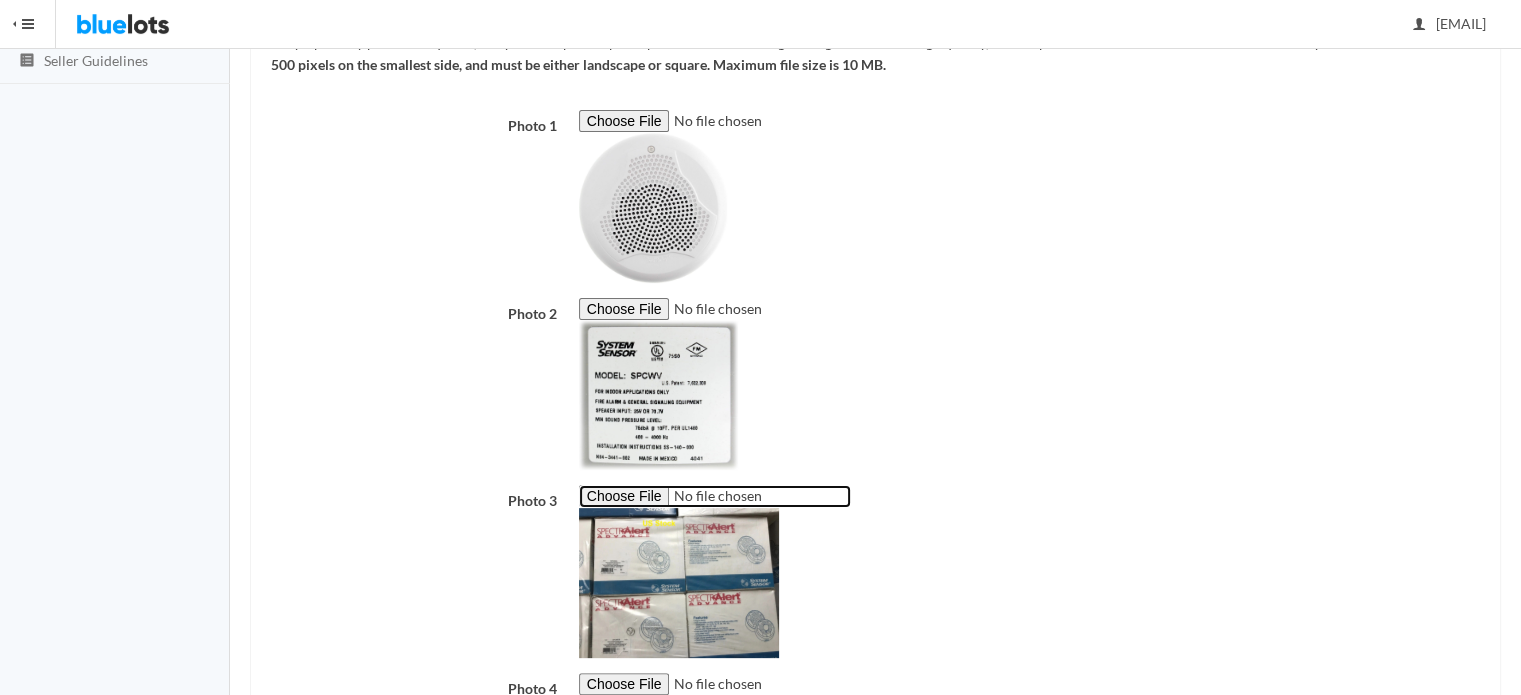 scroll, scrollTop: 612, scrollLeft: 0, axis: vertical 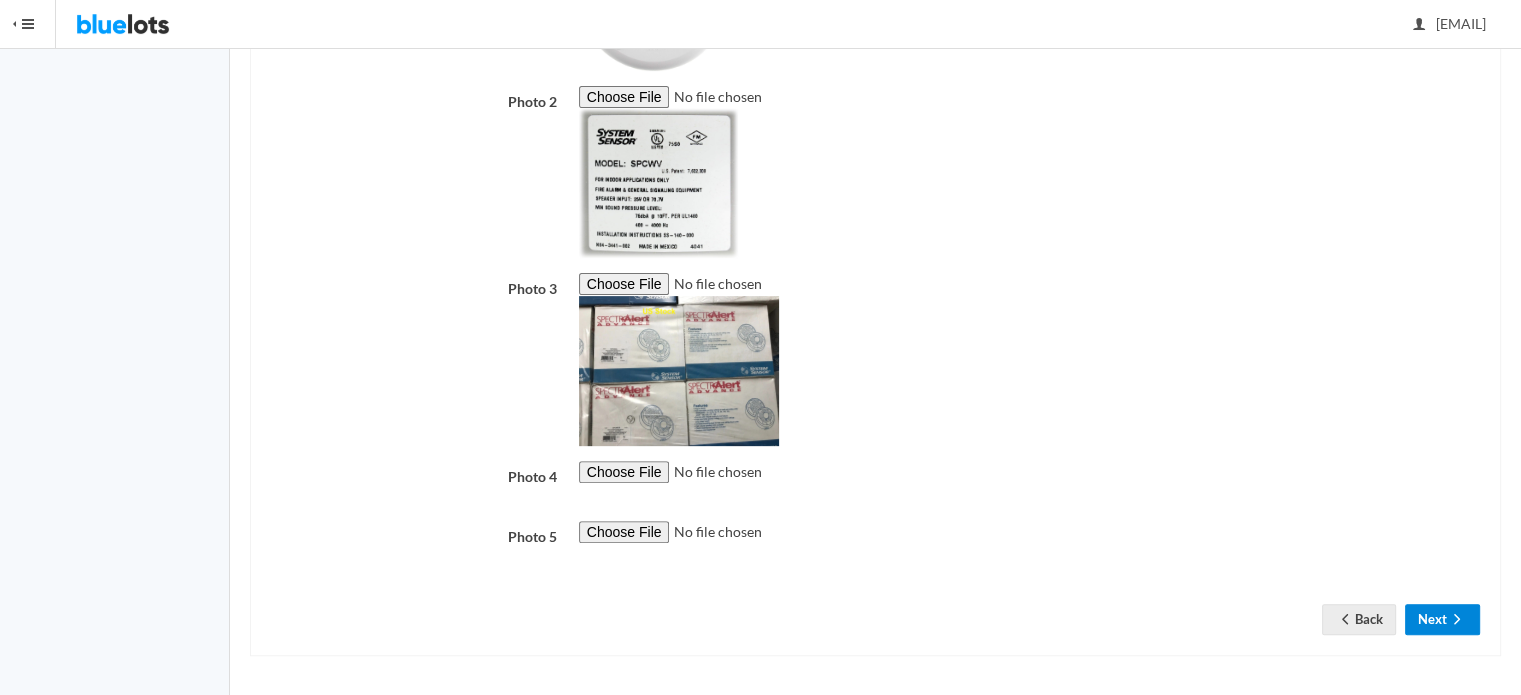 click 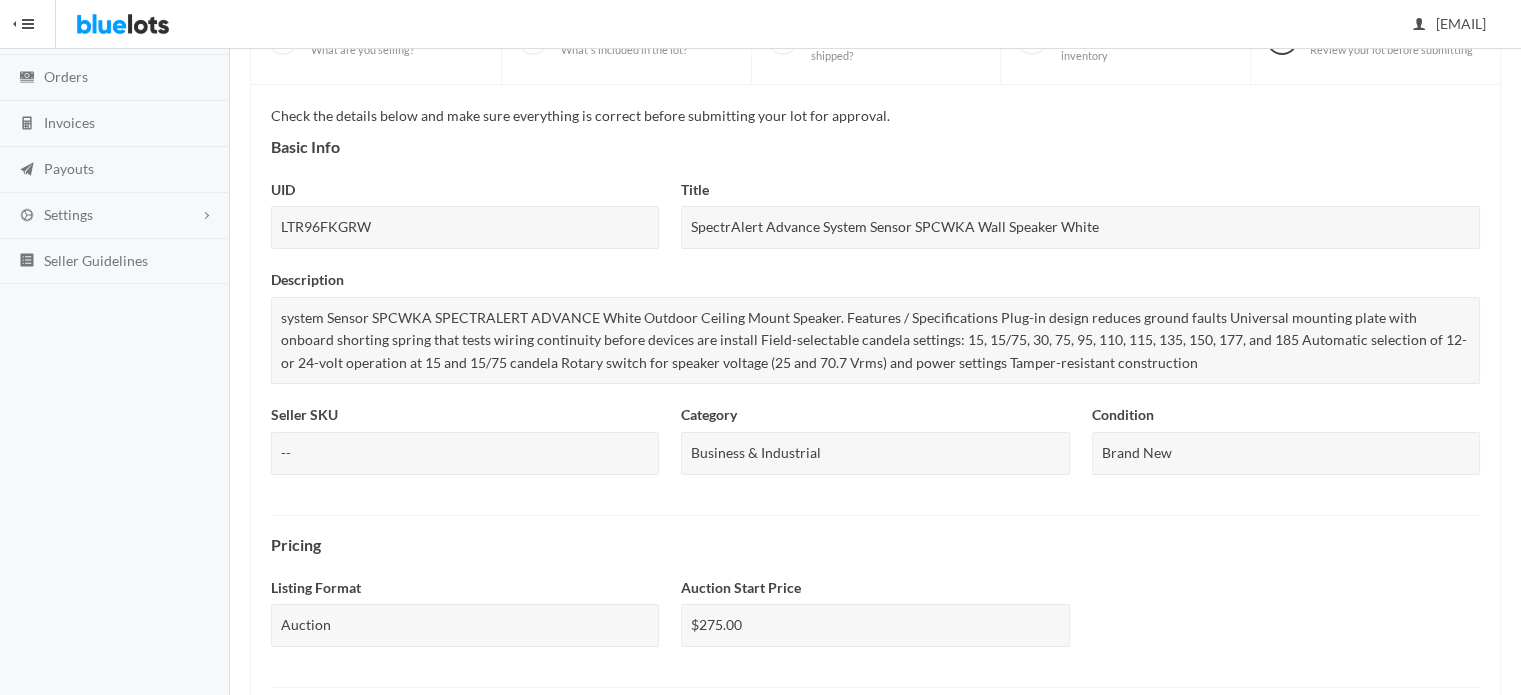 scroll, scrollTop: 300, scrollLeft: 0, axis: vertical 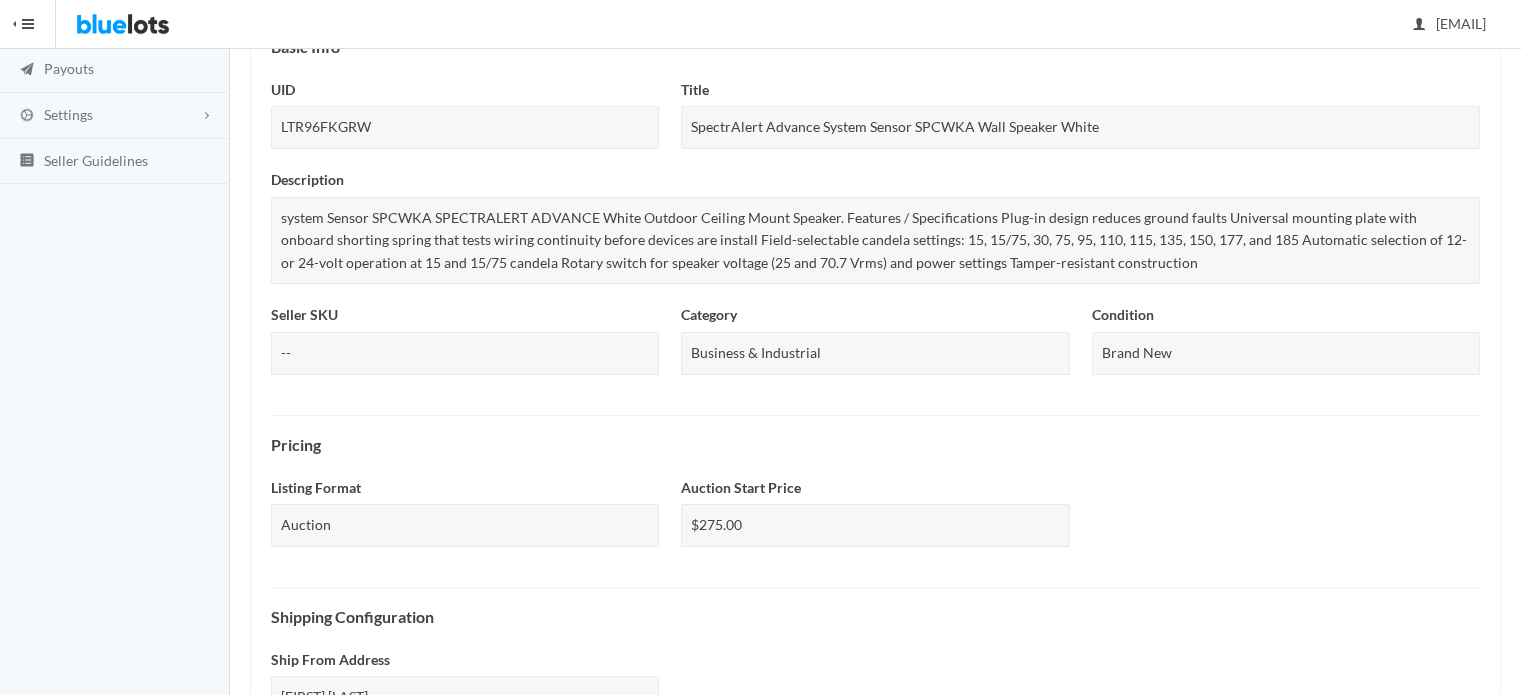 click on "Brand New" at bounding box center [1286, 353] 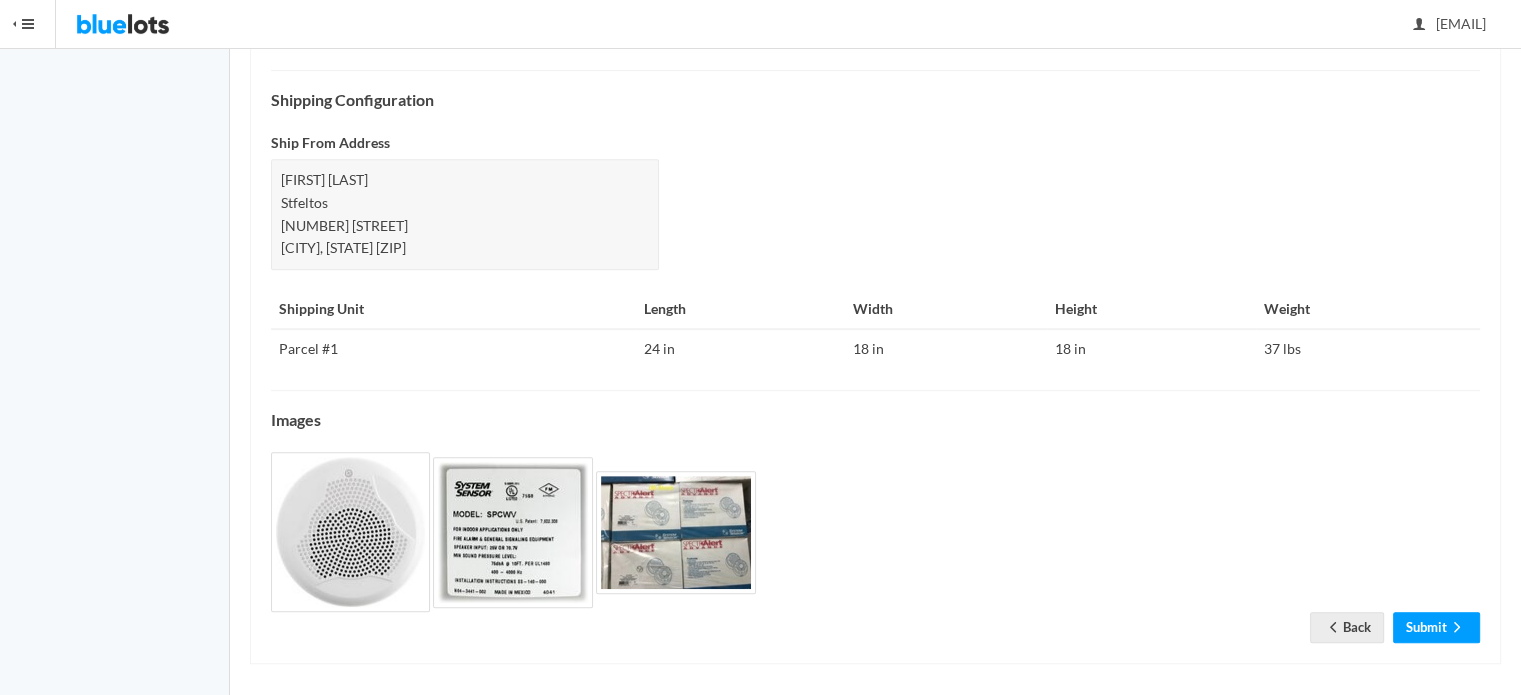 scroll, scrollTop: 822, scrollLeft: 0, axis: vertical 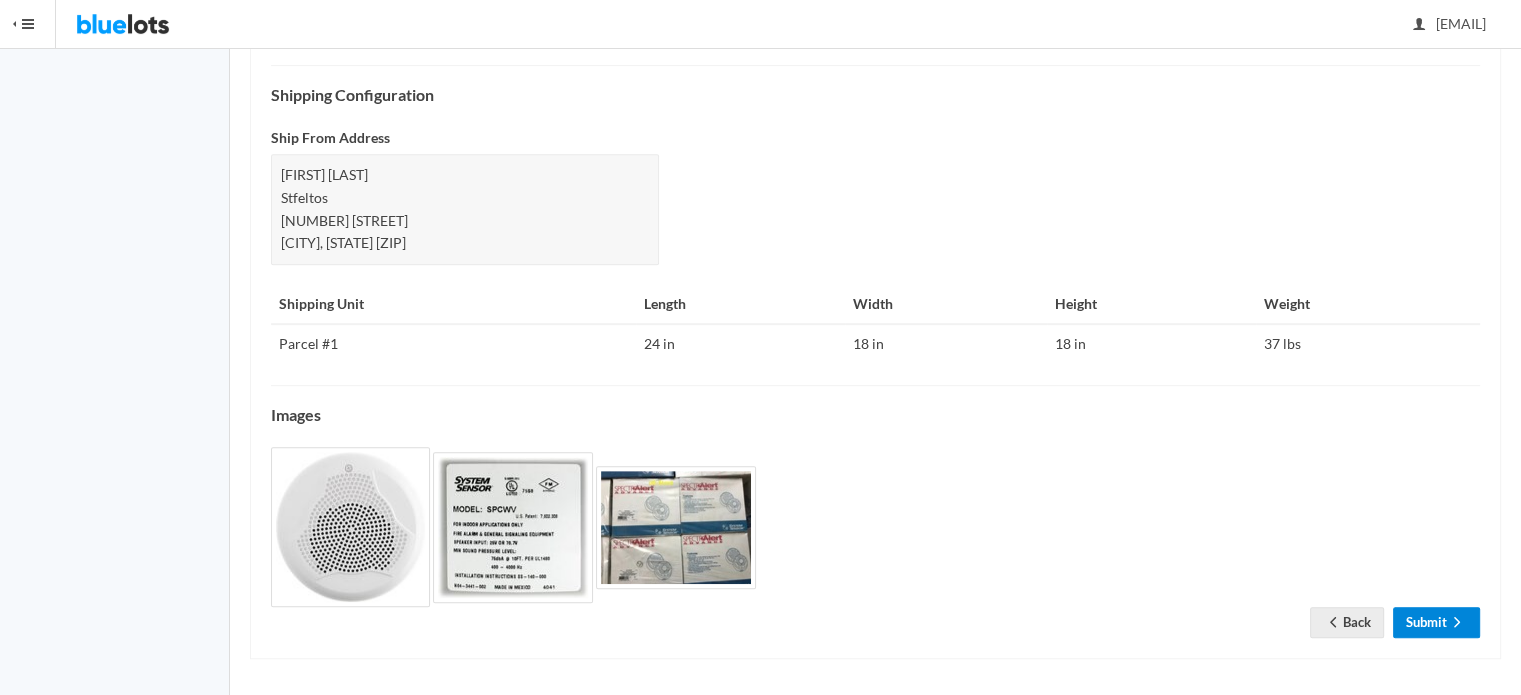 click on "Submit" at bounding box center [1436, 622] 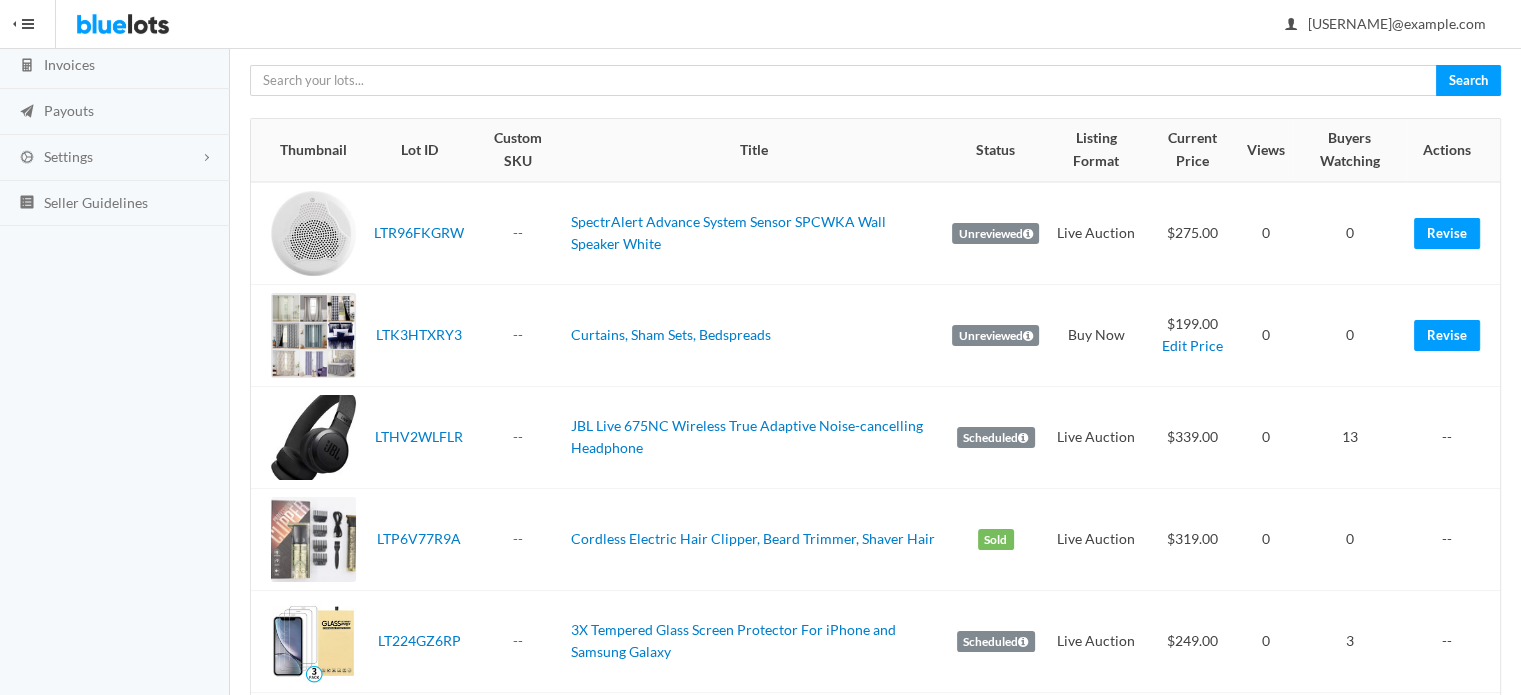 scroll, scrollTop: 0, scrollLeft: 0, axis: both 